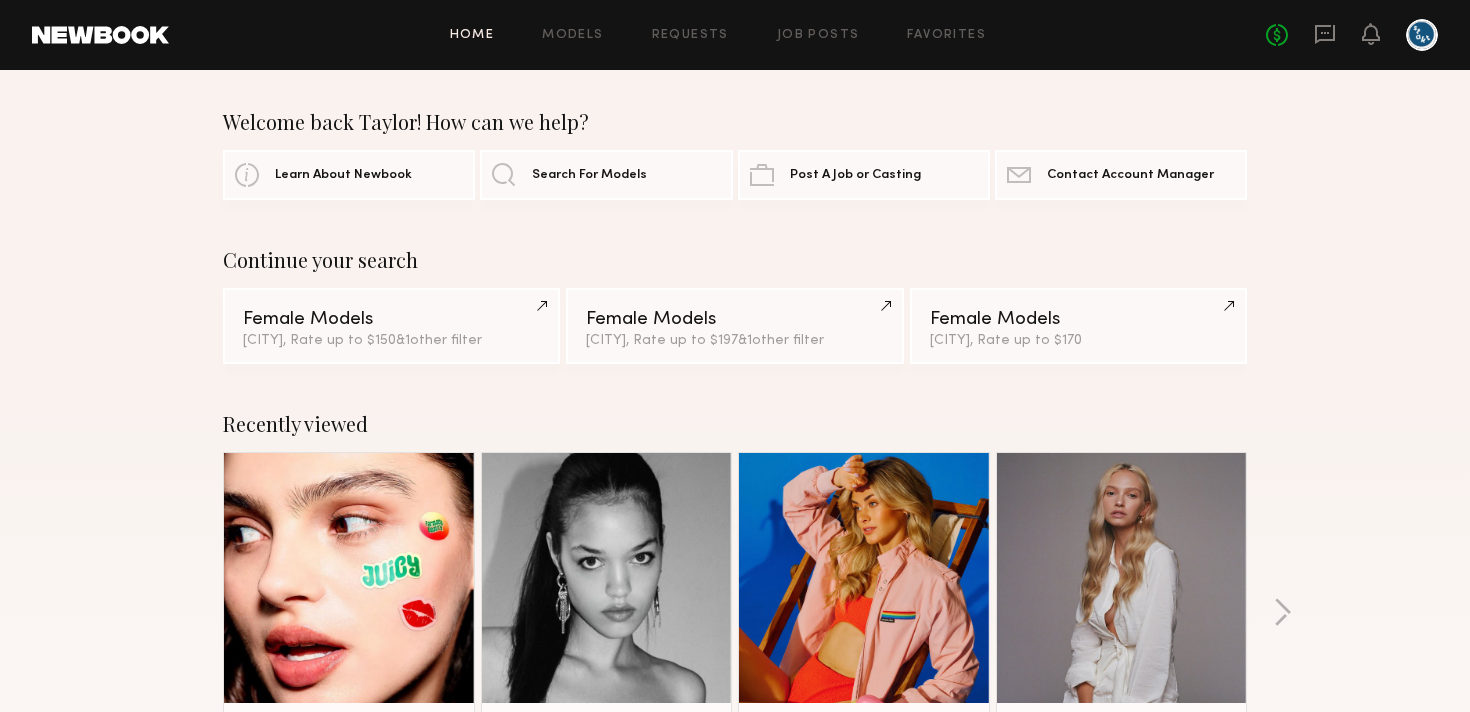 scroll, scrollTop: 164, scrollLeft: 0, axis: vertical 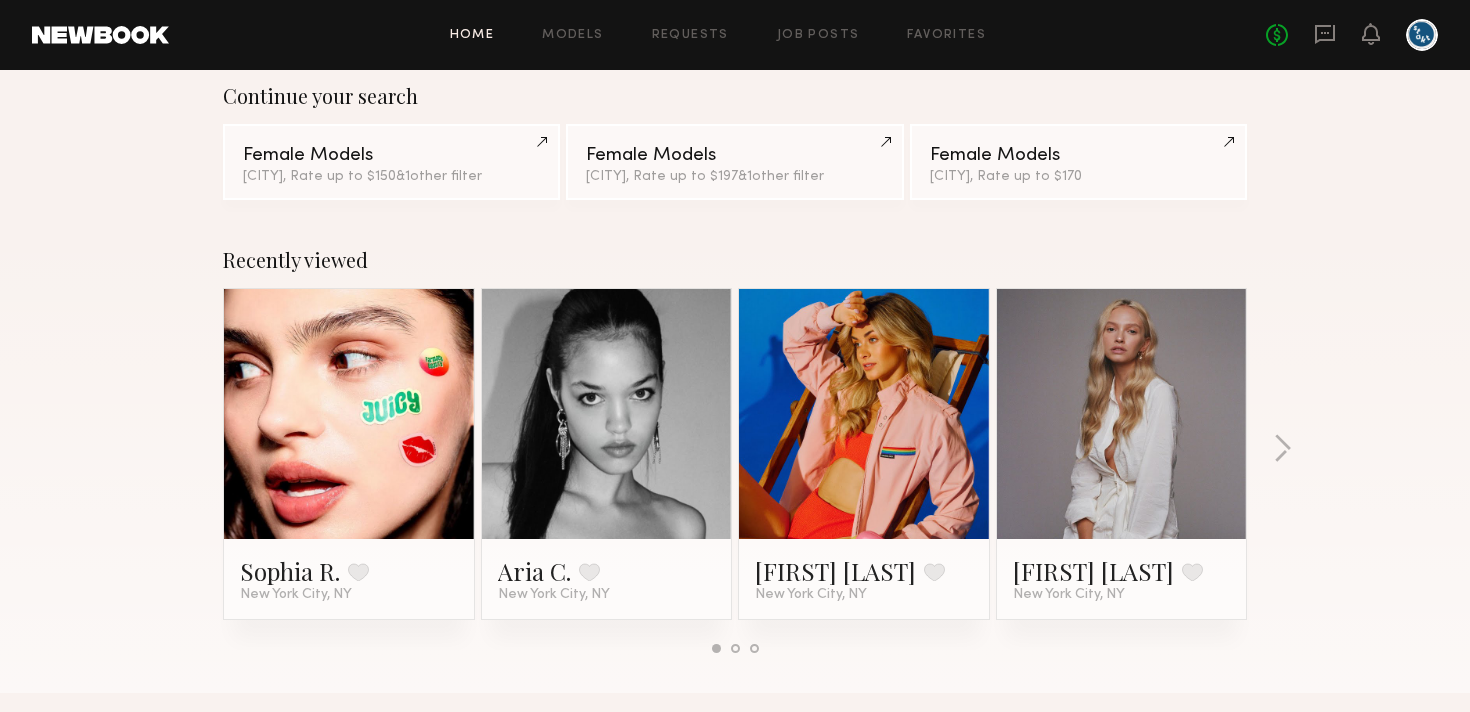 click 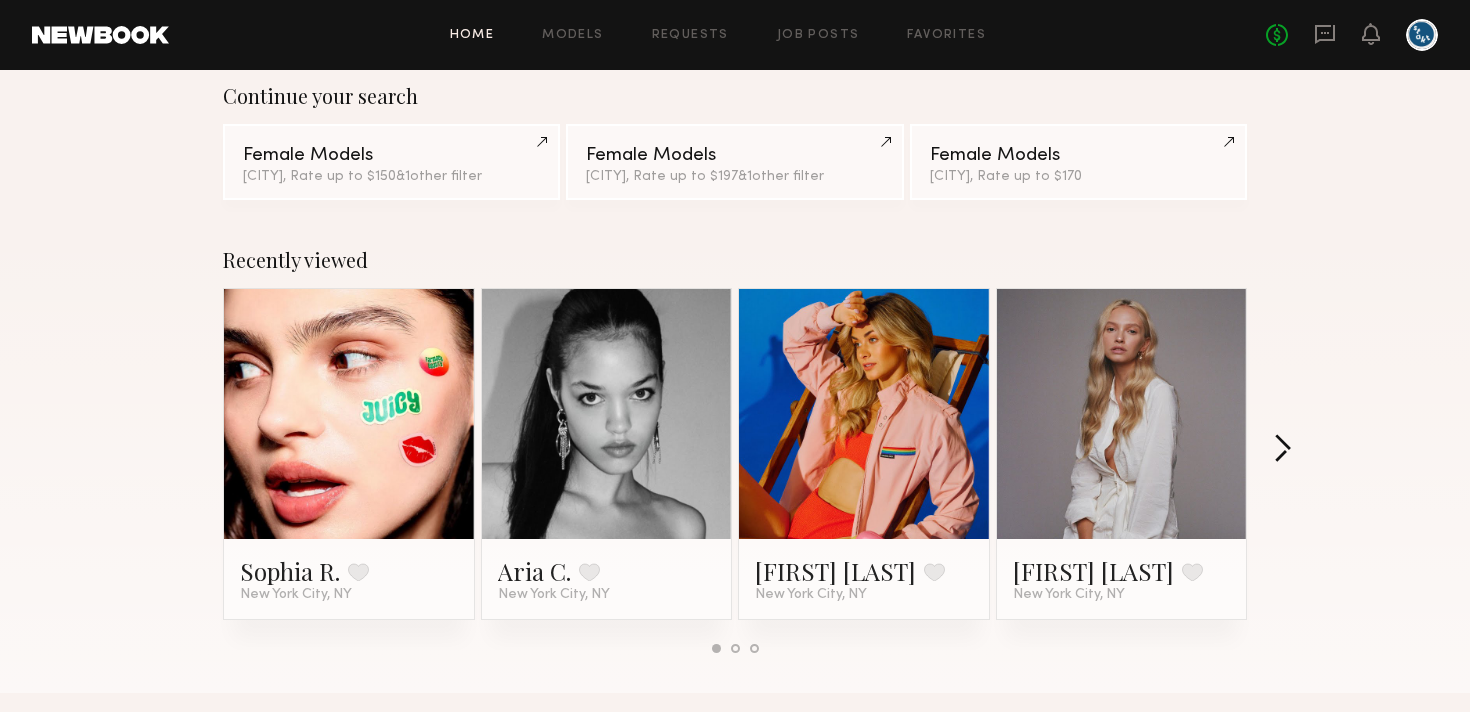 click 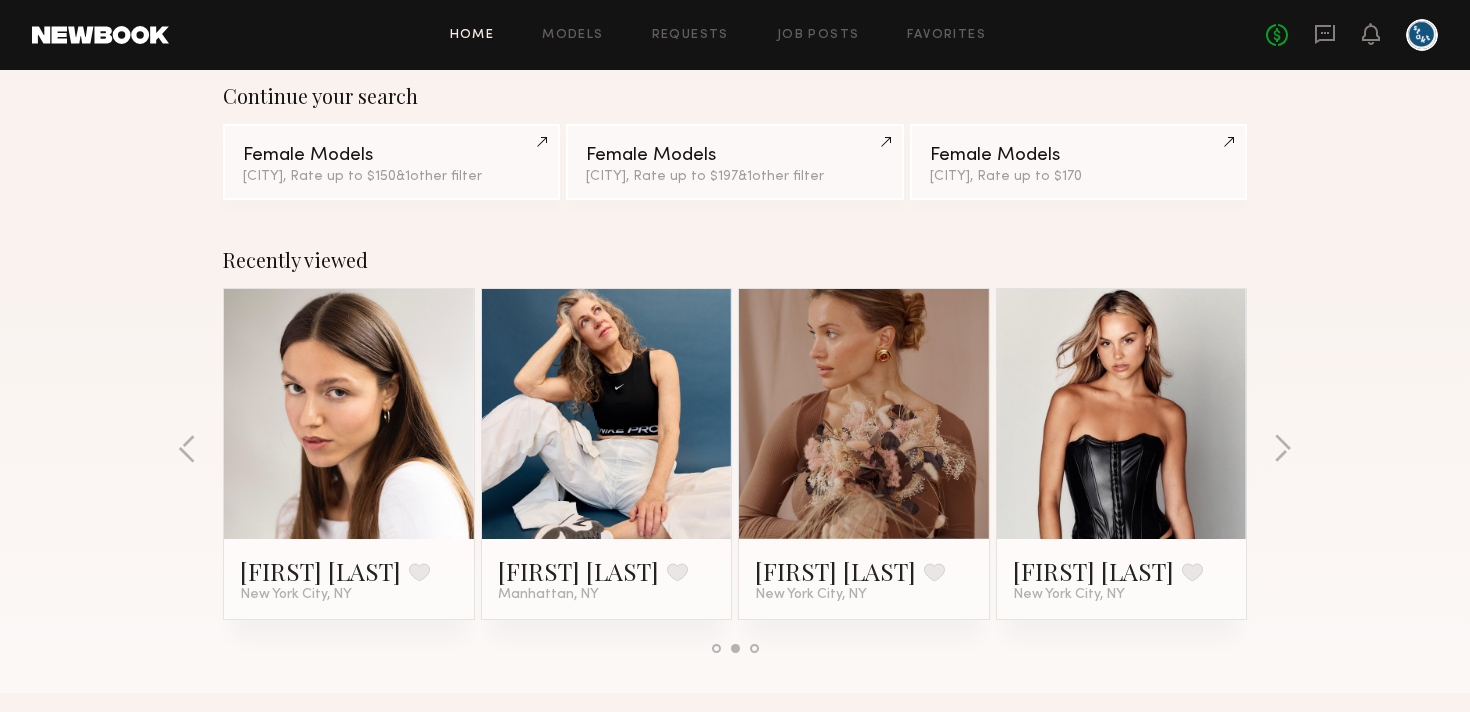 click 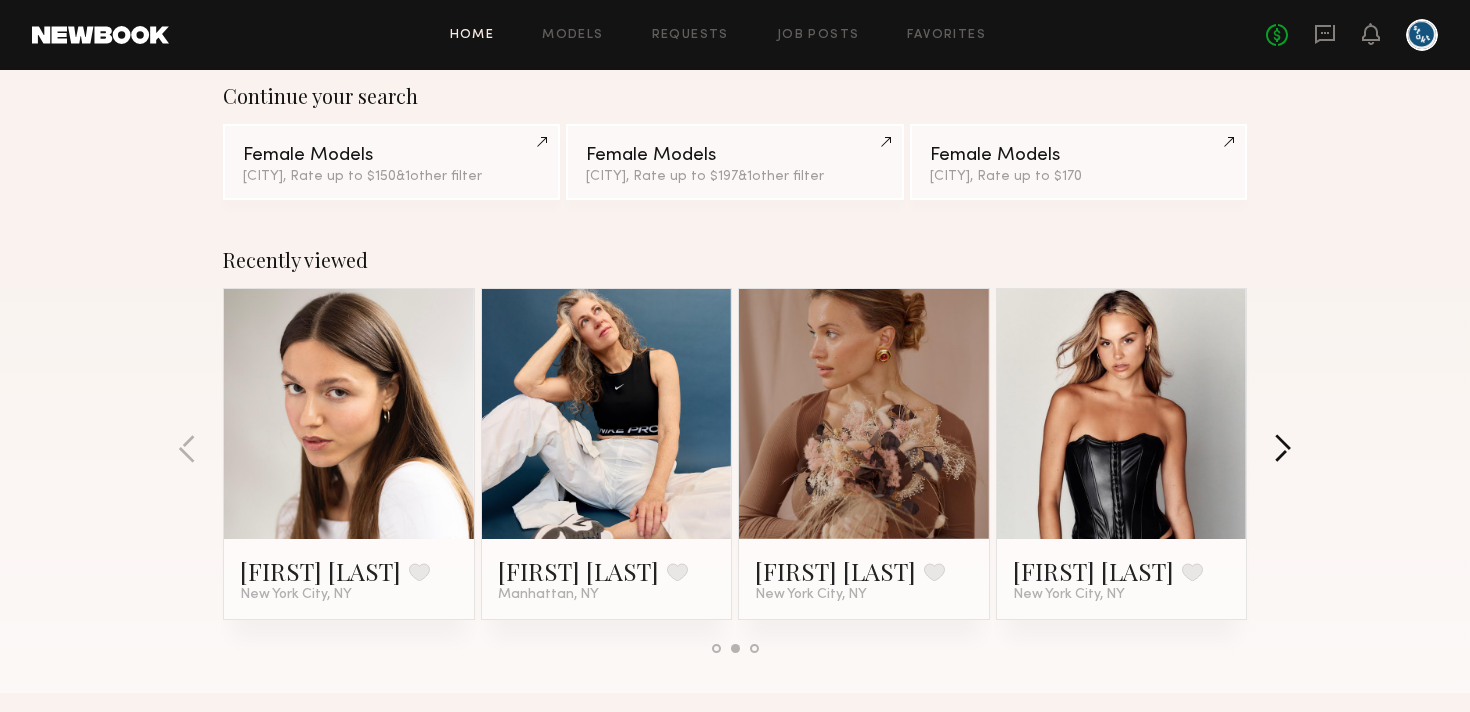 click 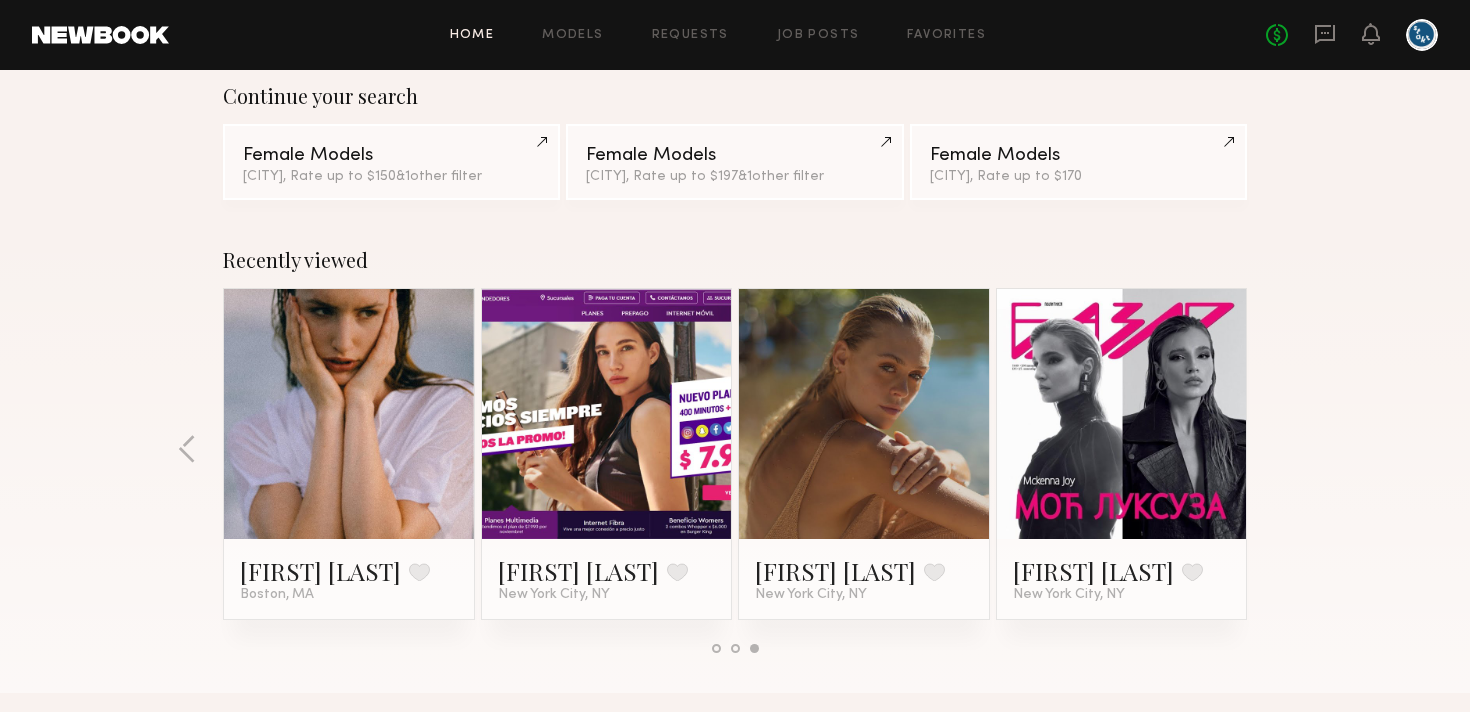 click 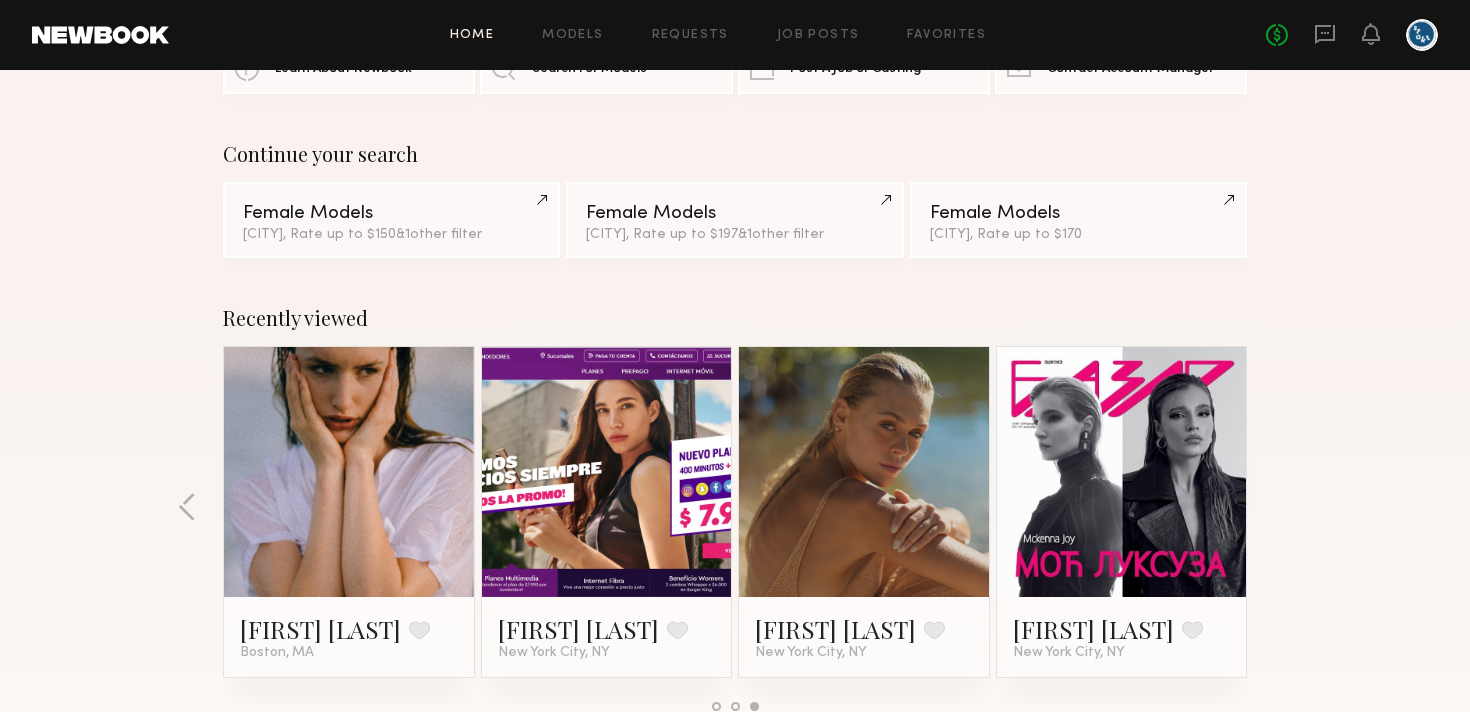 scroll, scrollTop: 231, scrollLeft: 0, axis: vertical 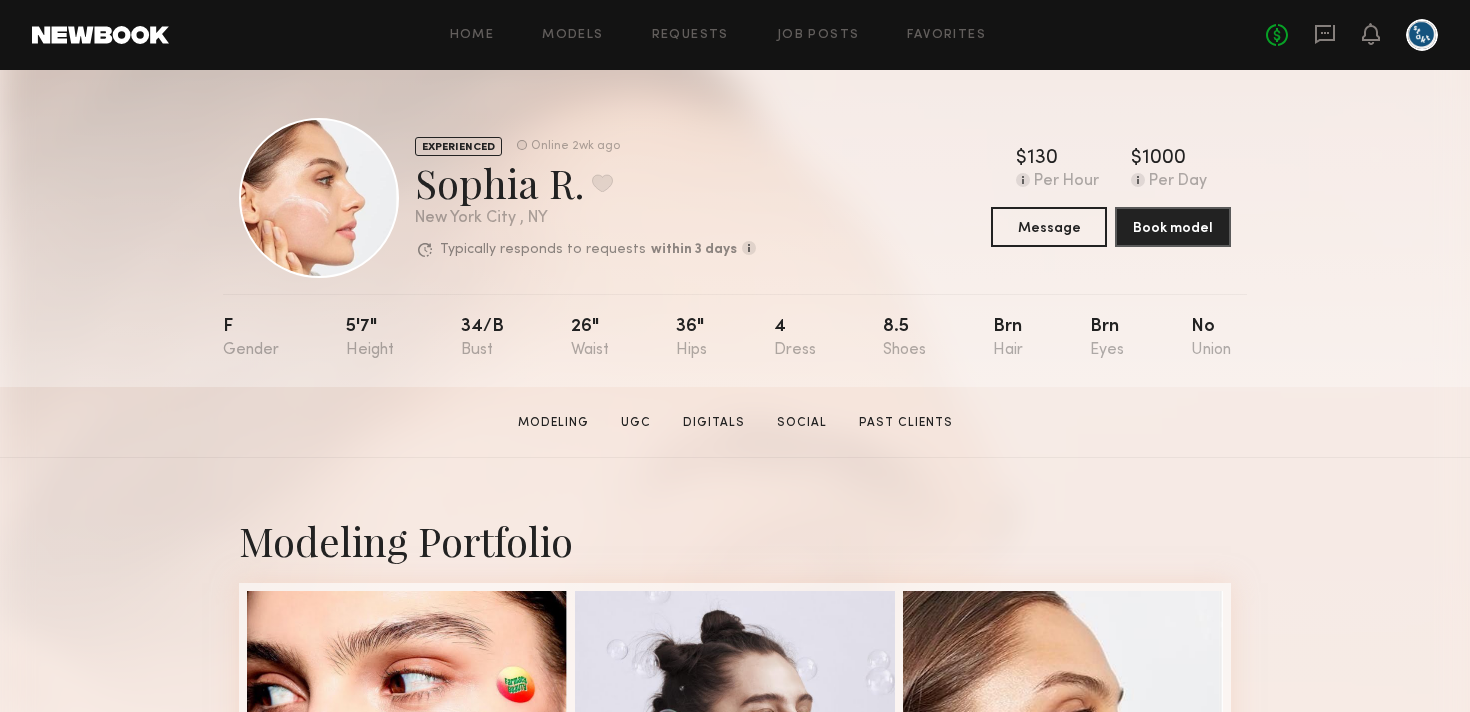 click on "No fees up to $5,000" 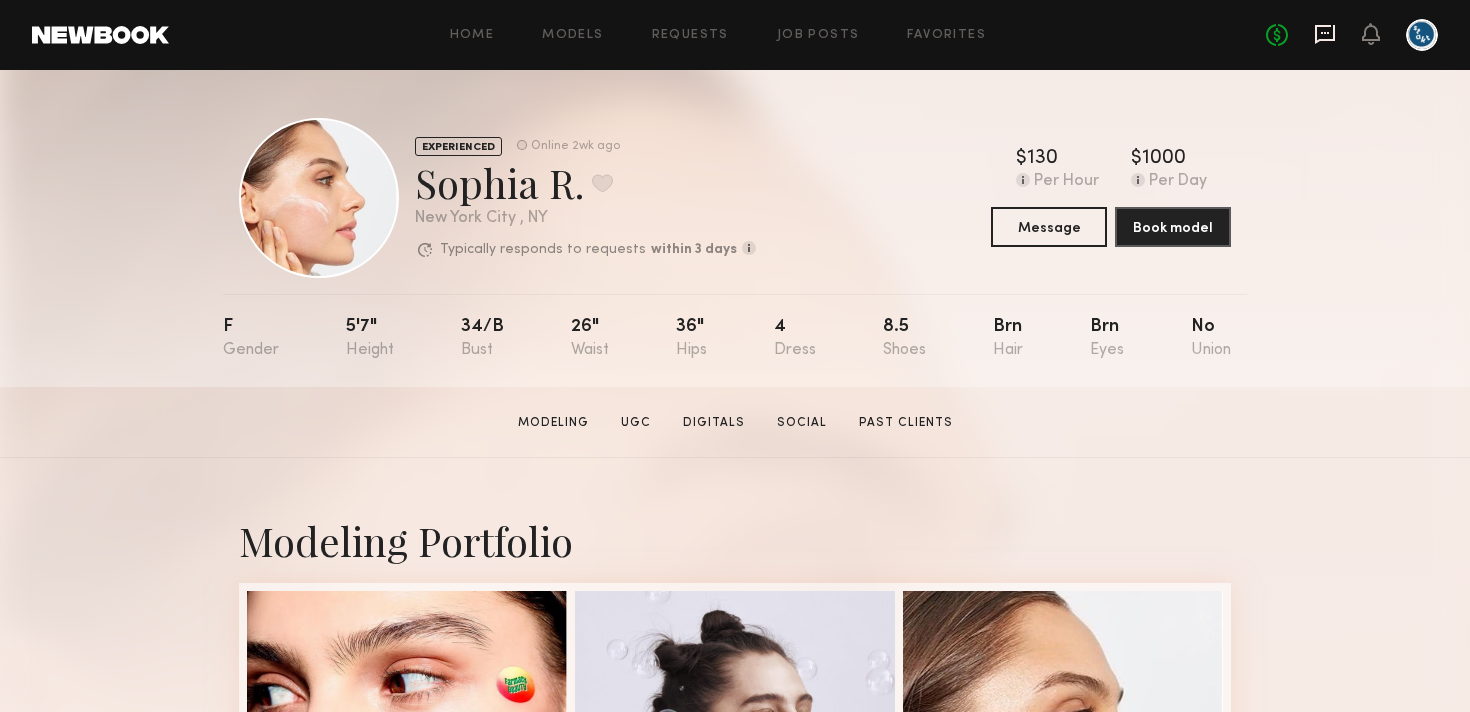 click 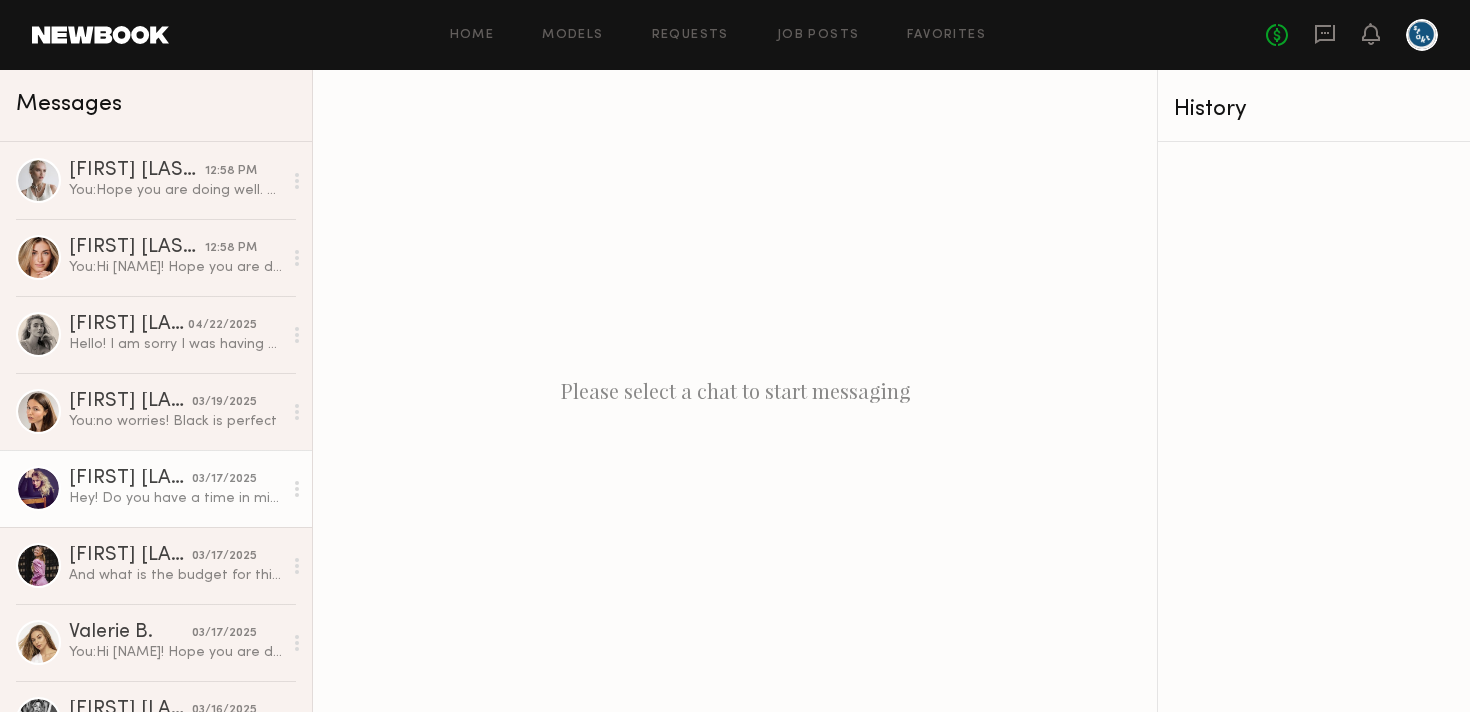 click on "Hey! Do you have a time in mind?" 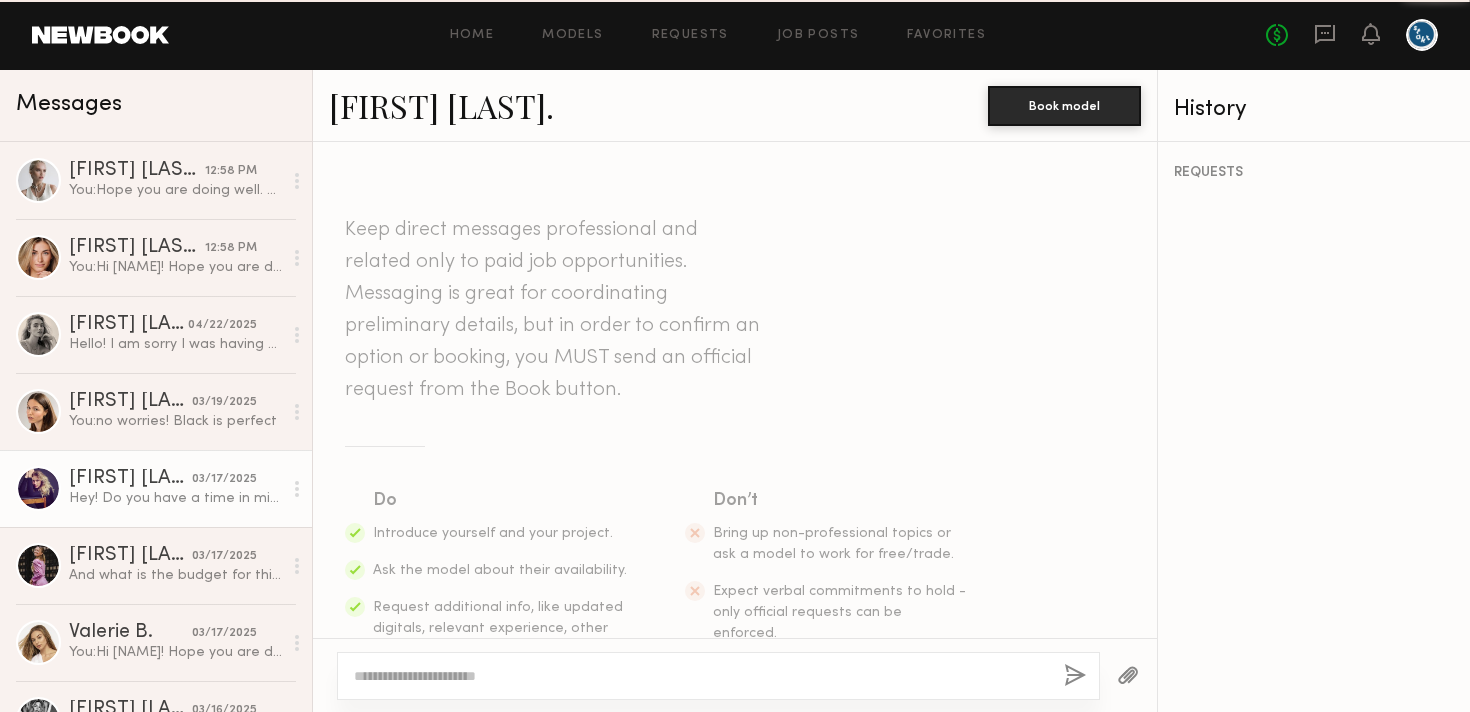 scroll, scrollTop: 698, scrollLeft: 0, axis: vertical 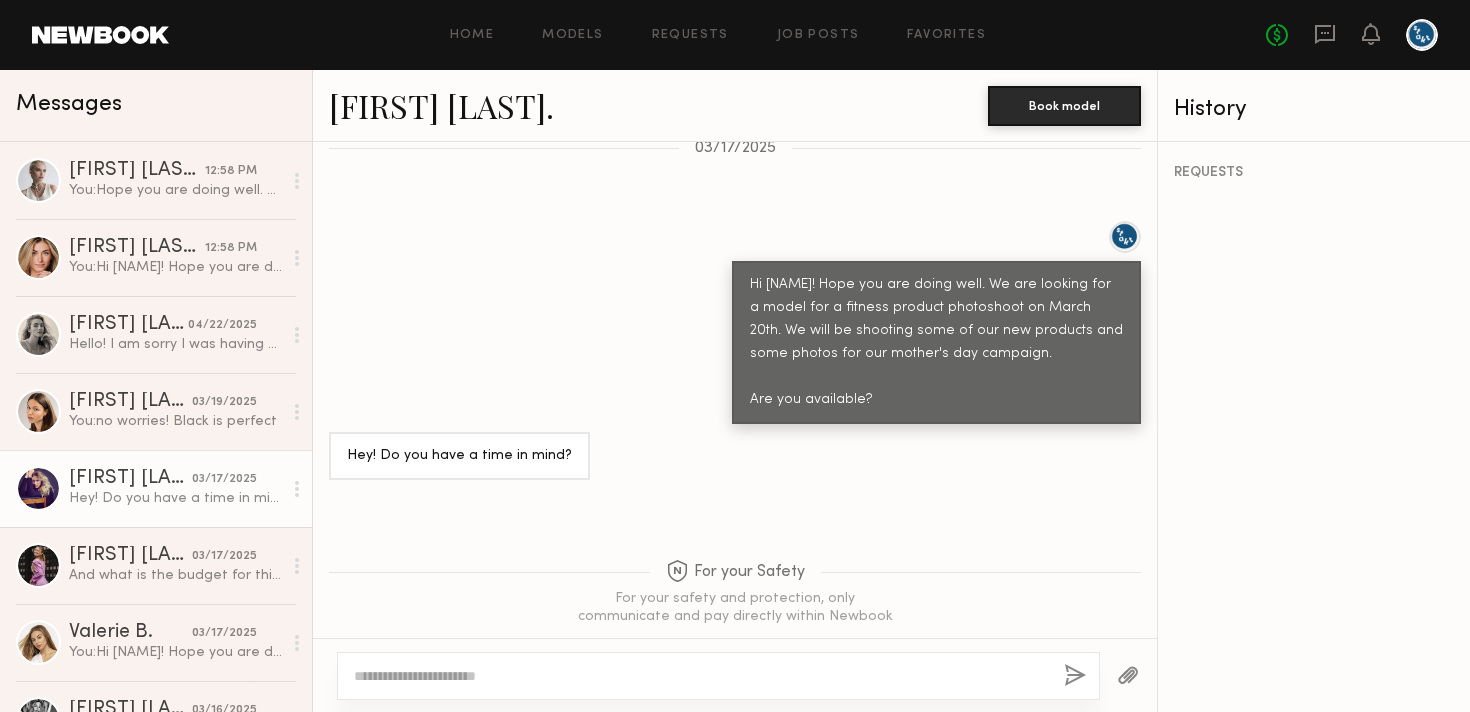 click on "Thea C." 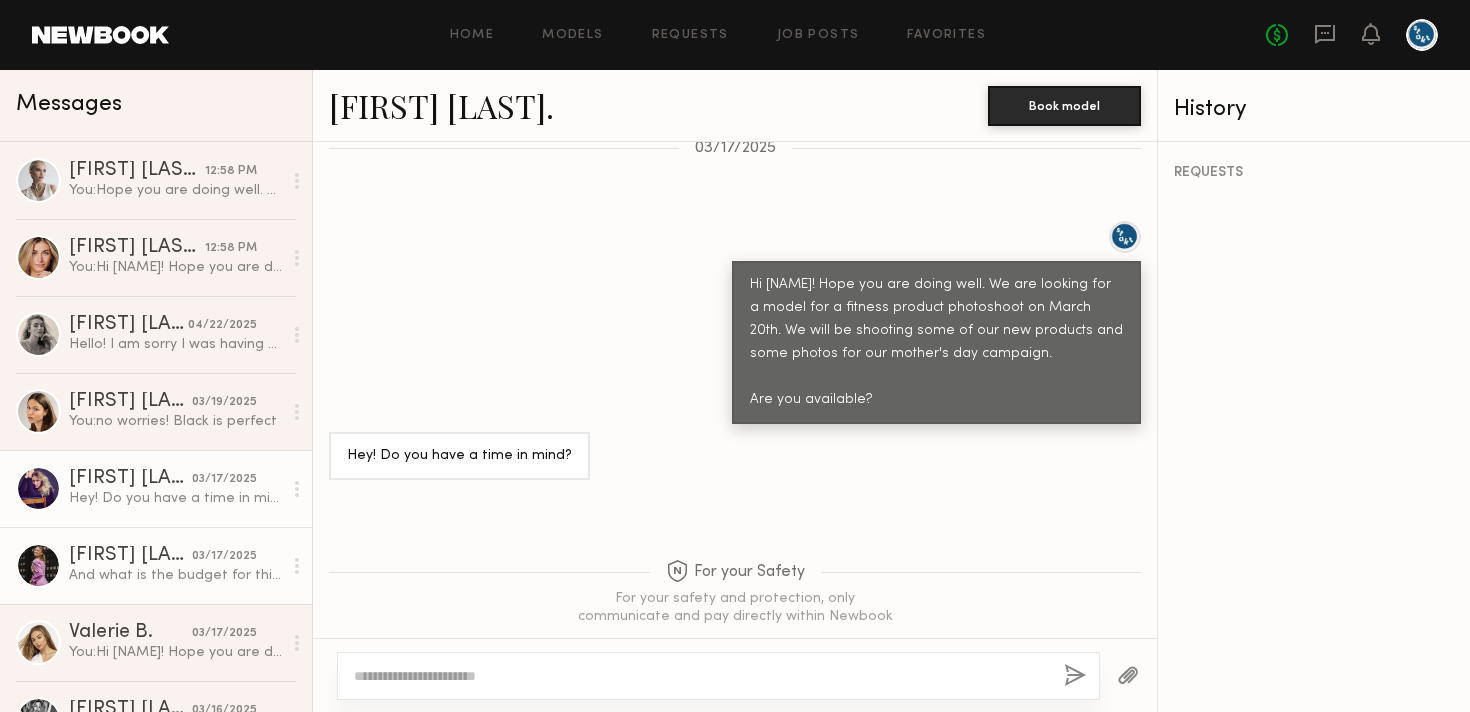 scroll, scrollTop: 128, scrollLeft: 0, axis: vertical 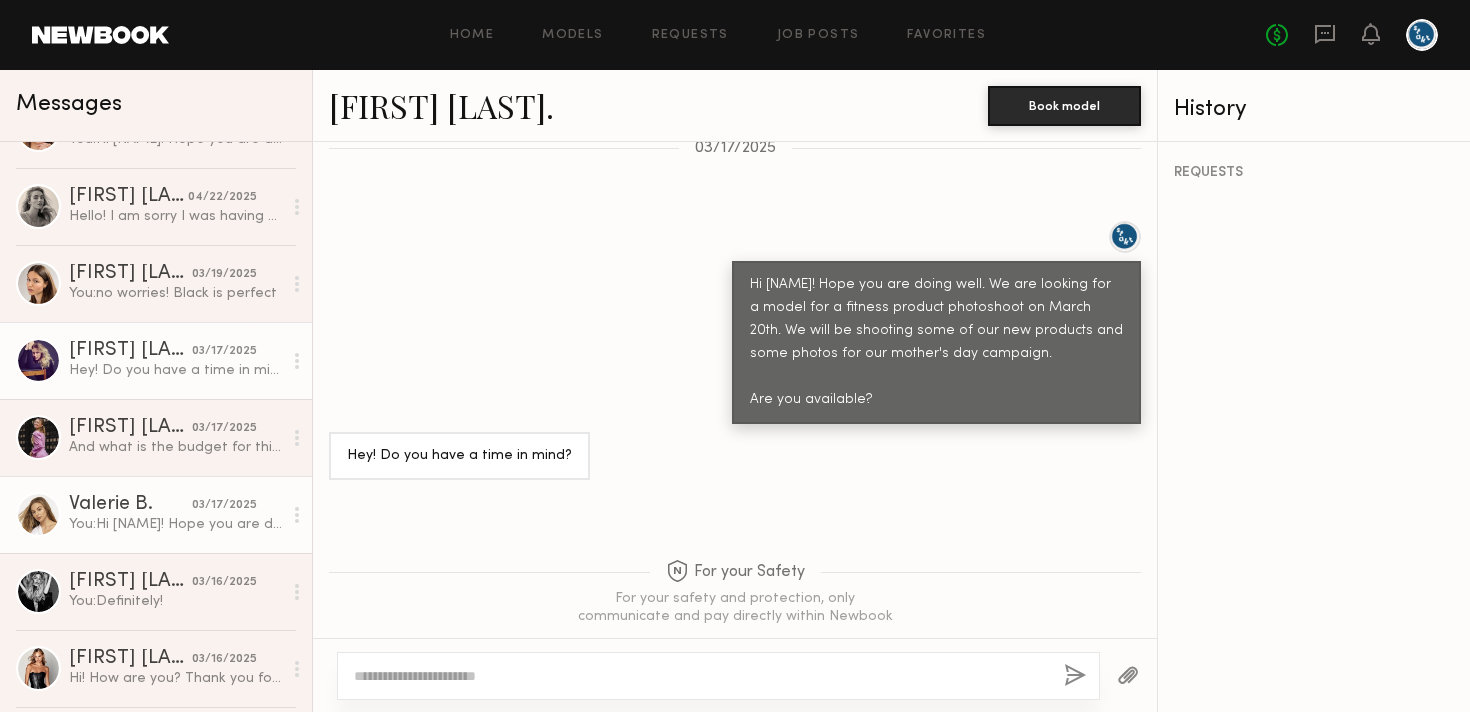 click on "Valerie B. 03/17/2025 You:  Hi Valerie! Hope you are doing well. We are looking for a model for a fitness product photoshoot on March 20th. We will be shooting some of our new products and some photos for our mother's day campaign.
Are you available?" 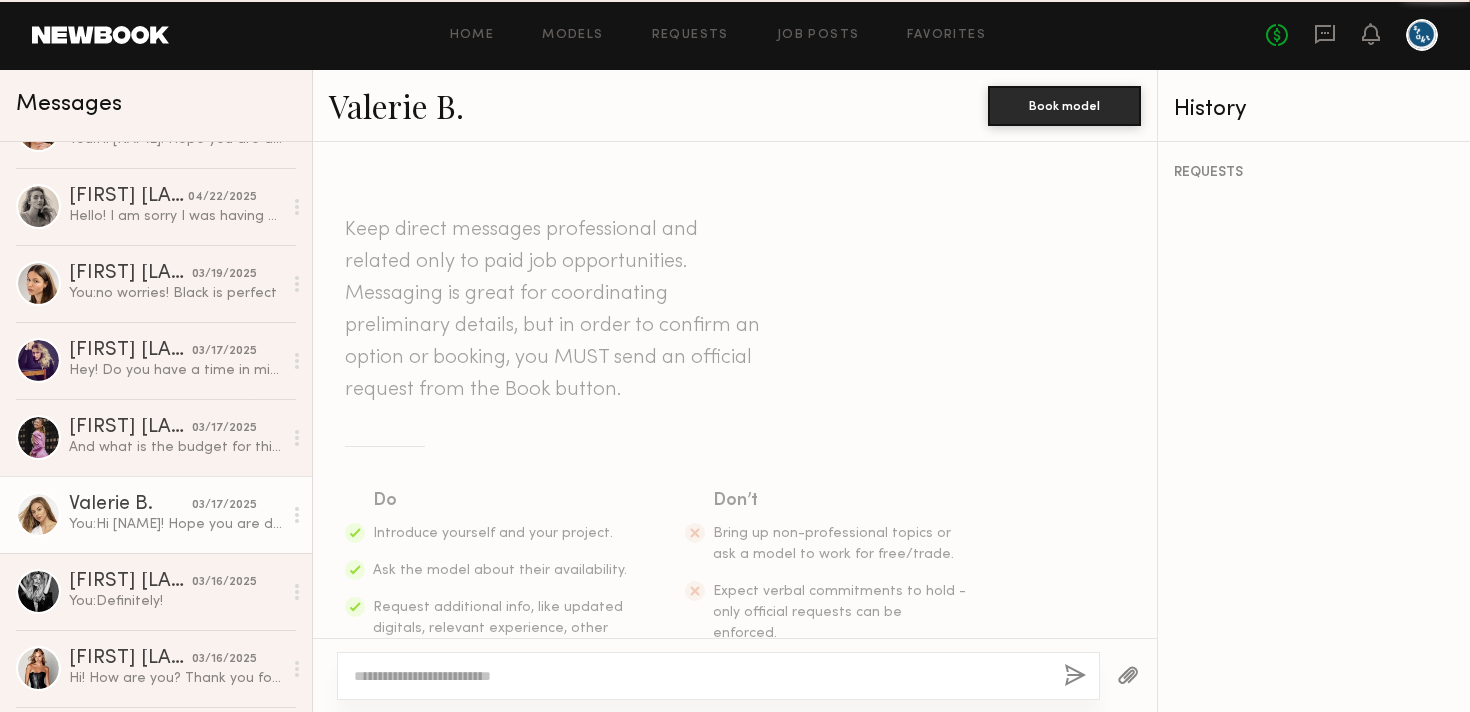 scroll, scrollTop: 1344, scrollLeft: 0, axis: vertical 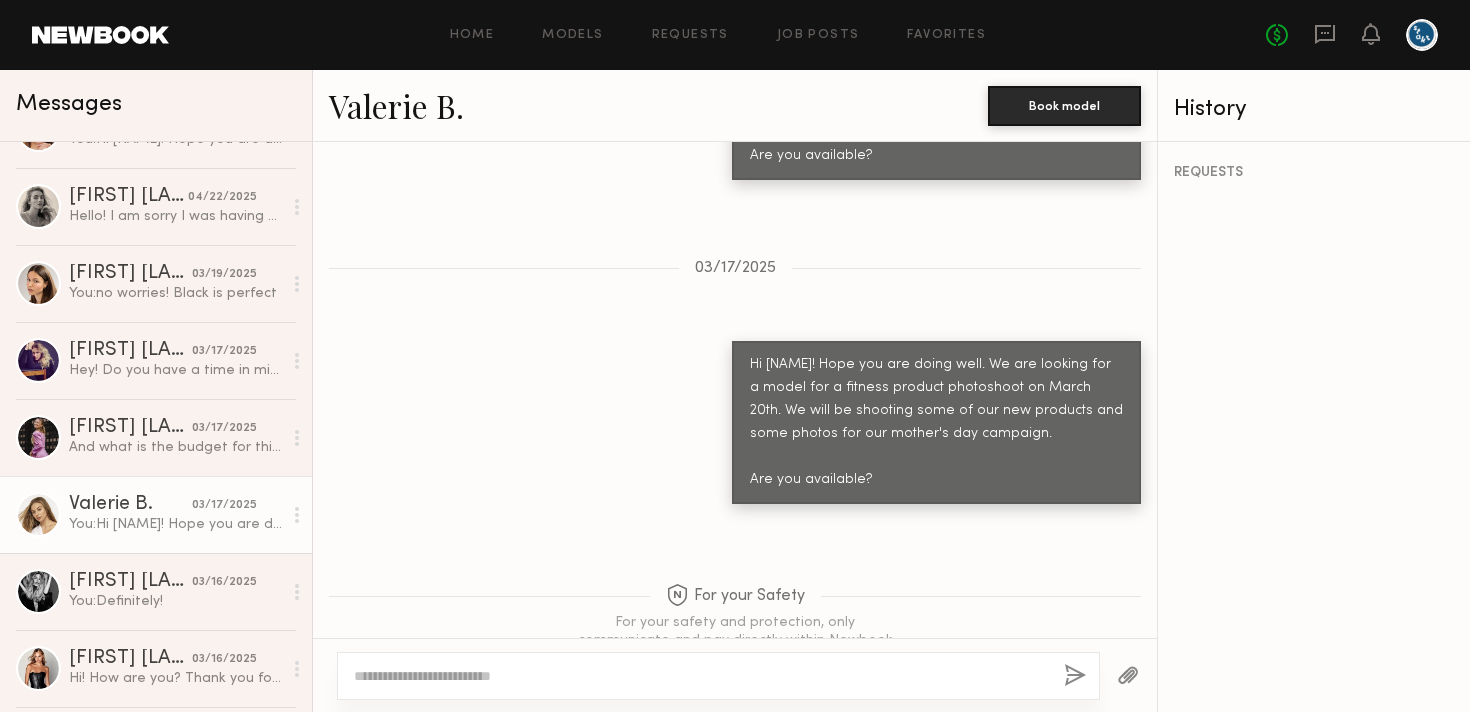 click on "Valerie B." 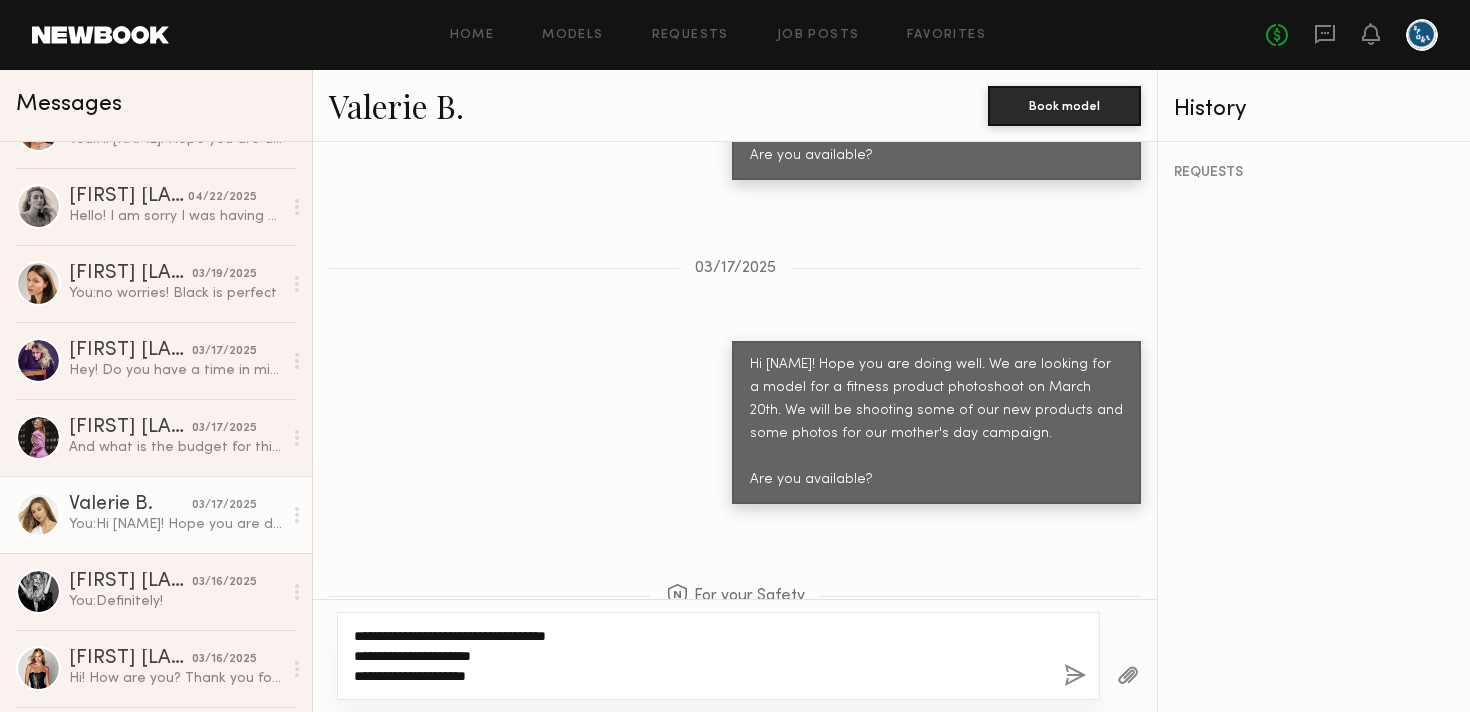 type 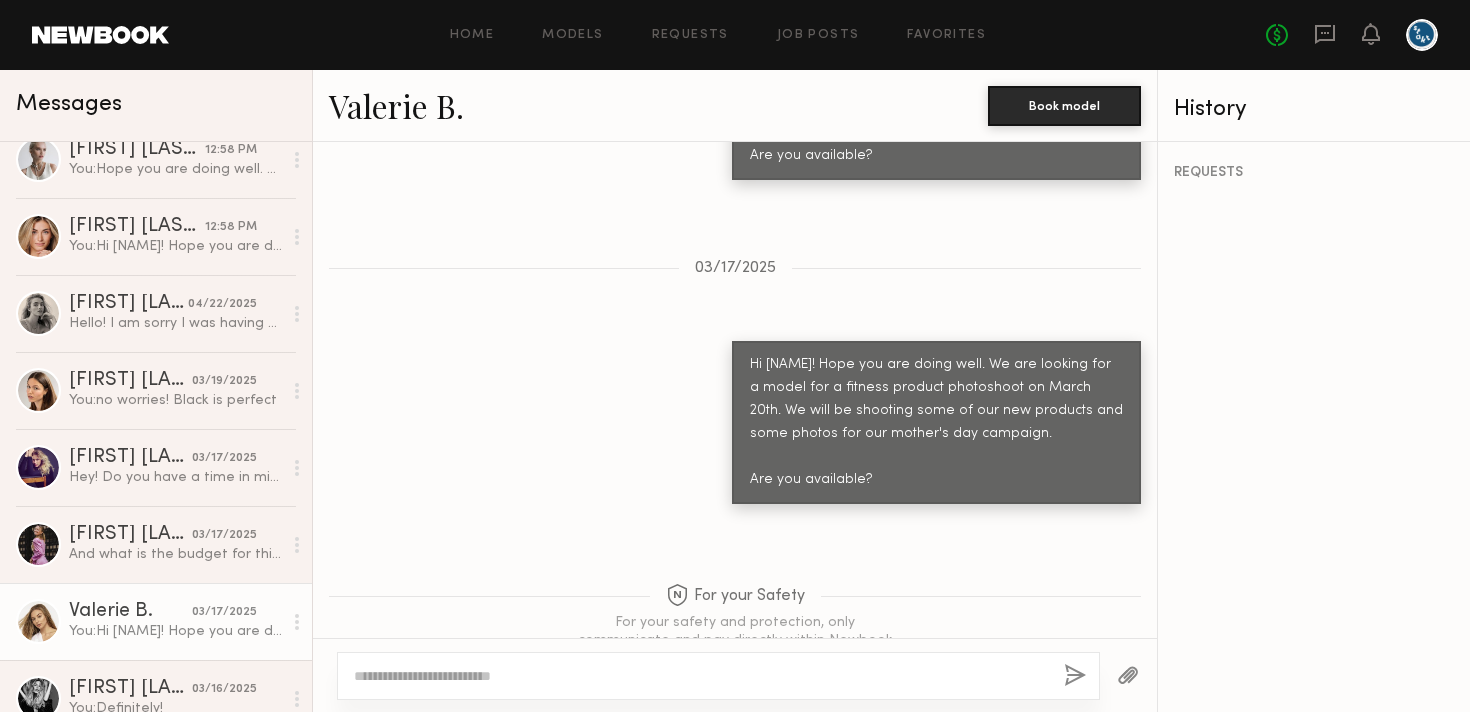 scroll, scrollTop: 0, scrollLeft: 0, axis: both 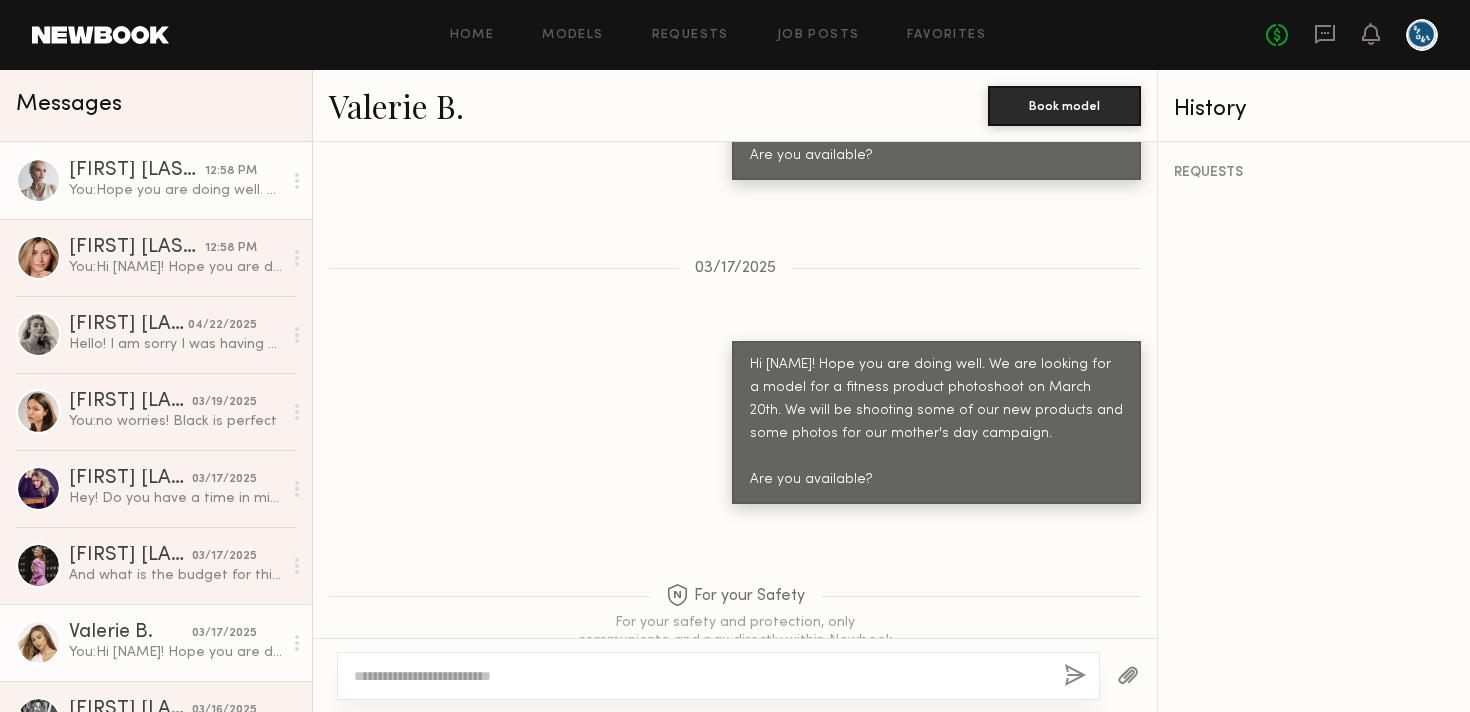 click on "You:  Hope you are doing well. We are looking for a model for a fitness product photoshoot on August 15th. We will be shooting some of our new products and accessories
Are you available?" 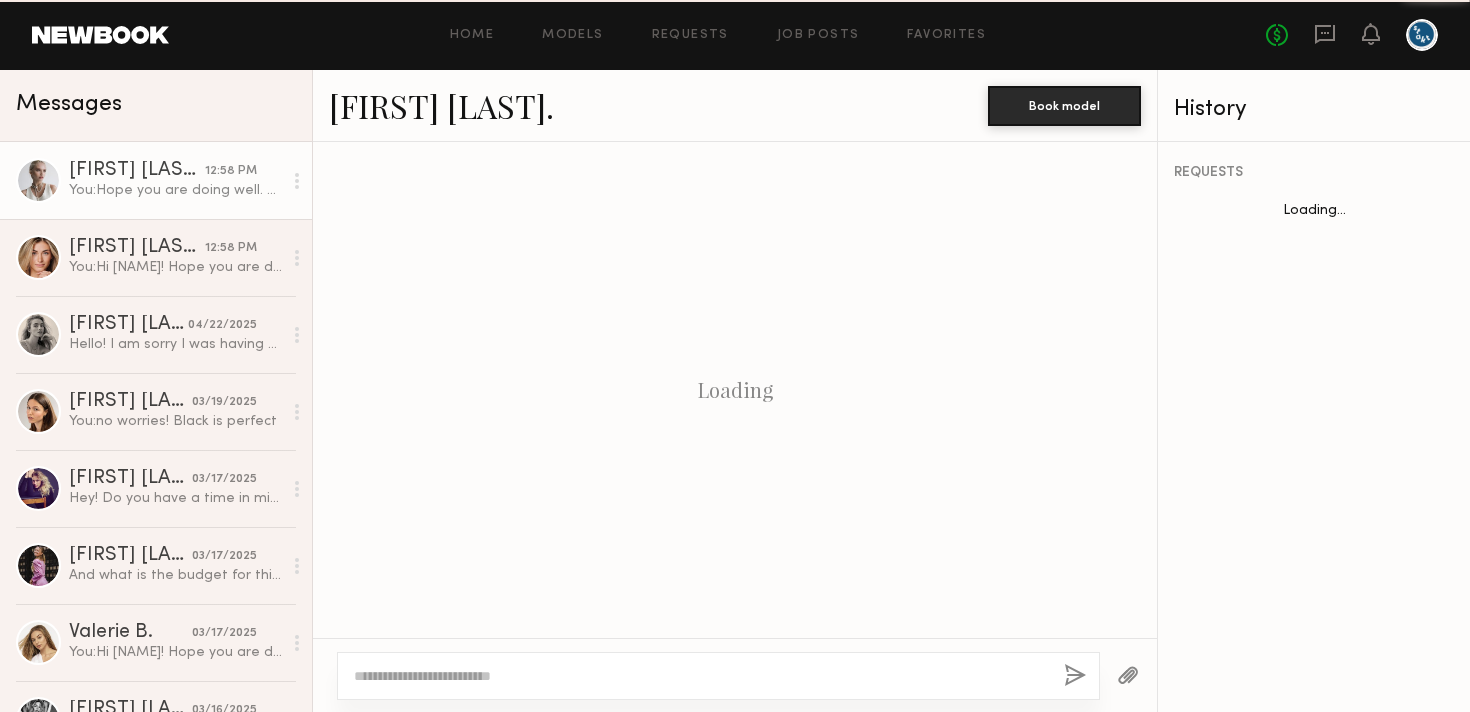 scroll, scrollTop: 1190, scrollLeft: 0, axis: vertical 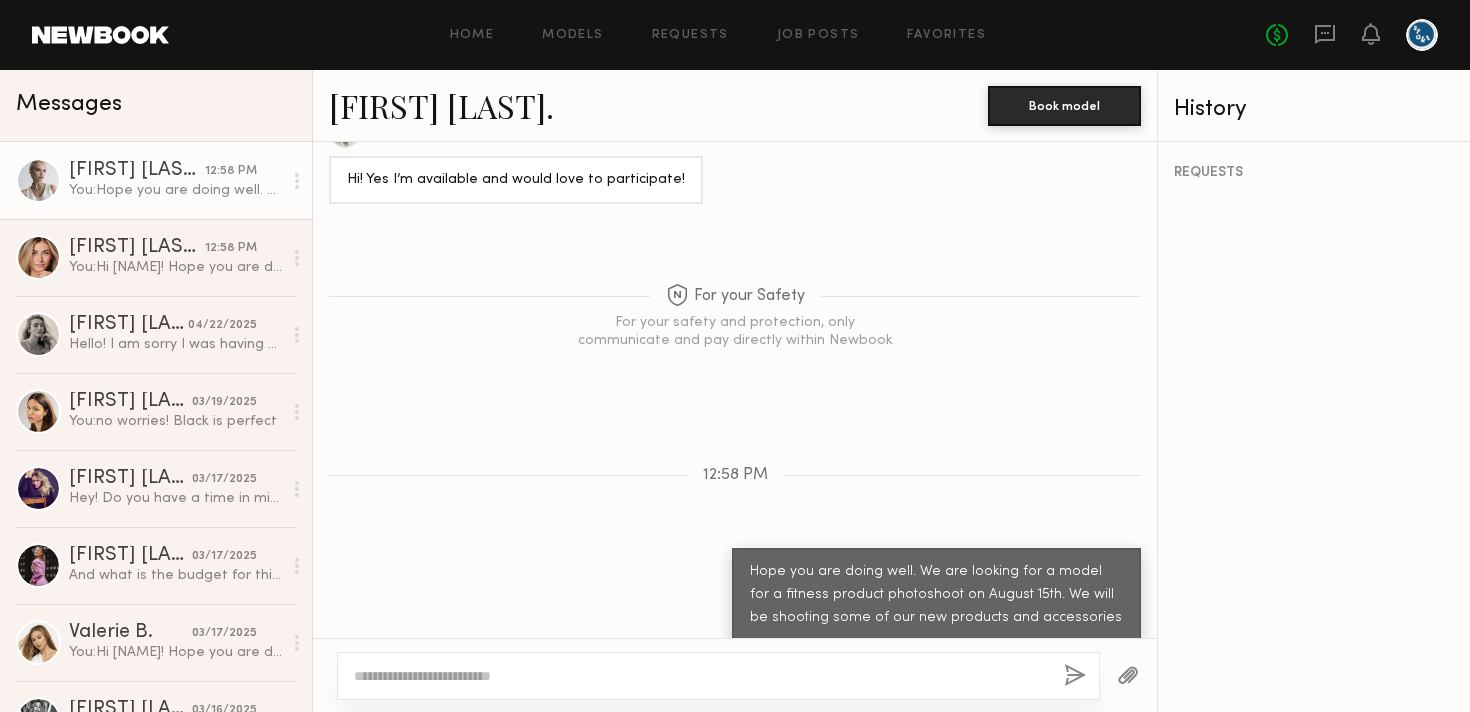 click on "Hope you are doing well. We are looking for a model for a fitness product photoshoot on August 15th. We will be shooting some of our new products and accessories
Are you available?" 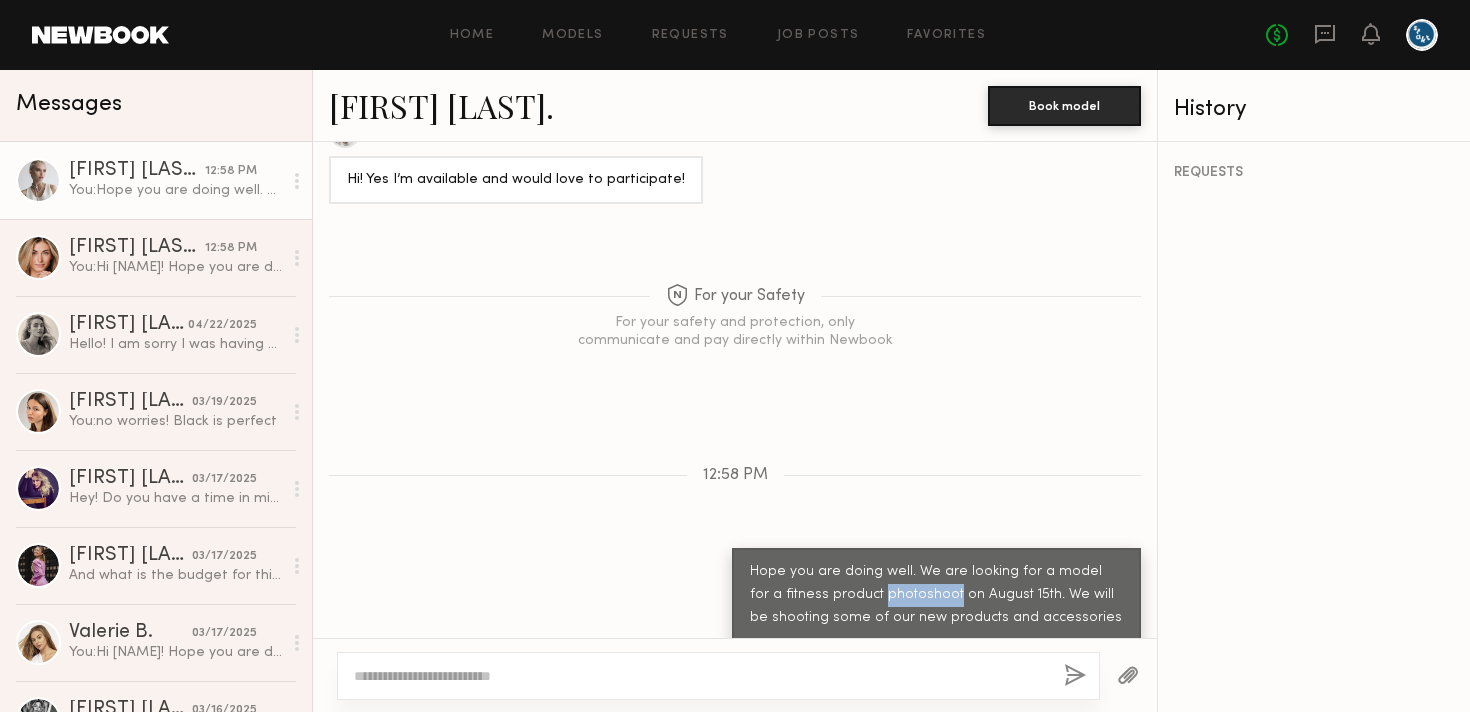 click on "Hope you are doing well. We are looking for a model for a fitness product photoshoot on August 15th. We will be shooting some of our new products and accessories
Are you available?" 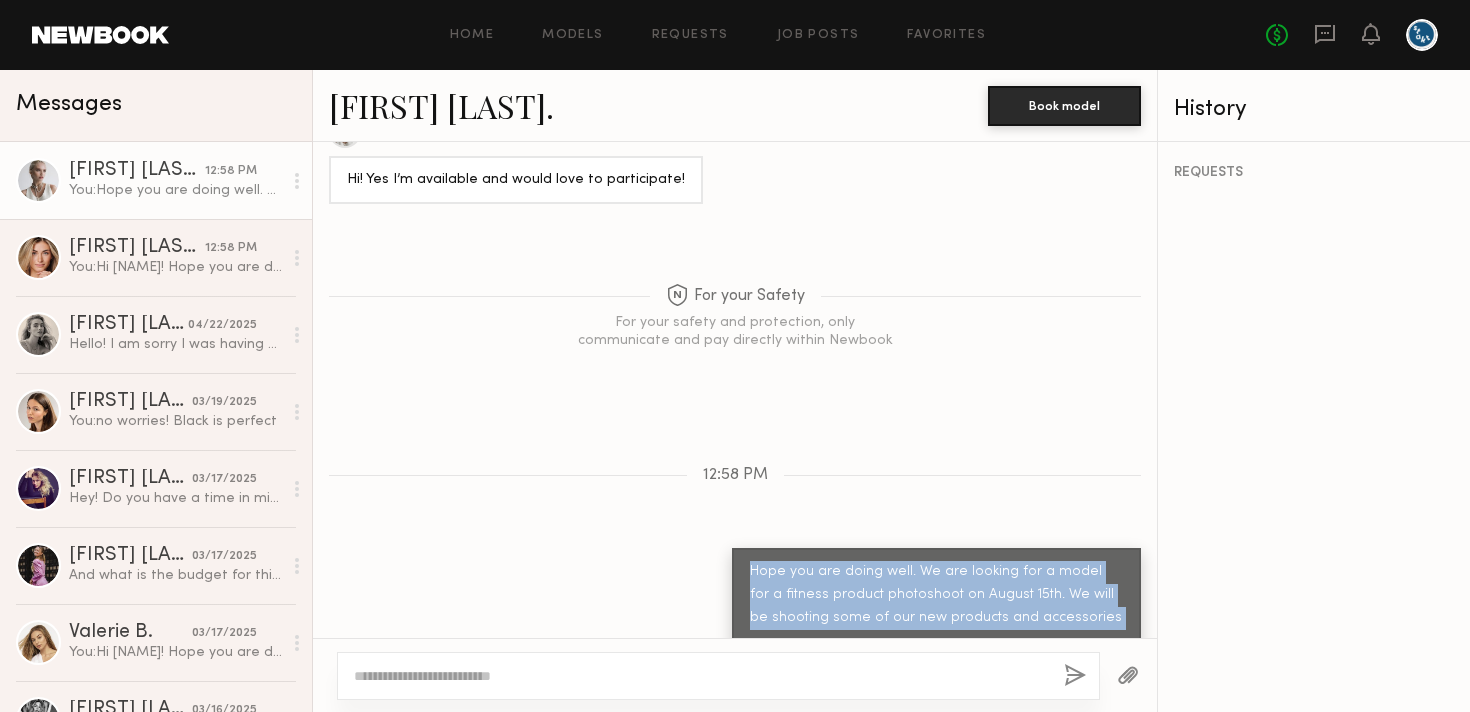 click on "Hope you are doing well. We are looking for a model for a fitness product photoshoot on August 15th. We will be shooting some of our new products and accessories
Are you available?" 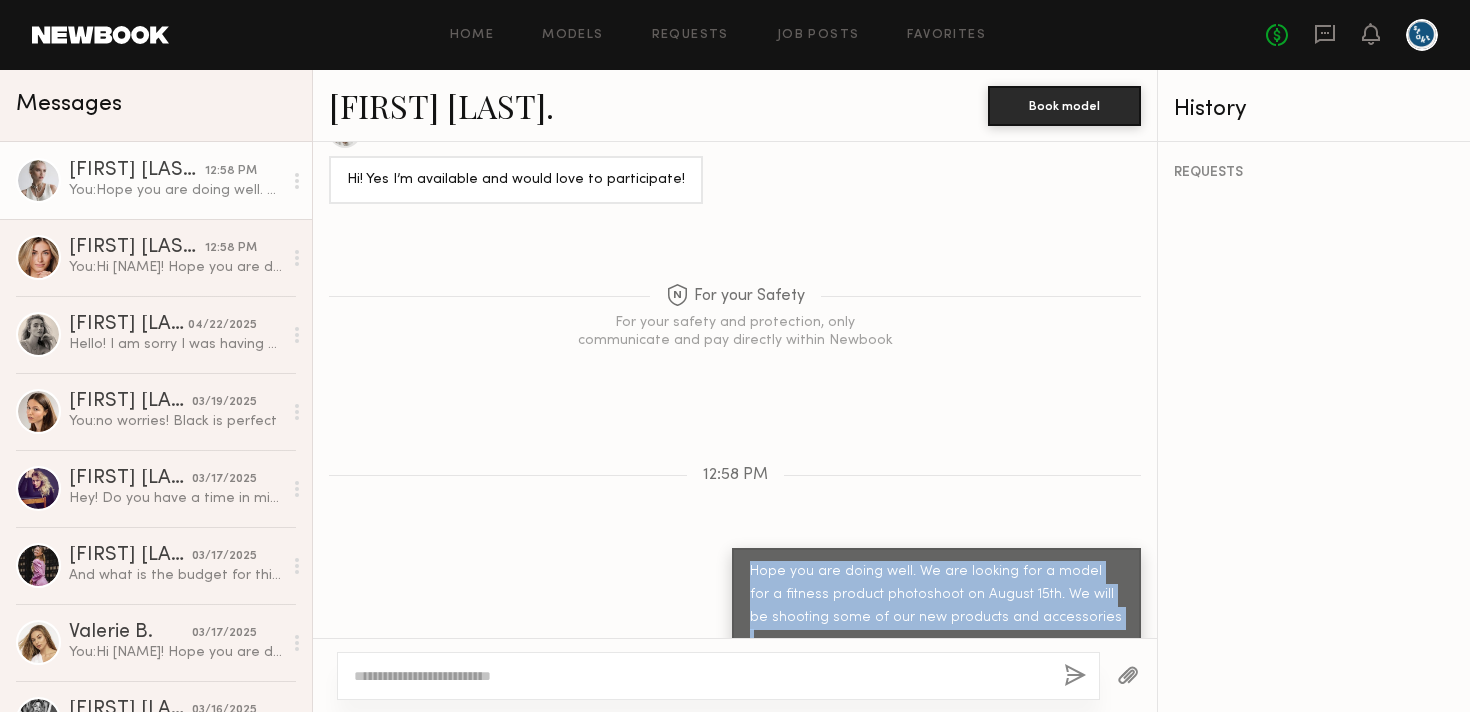 drag, startPoint x: 885, startPoint y: 601, endPoint x: 708, endPoint y: 483, distance: 212.72752 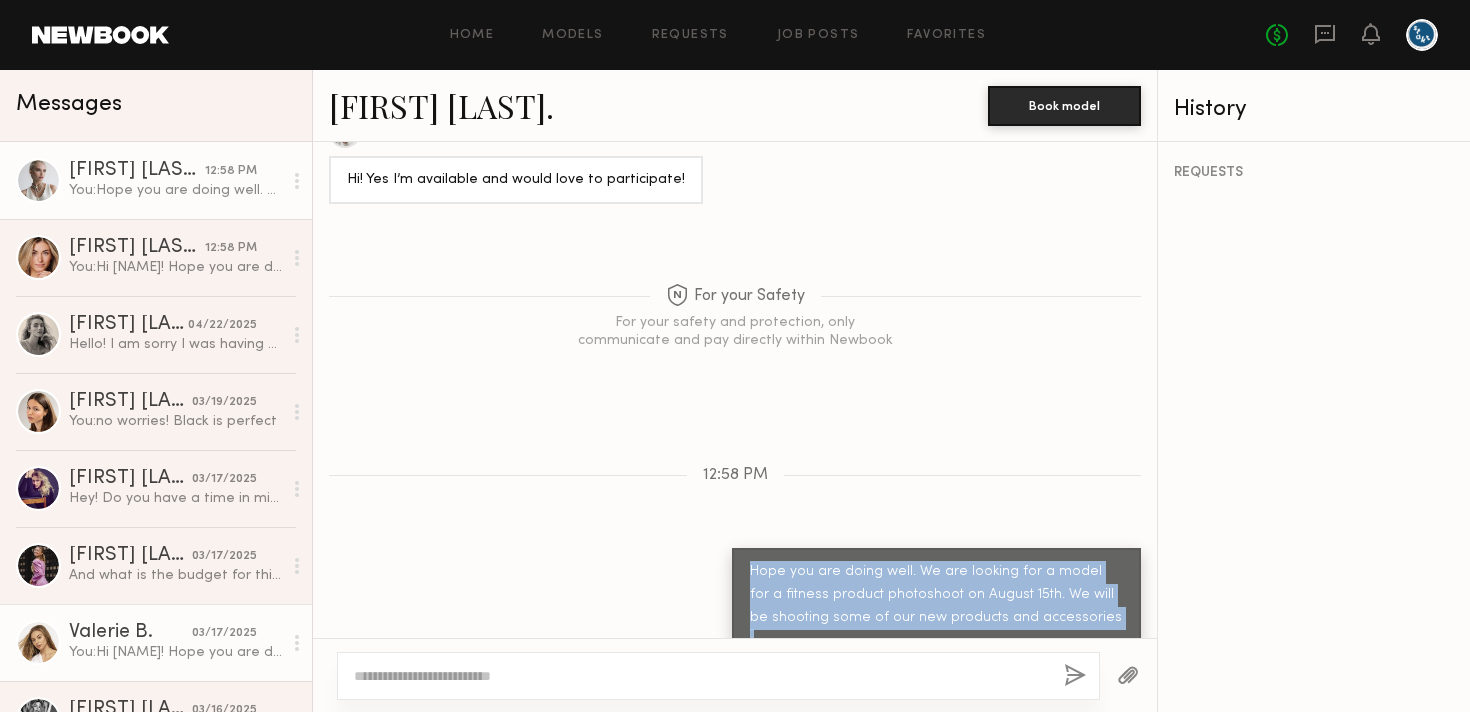click on "Valerie B. 03/17/2025 You:  Hi Valerie! Hope you are doing well. We are looking for a model for a fitness product photoshoot on March 20th. We will be shooting some of our new products and some photos for our mother's day campaign.
Are you available?" 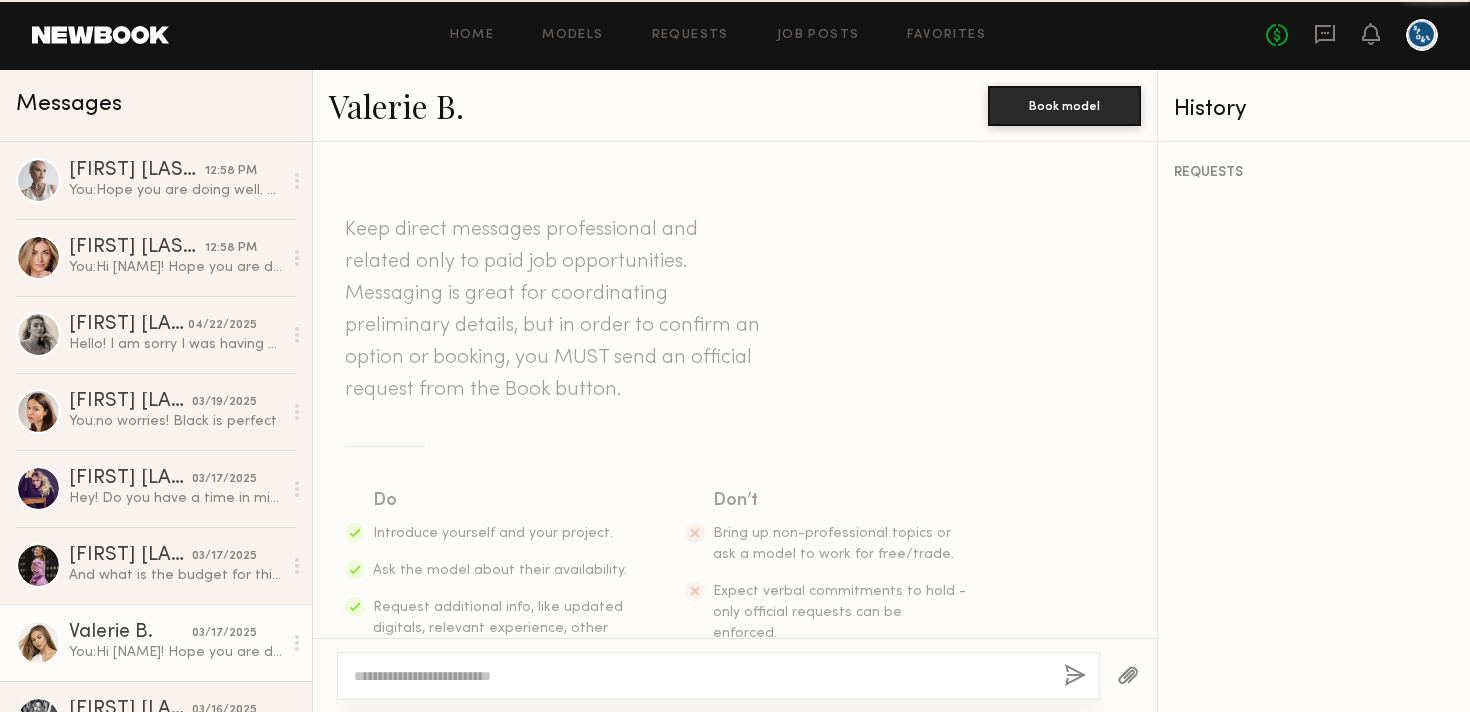 scroll, scrollTop: 1344, scrollLeft: 0, axis: vertical 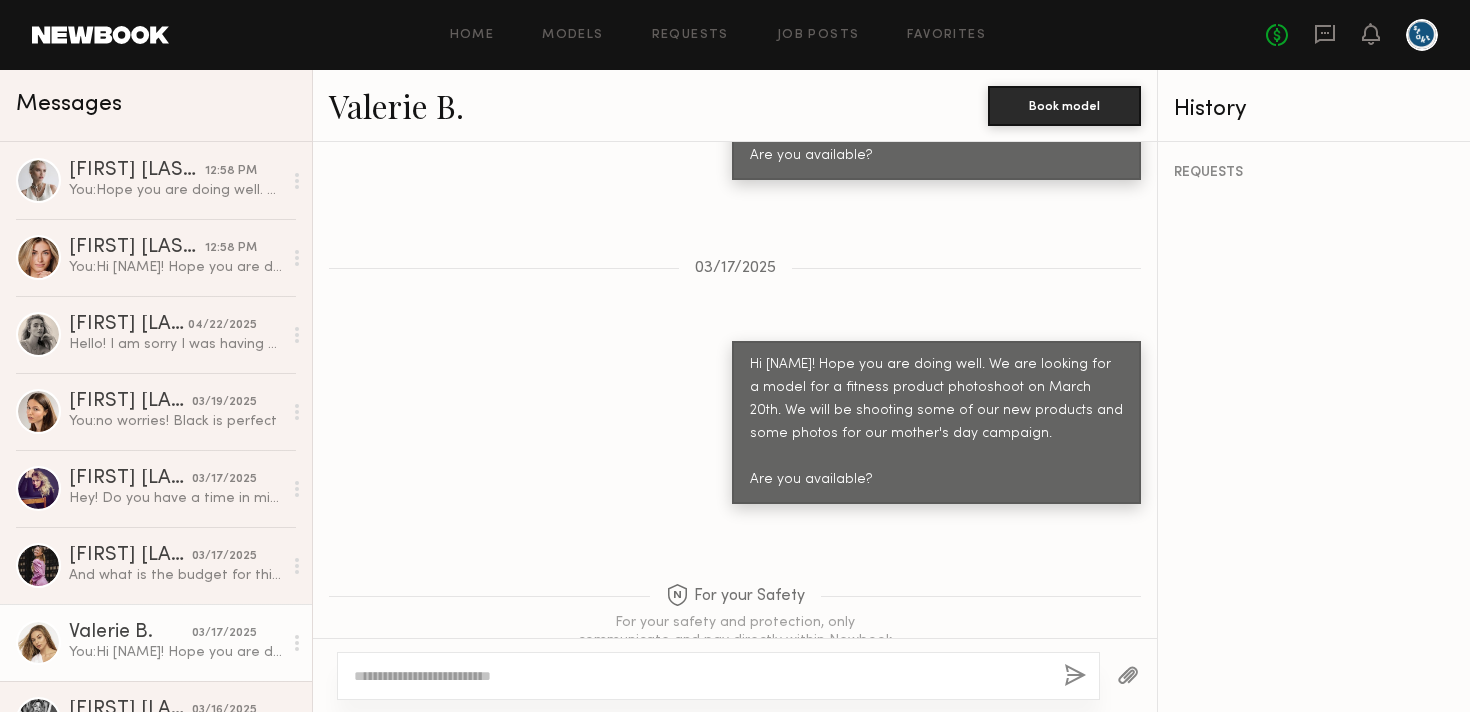 click 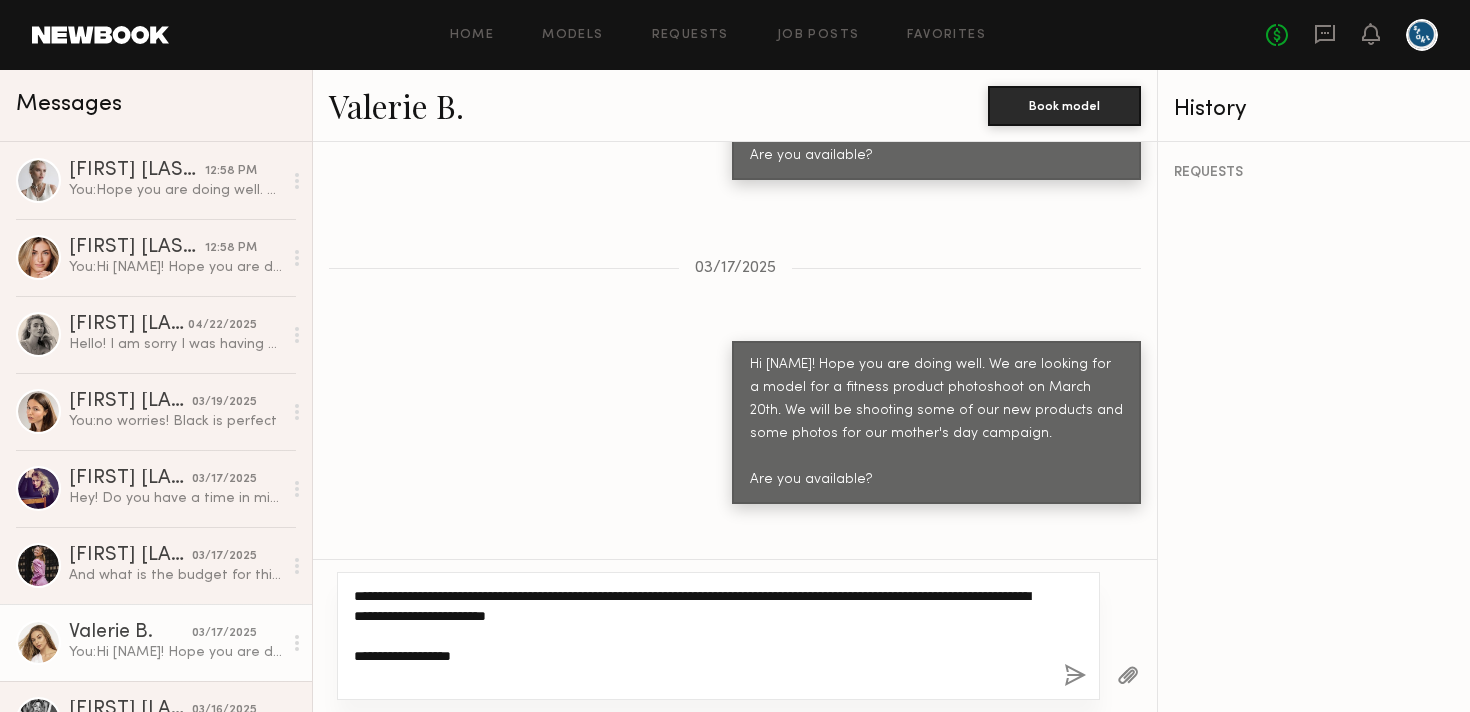 type on "**********" 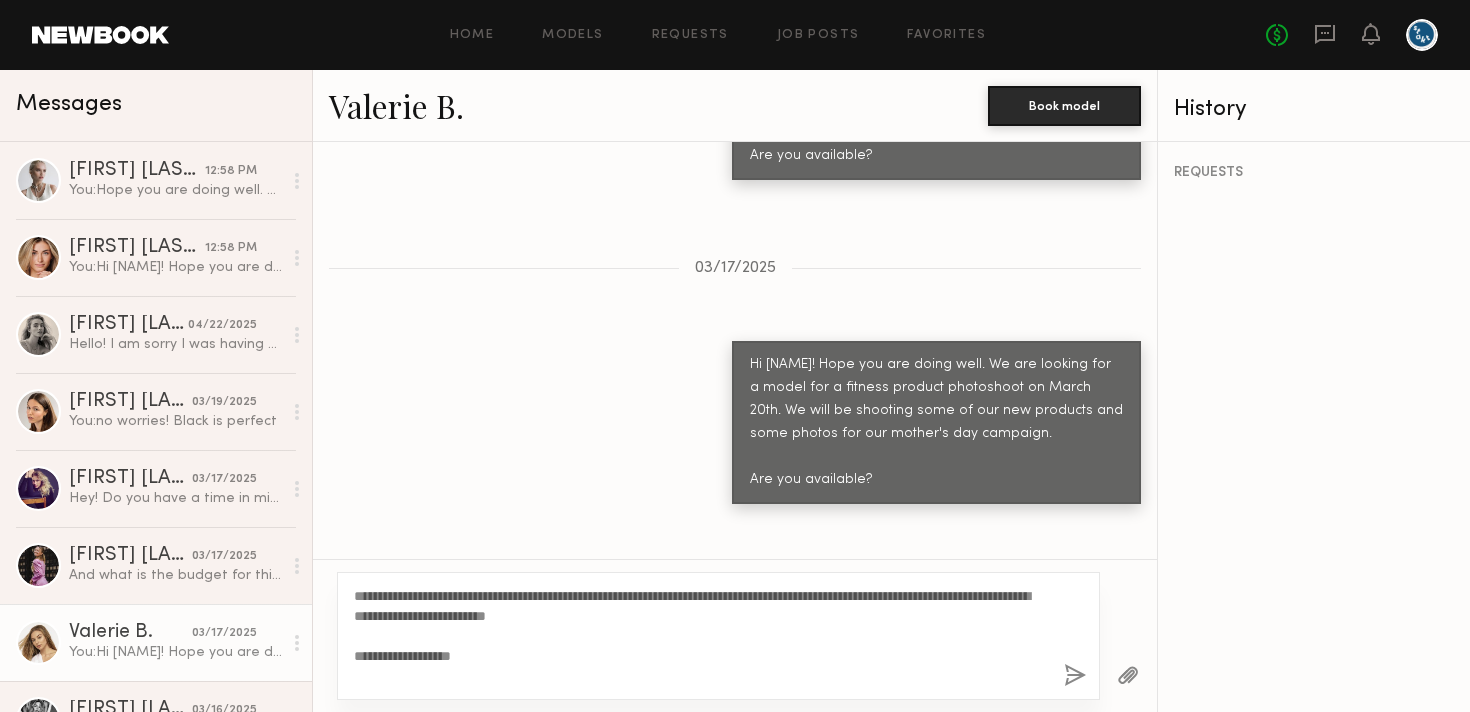 click 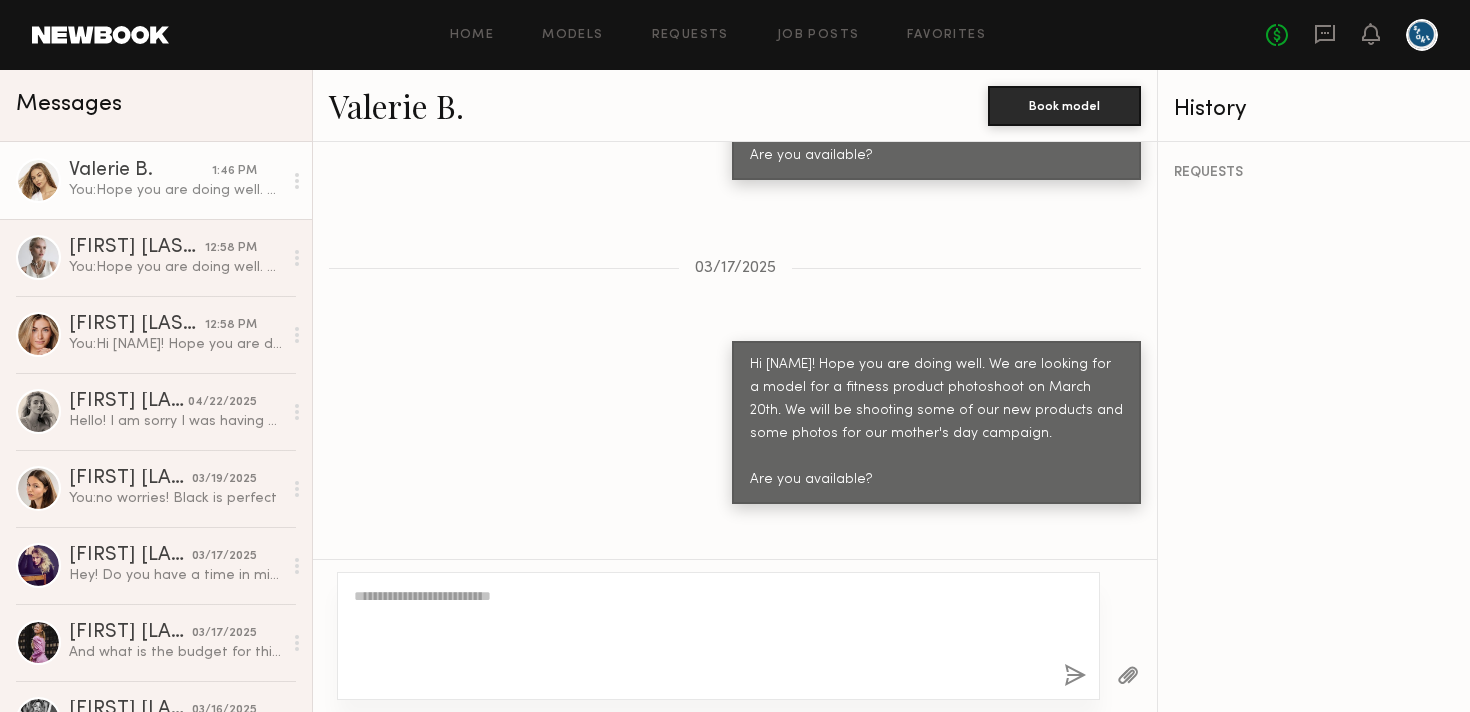 scroll, scrollTop: 1796, scrollLeft: 0, axis: vertical 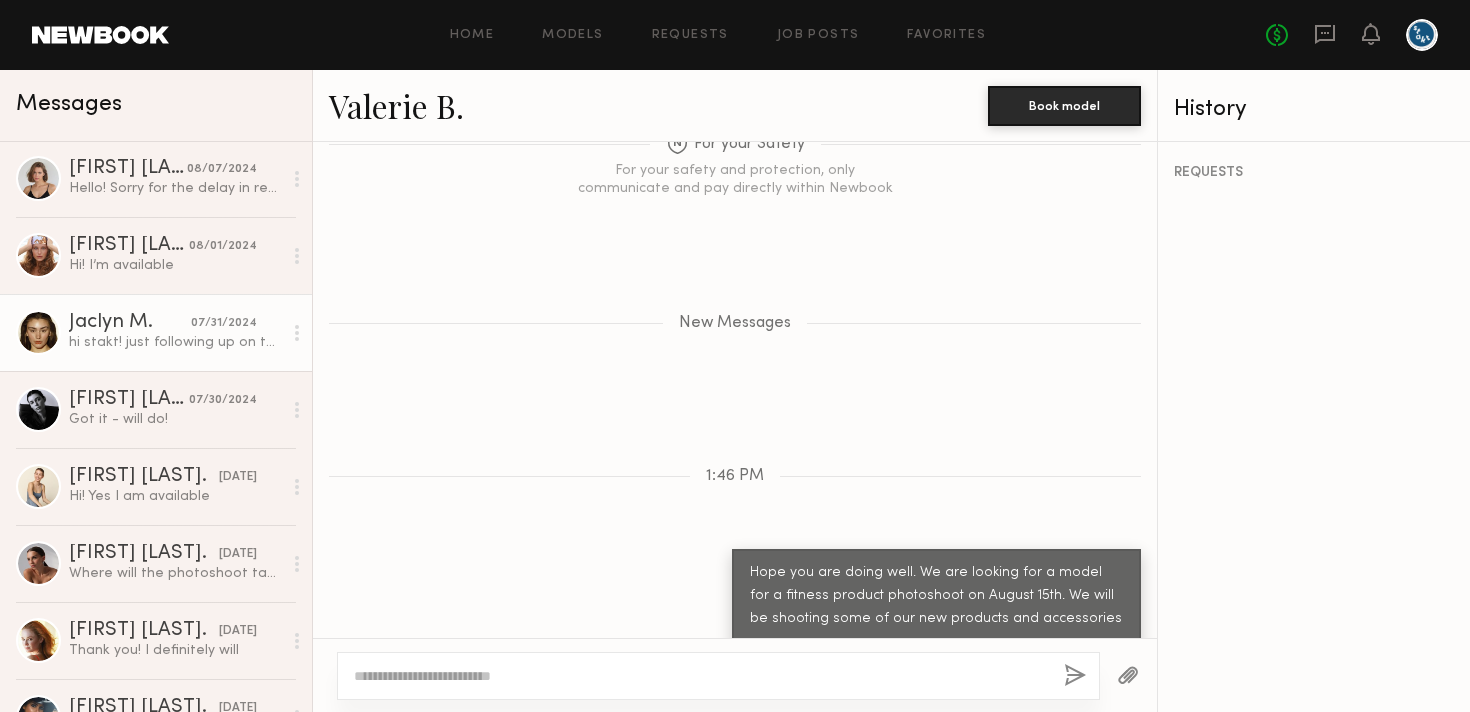 click on "hi stakt! just following up on this :)" 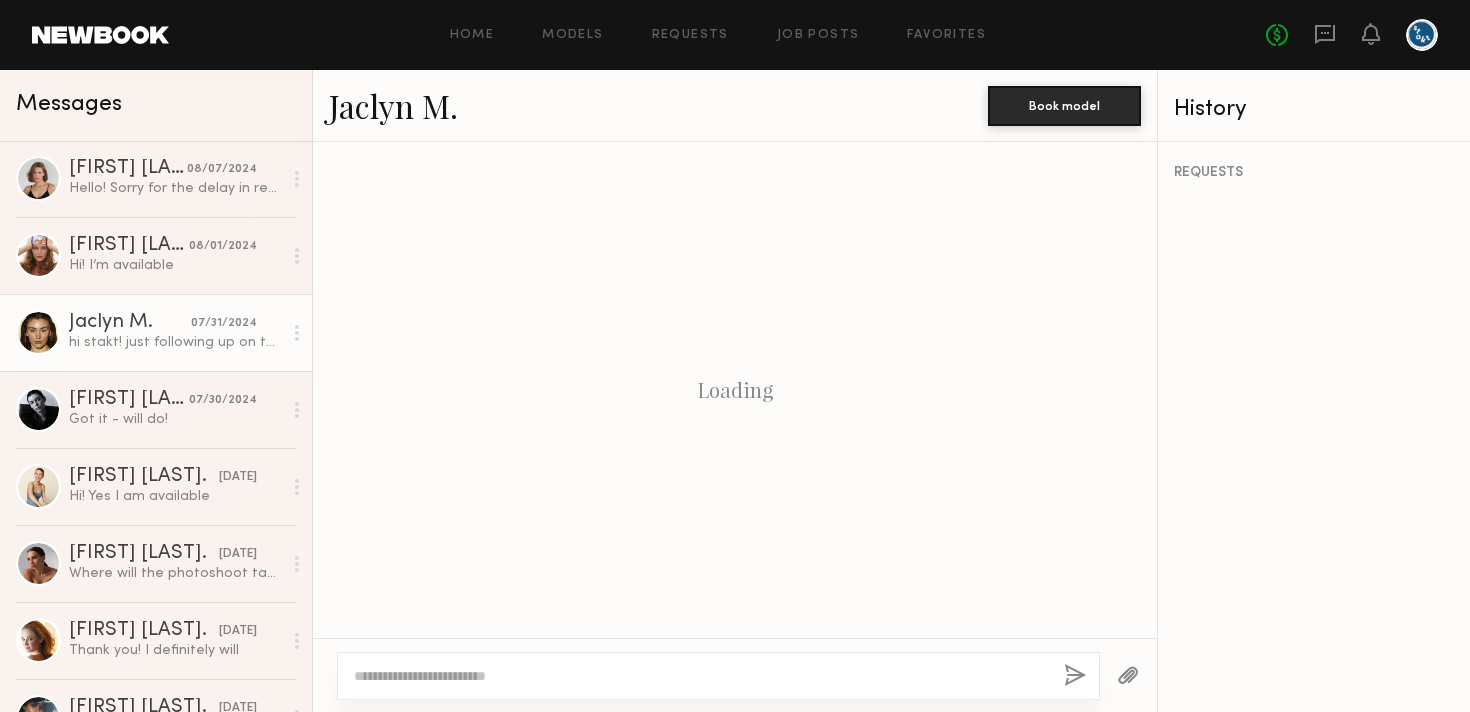 scroll, scrollTop: 946, scrollLeft: 0, axis: vertical 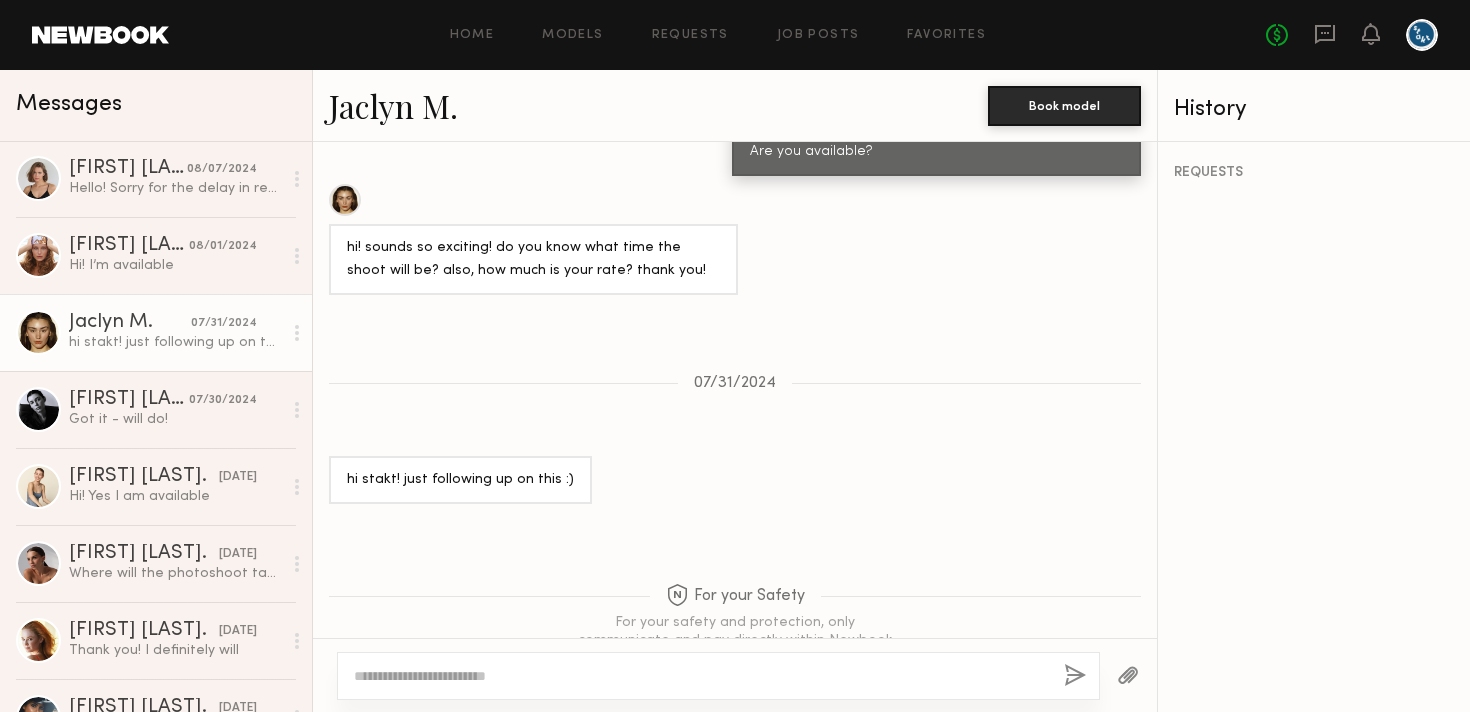 click on "Jaclyn M." 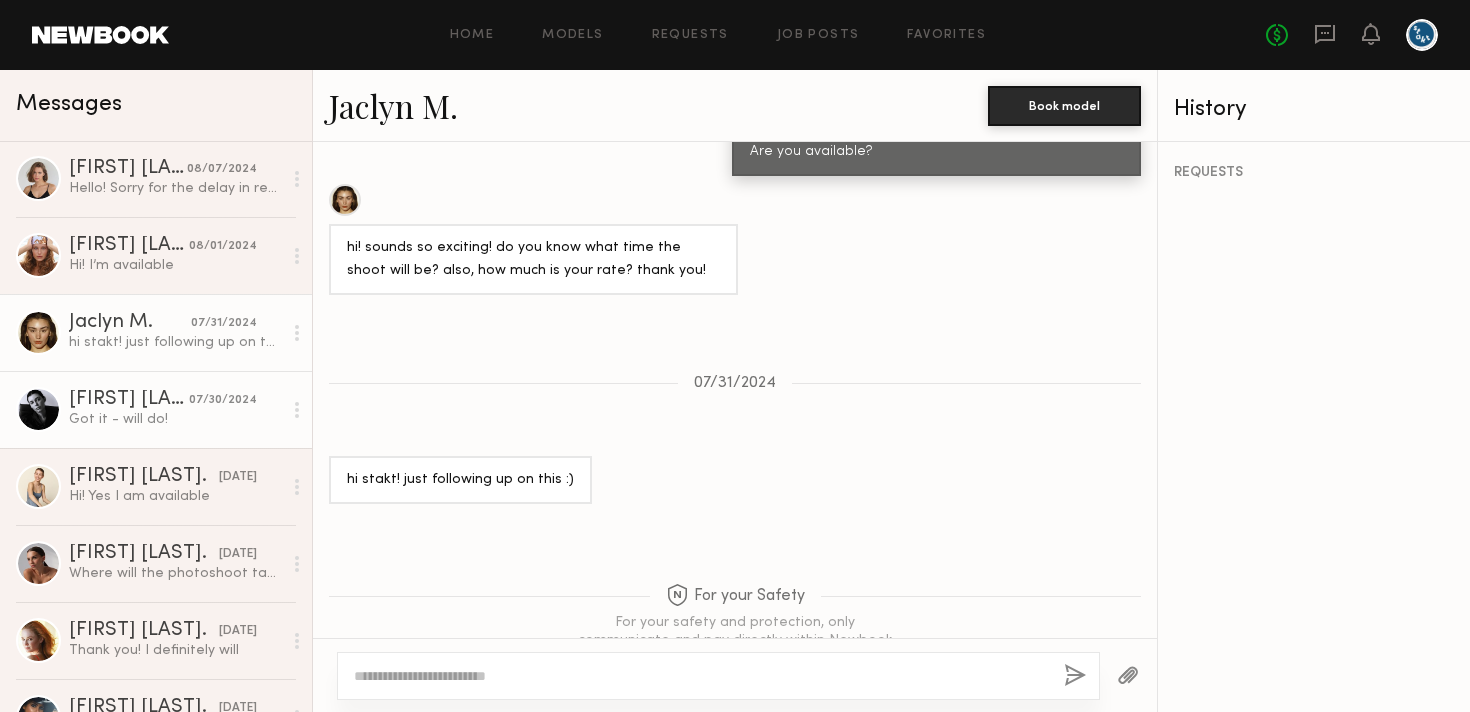 click on "Got it - will do!" 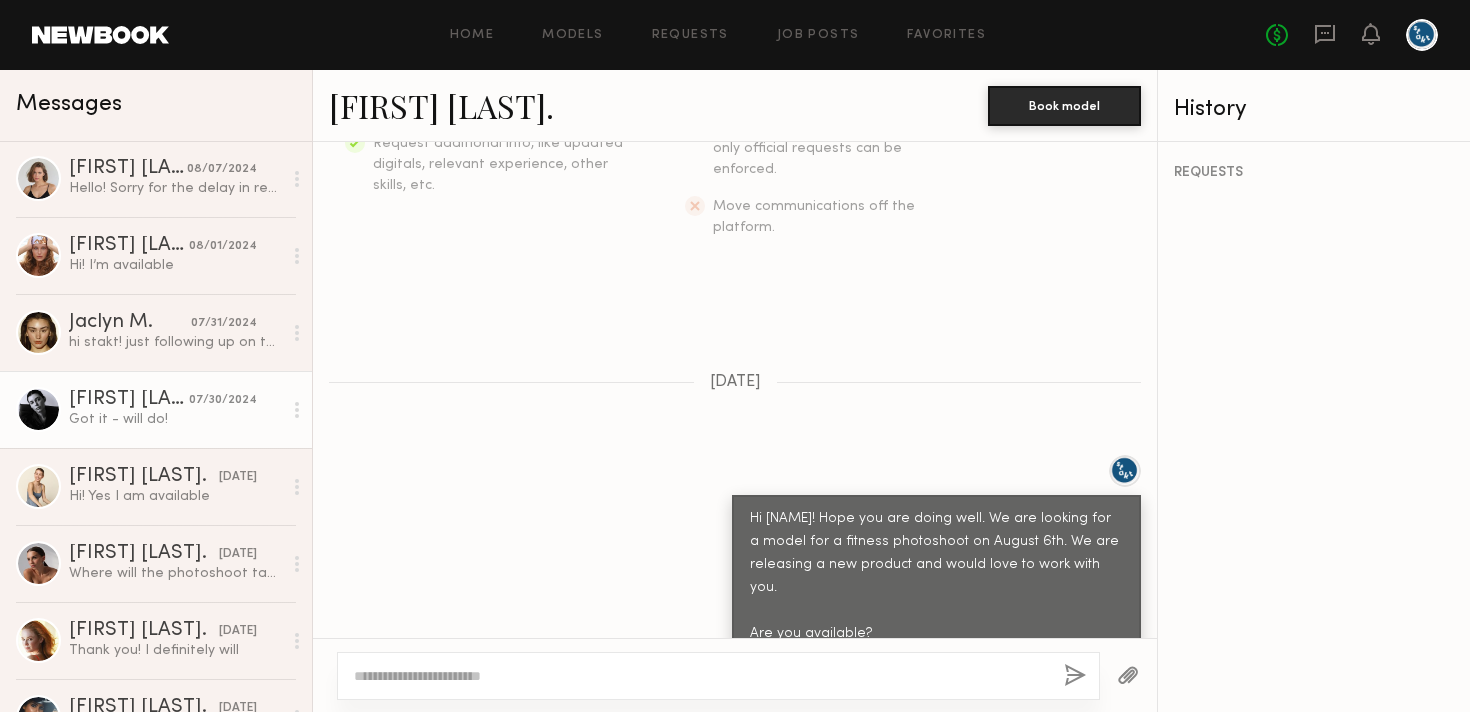 scroll, scrollTop: 103, scrollLeft: 0, axis: vertical 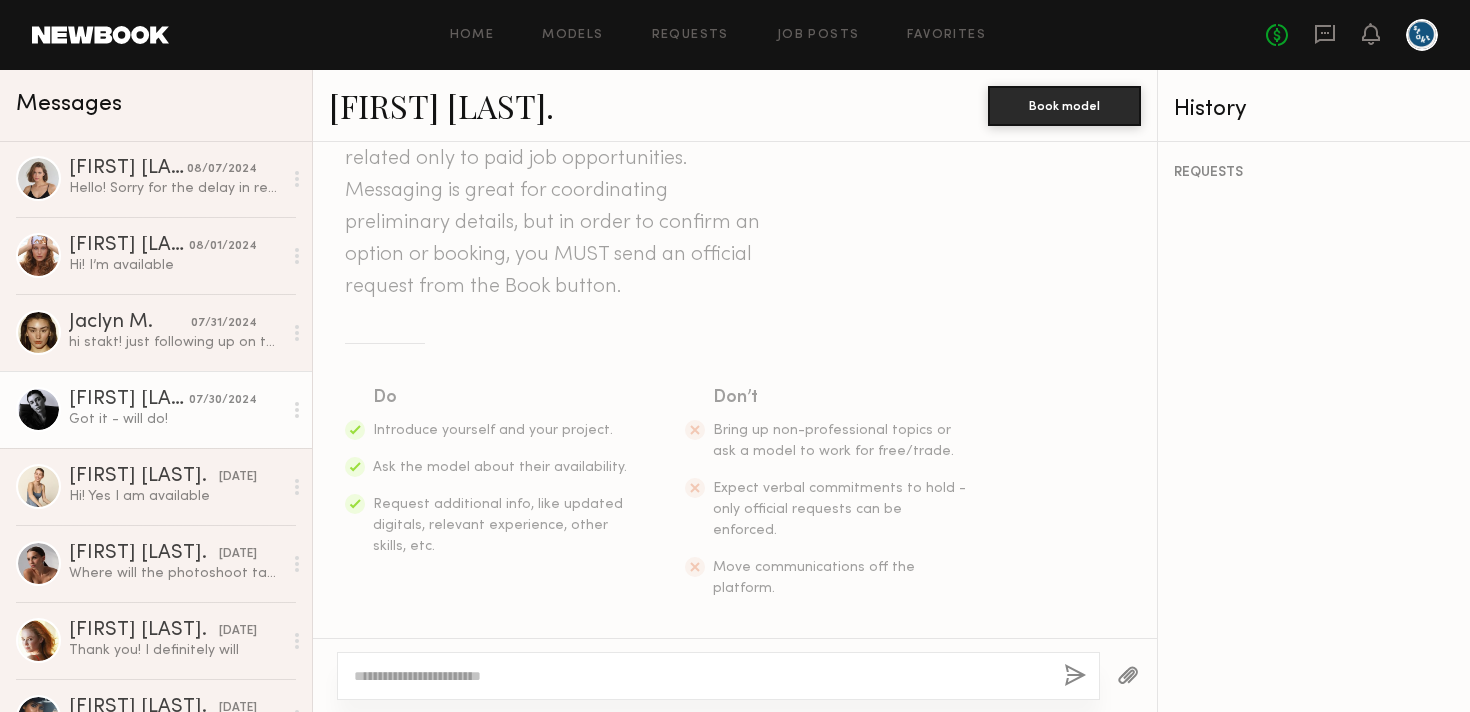 click on "Lainy T." 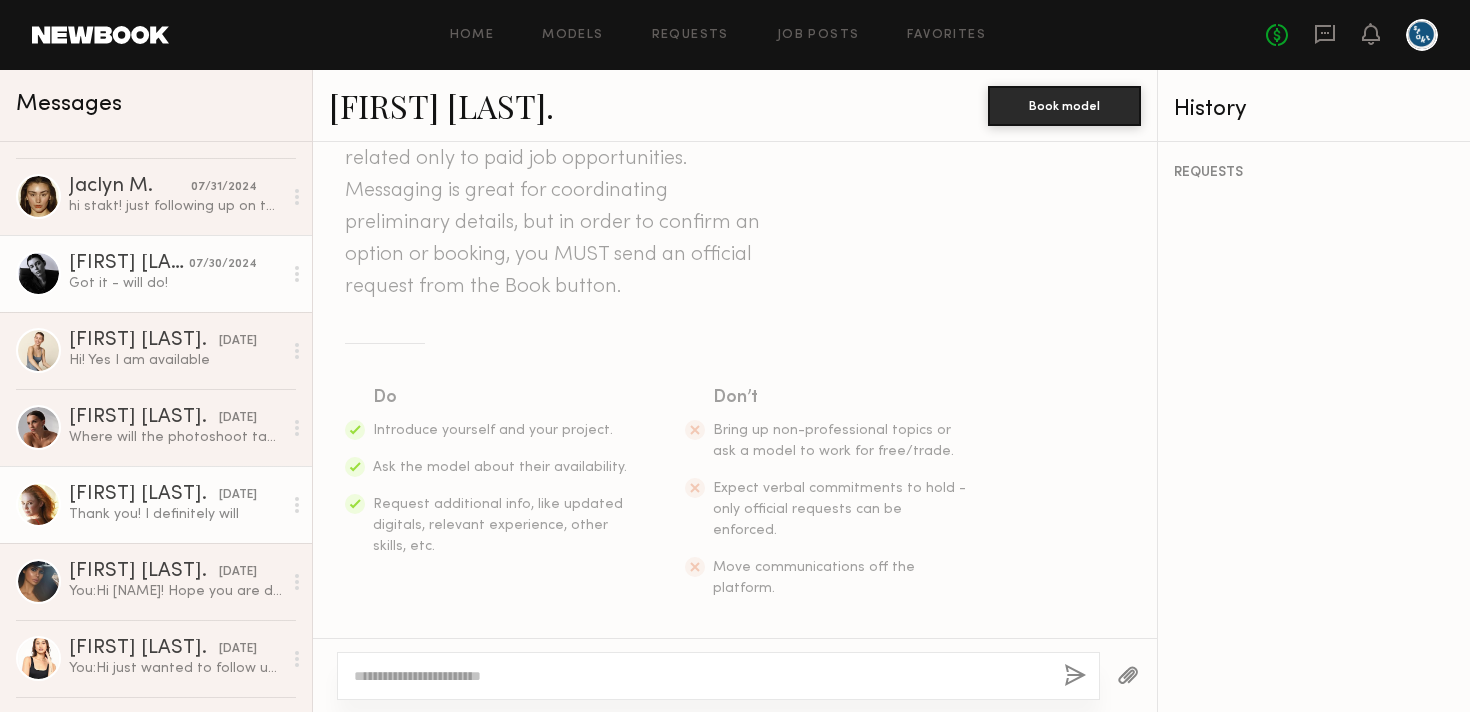 scroll, scrollTop: 1572, scrollLeft: 0, axis: vertical 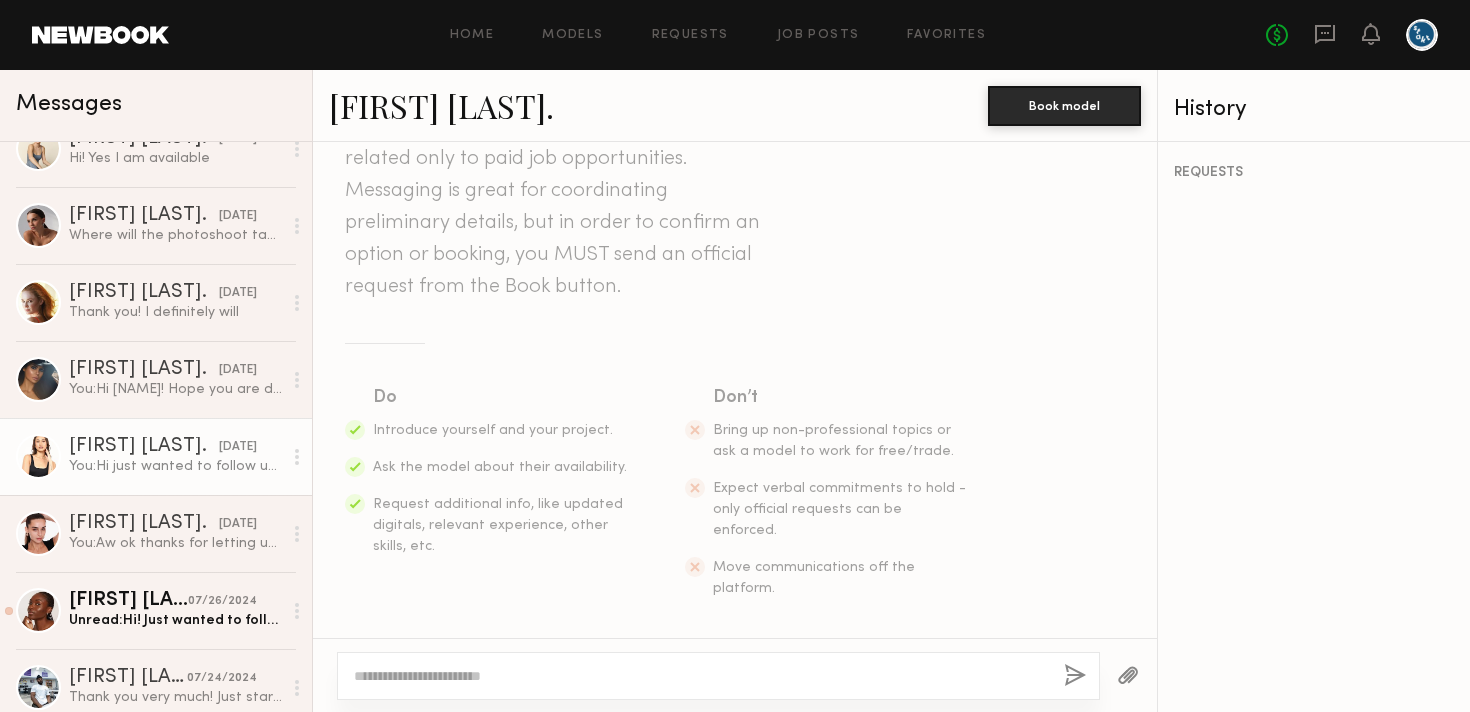 click on "You:  Hi just wanted to follow up on this!" 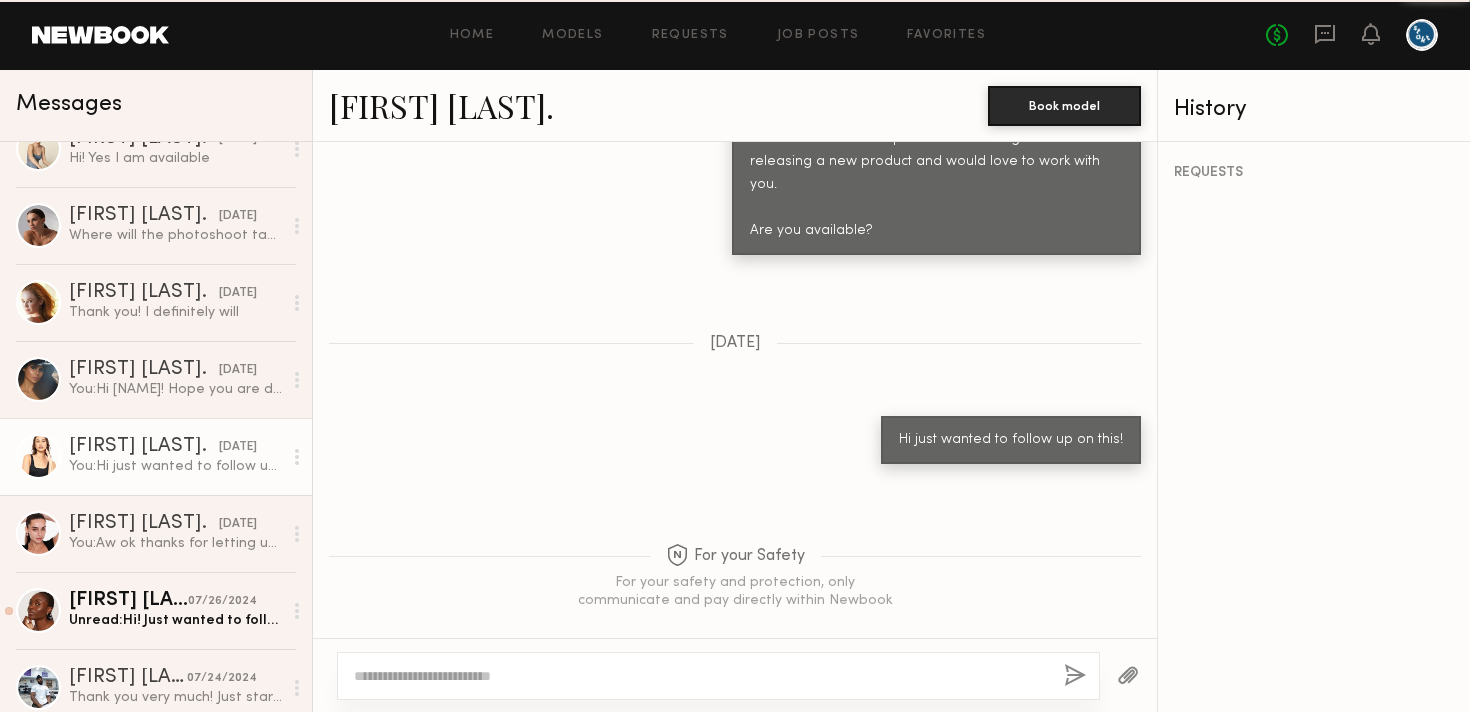 scroll, scrollTop: 1550, scrollLeft: 0, axis: vertical 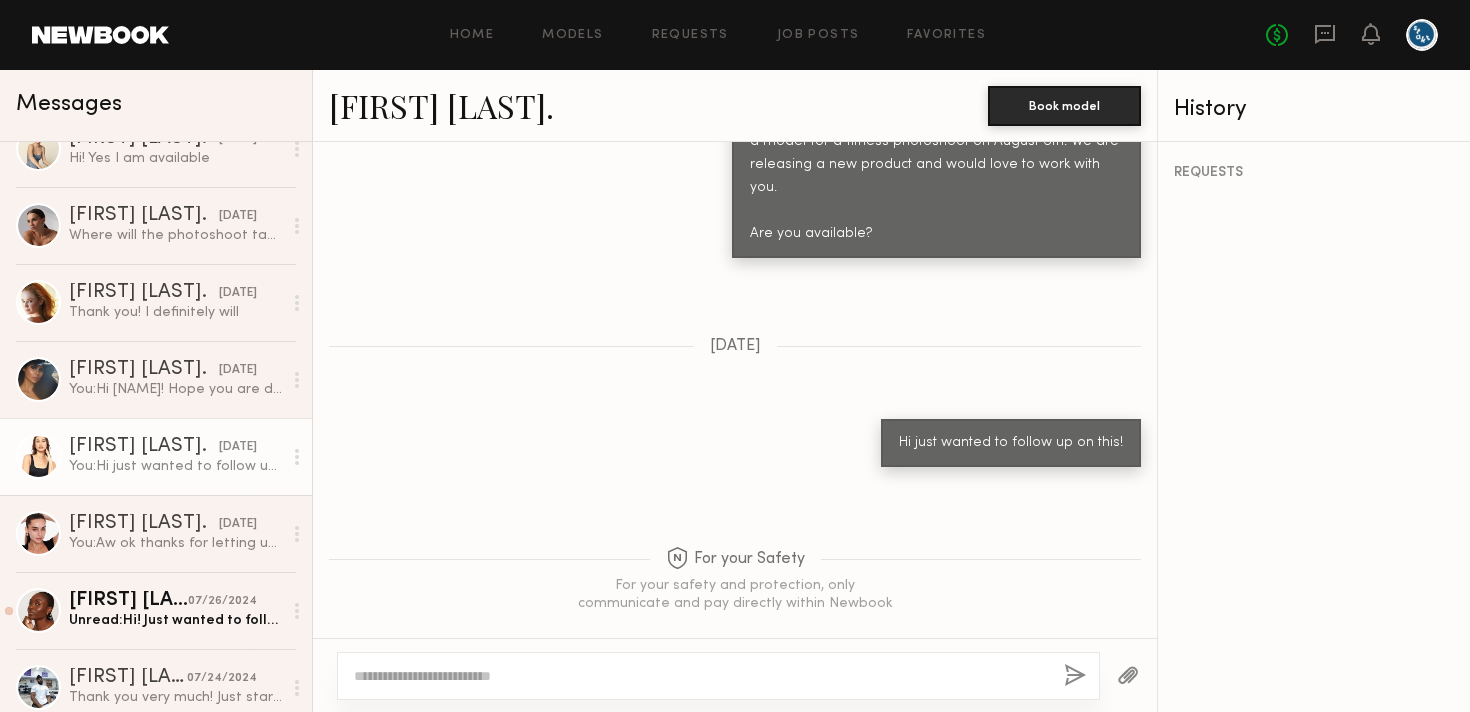 click 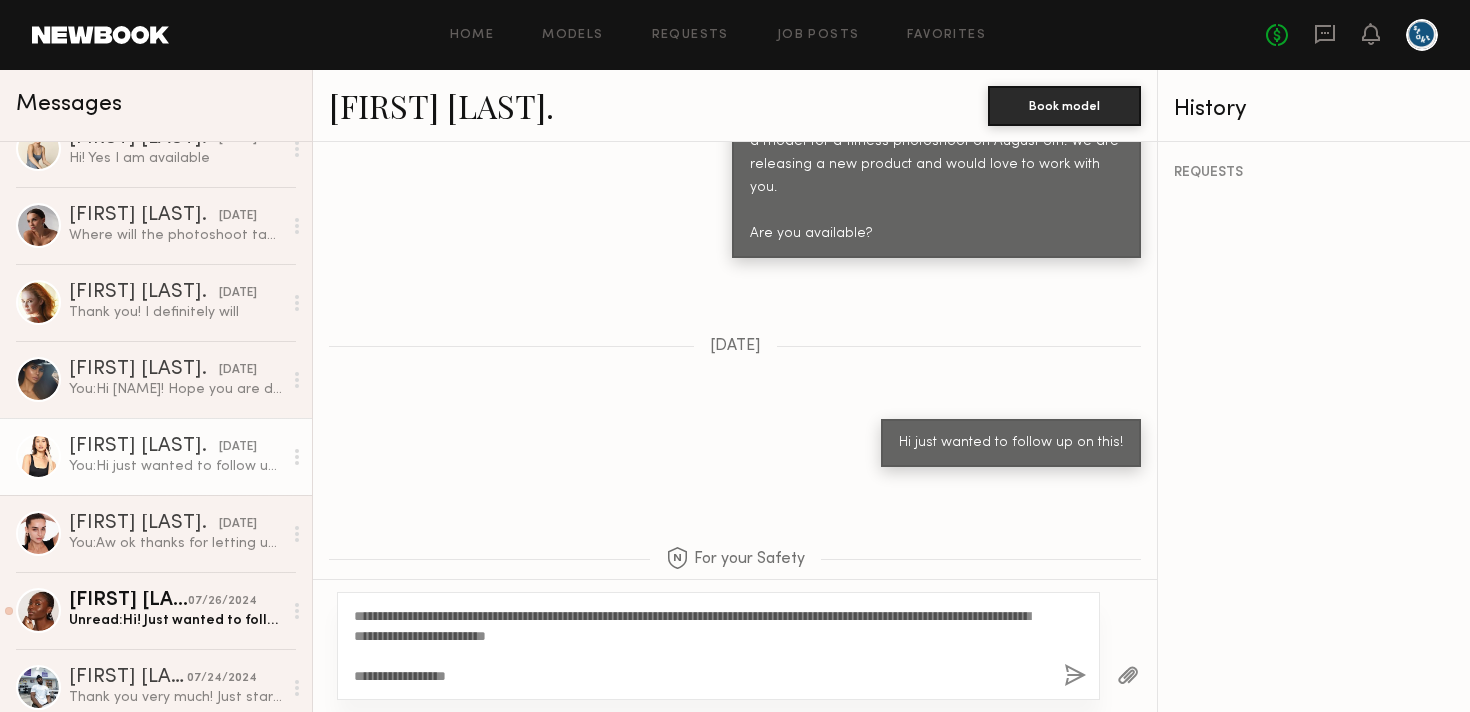 type on "**********" 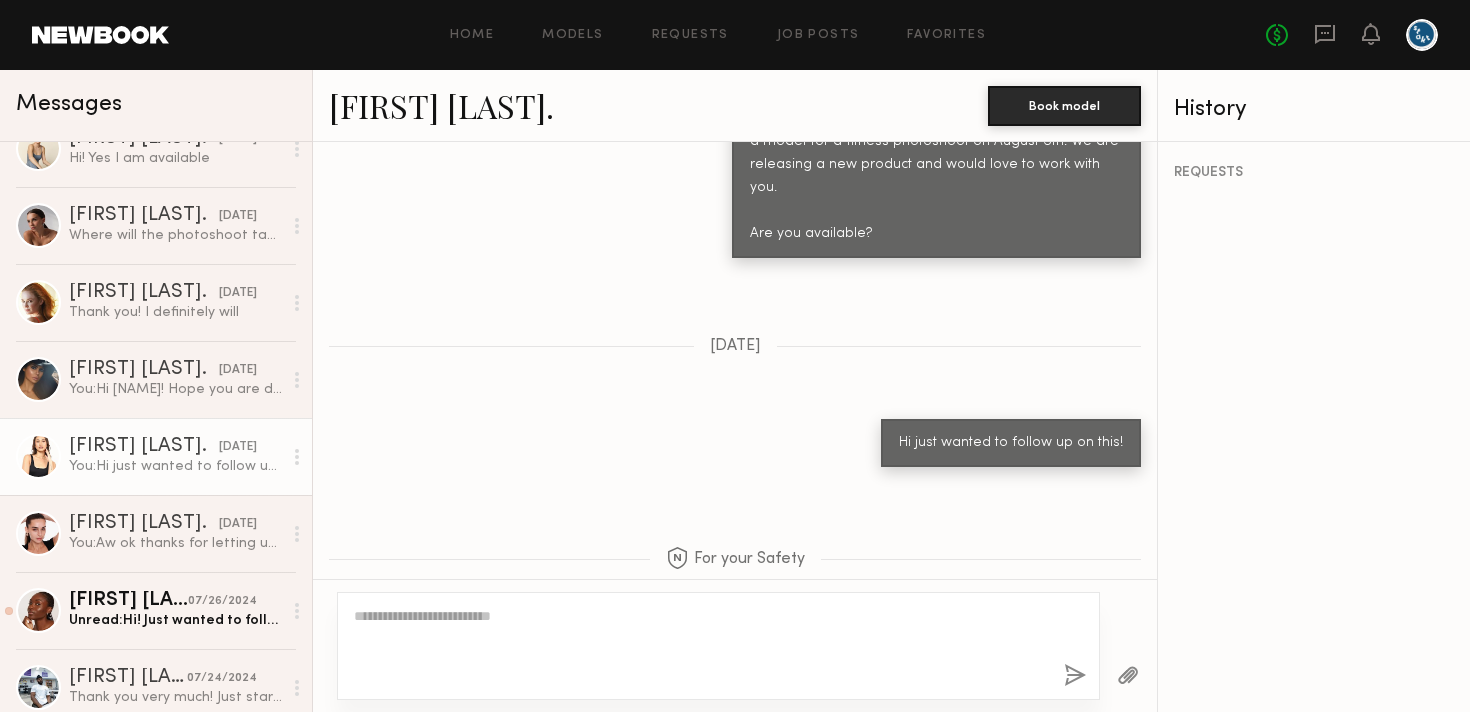 scroll, scrollTop: 2002, scrollLeft: 0, axis: vertical 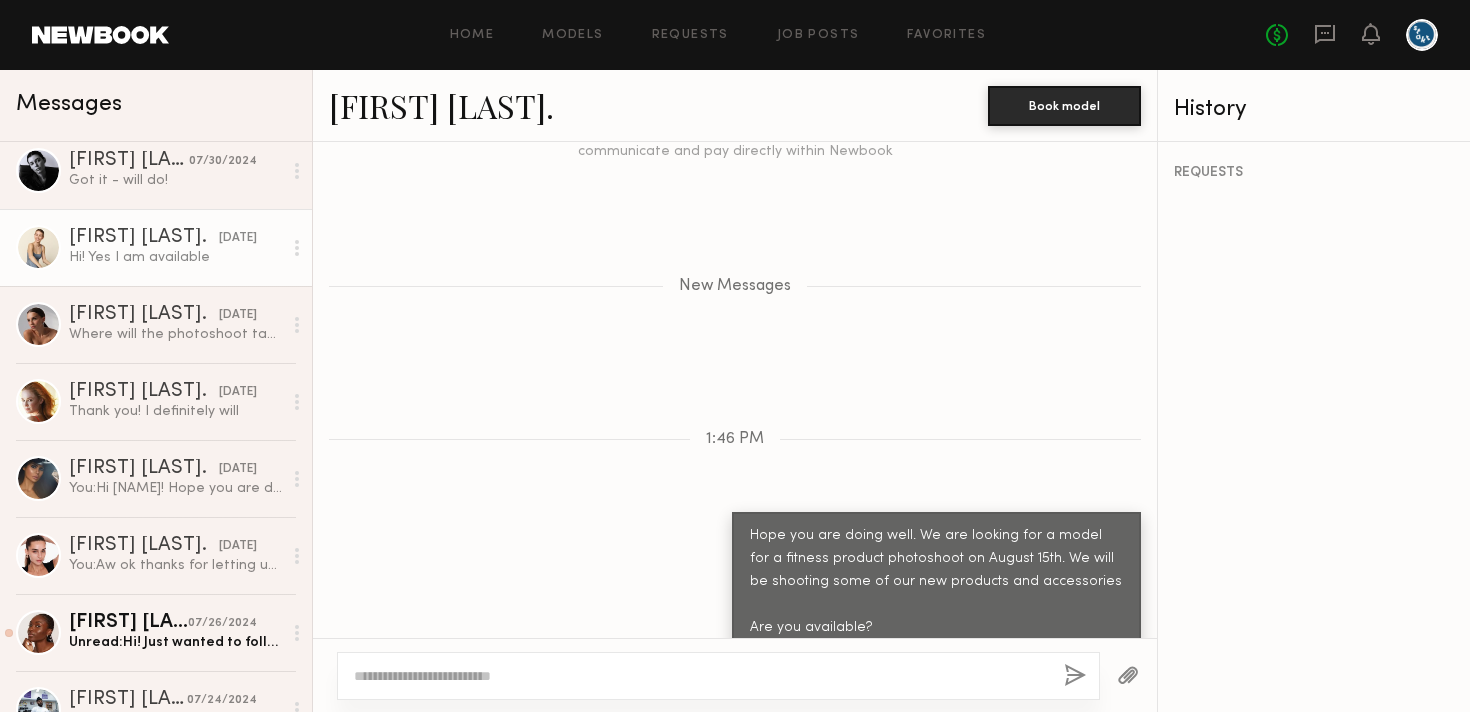 click on "Geeja M. 07/29/2024 Hi! Yes I am available" 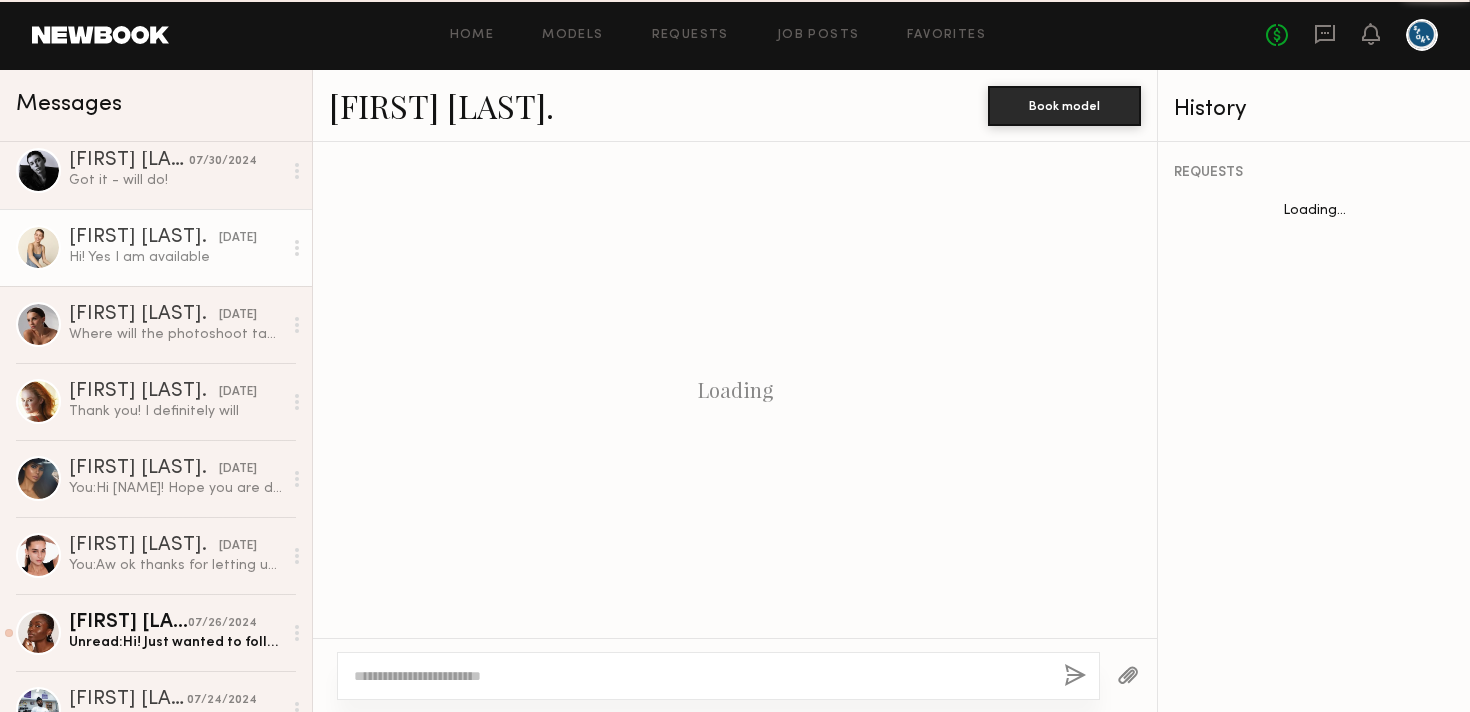 scroll, scrollTop: 1332, scrollLeft: 0, axis: vertical 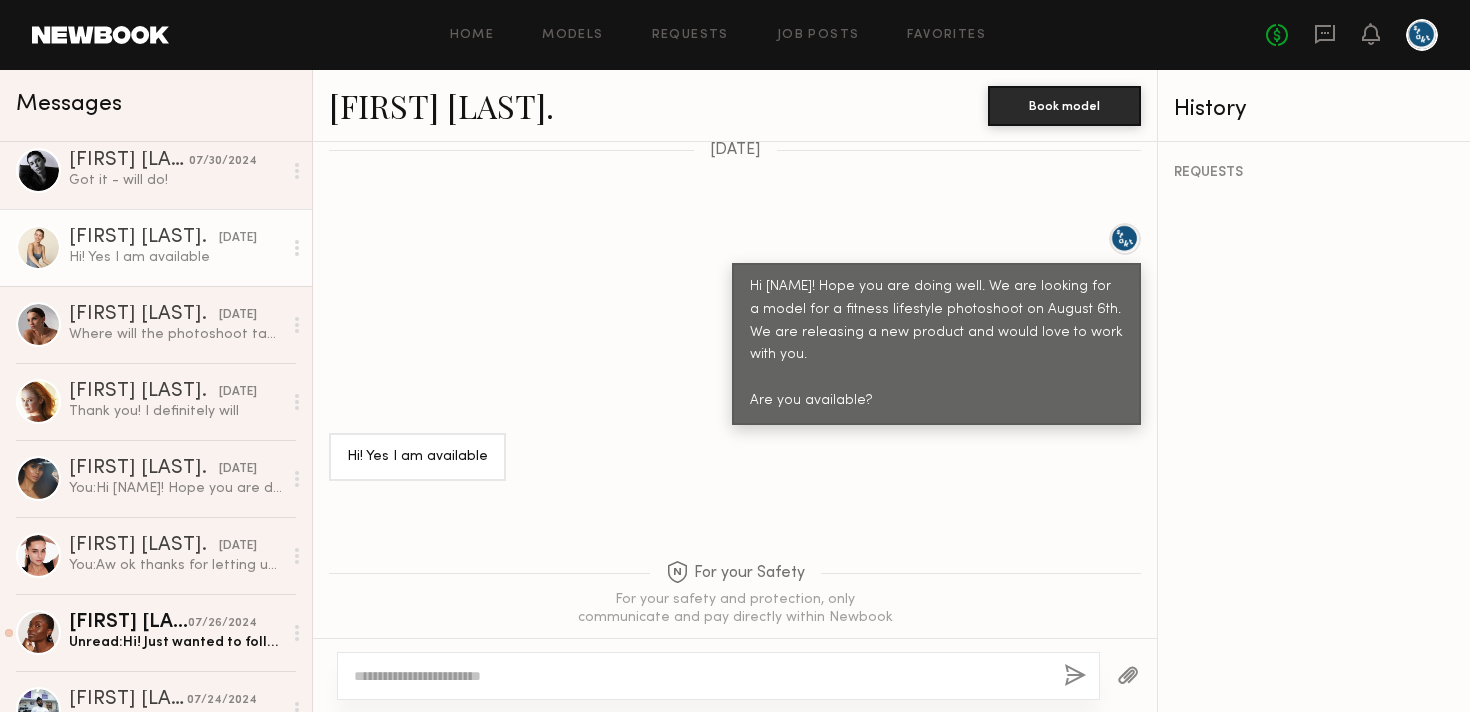 click on "Geeja M." 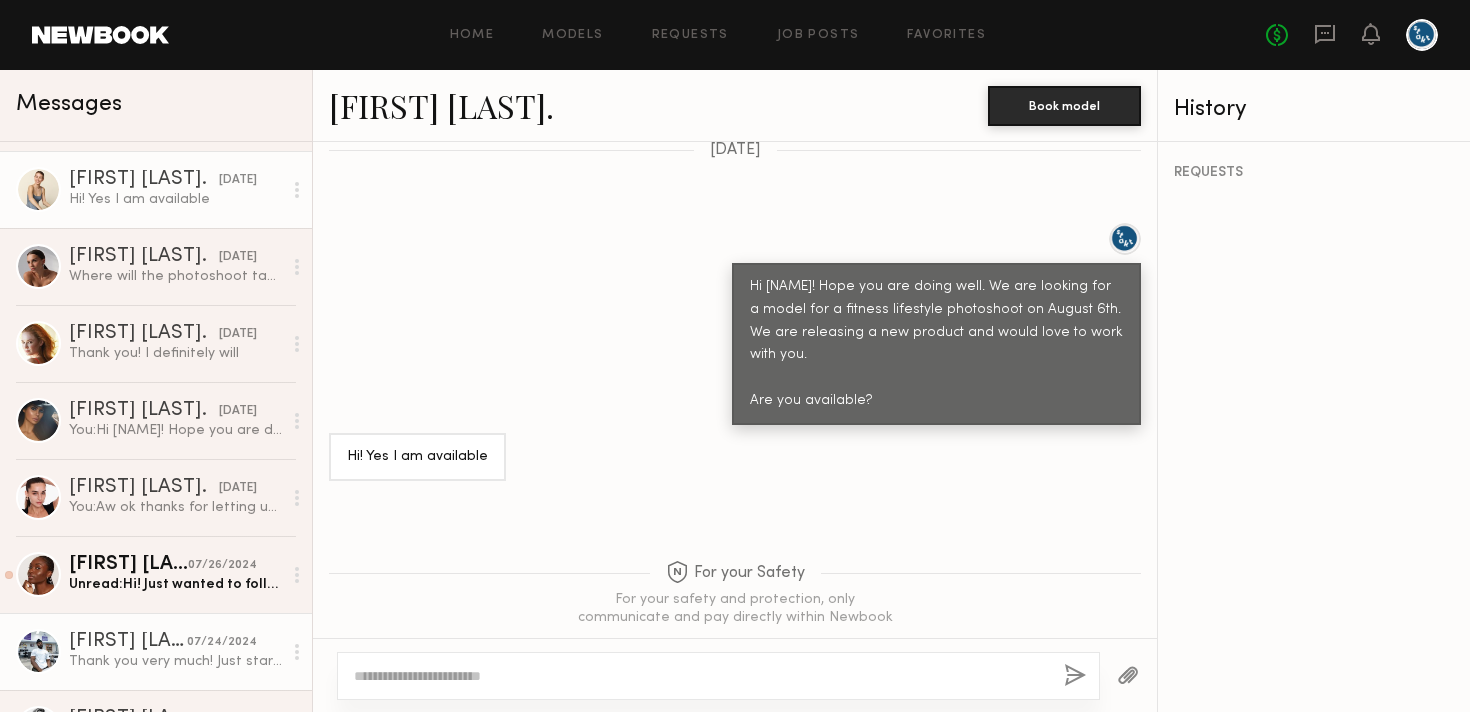 scroll, scrollTop: 1609, scrollLeft: 0, axis: vertical 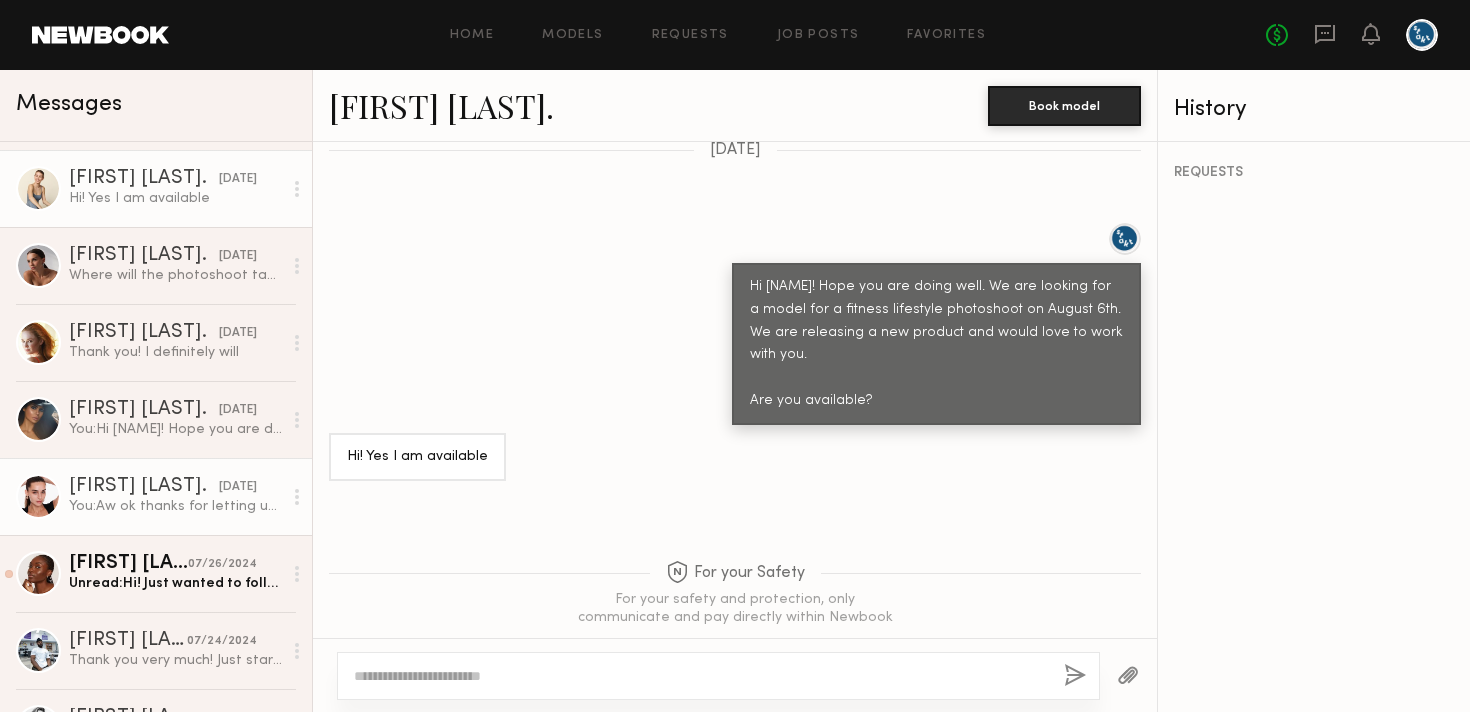 click on "You:  Aw ok thanks for letting us know" 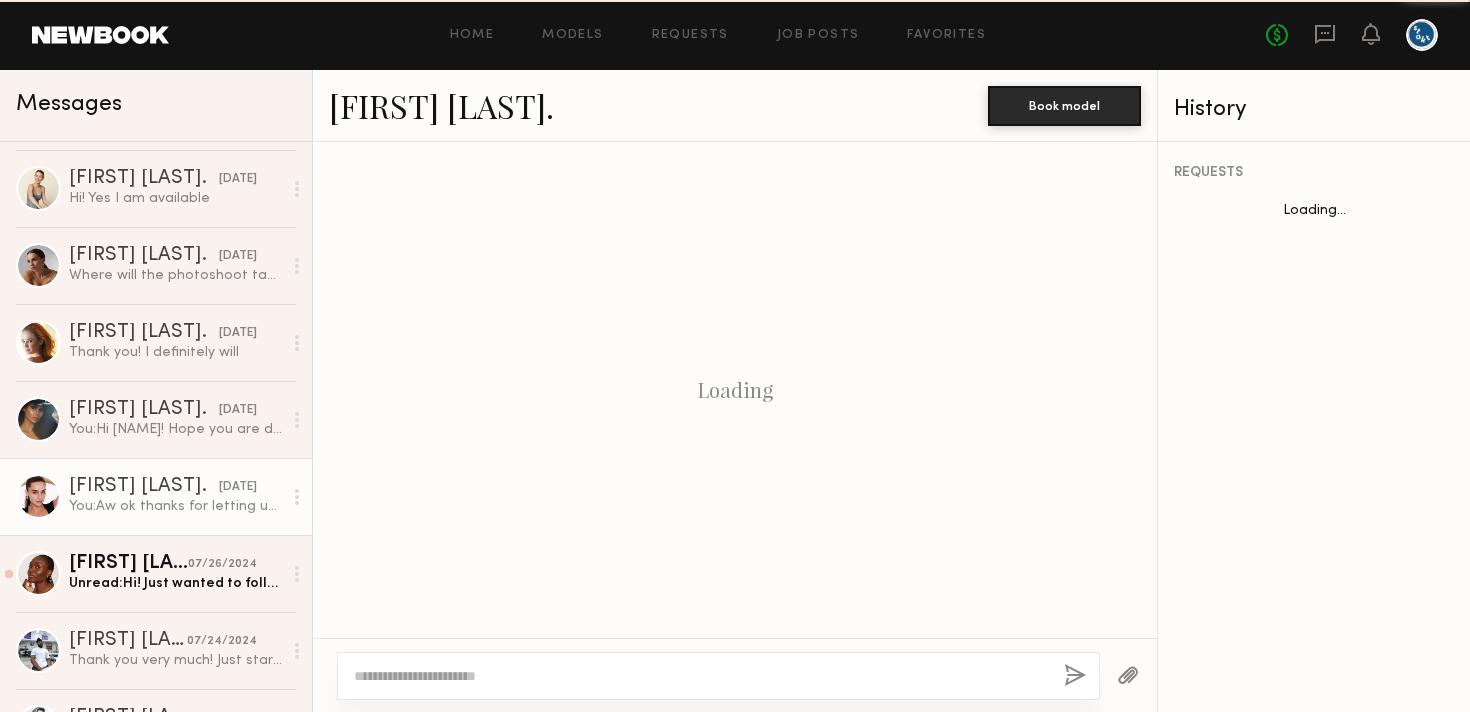 scroll, scrollTop: 1188, scrollLeft: 0, axis: vertical 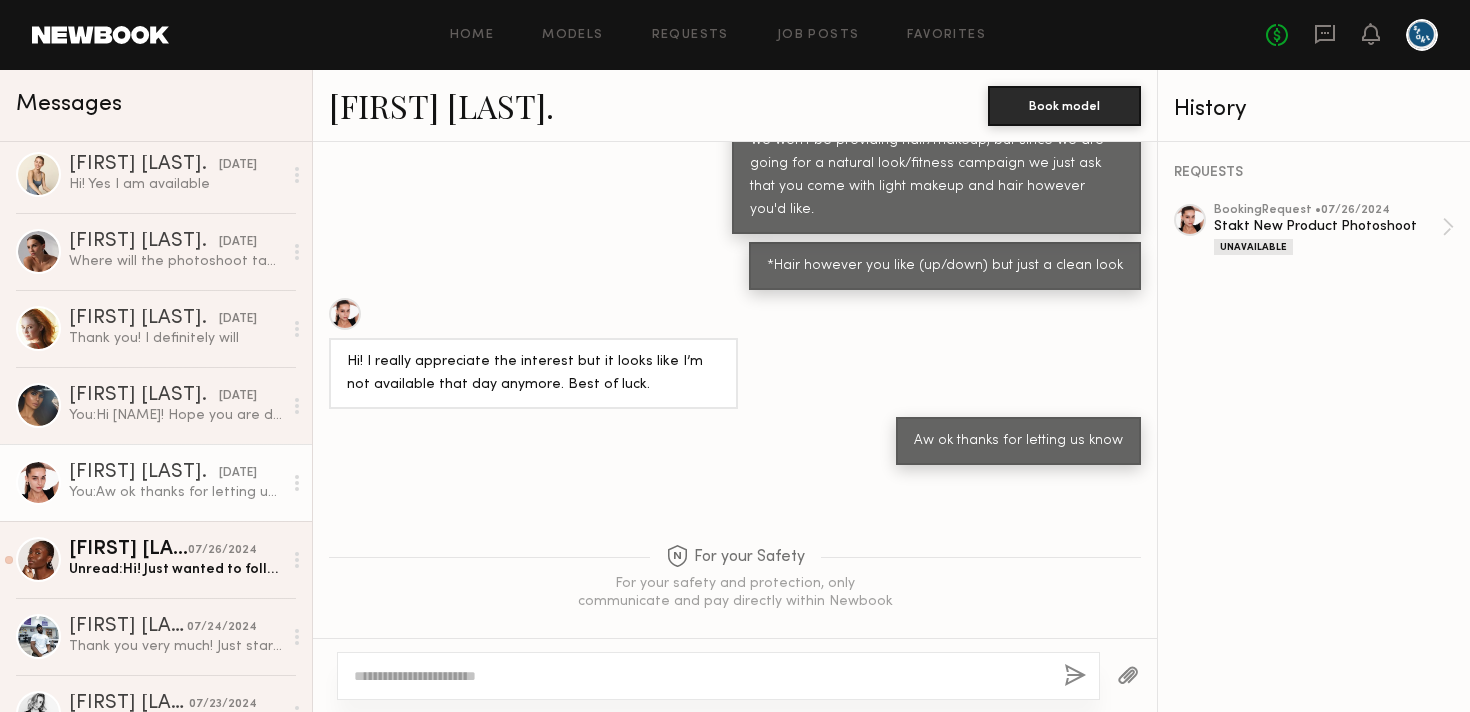 click on "Tess G." 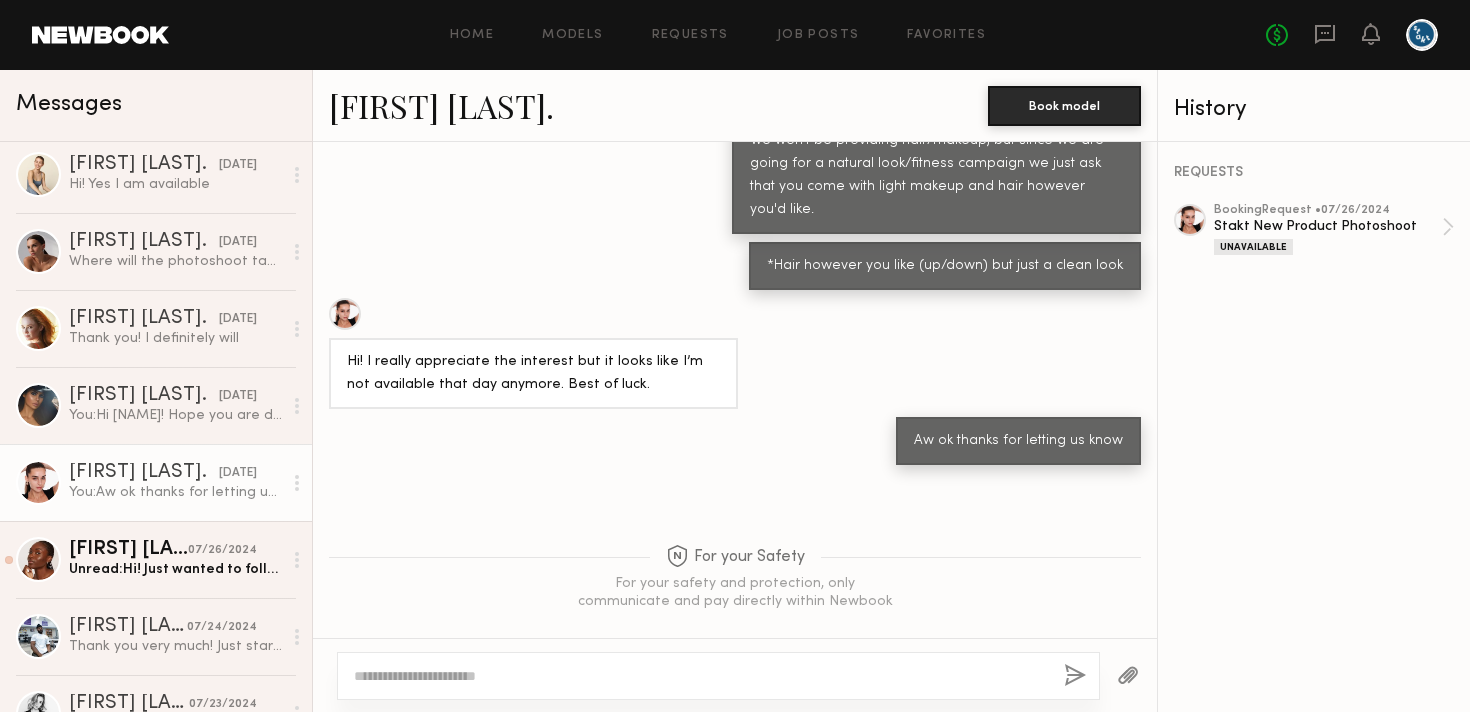 click 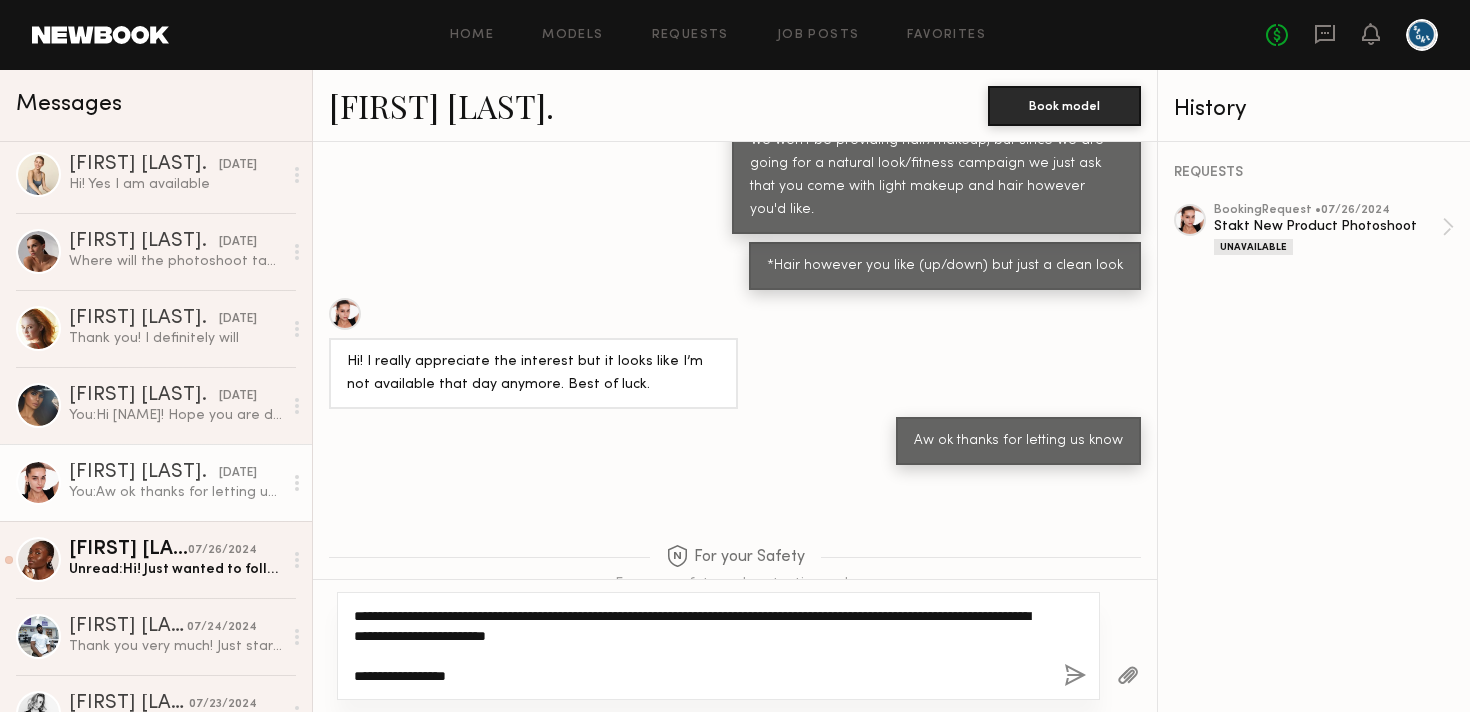 type on "**********" 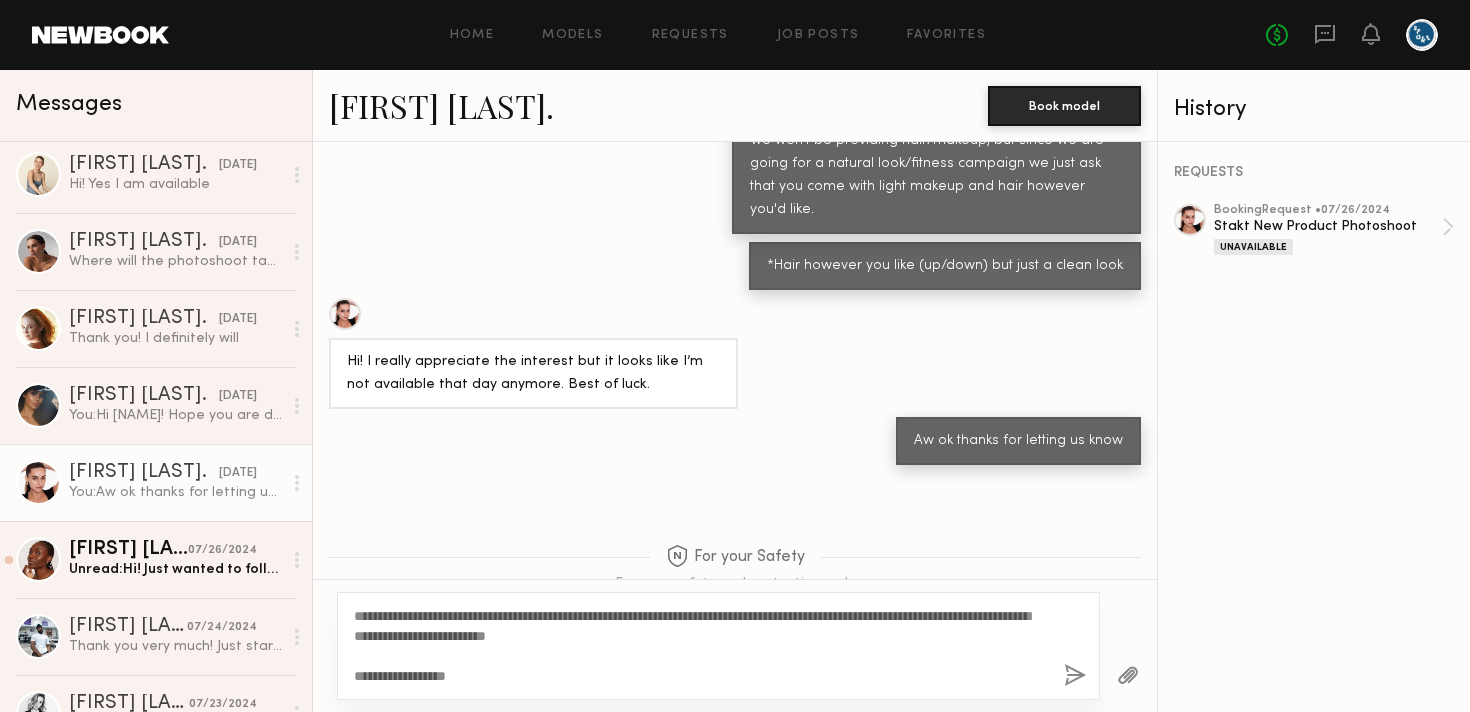 click 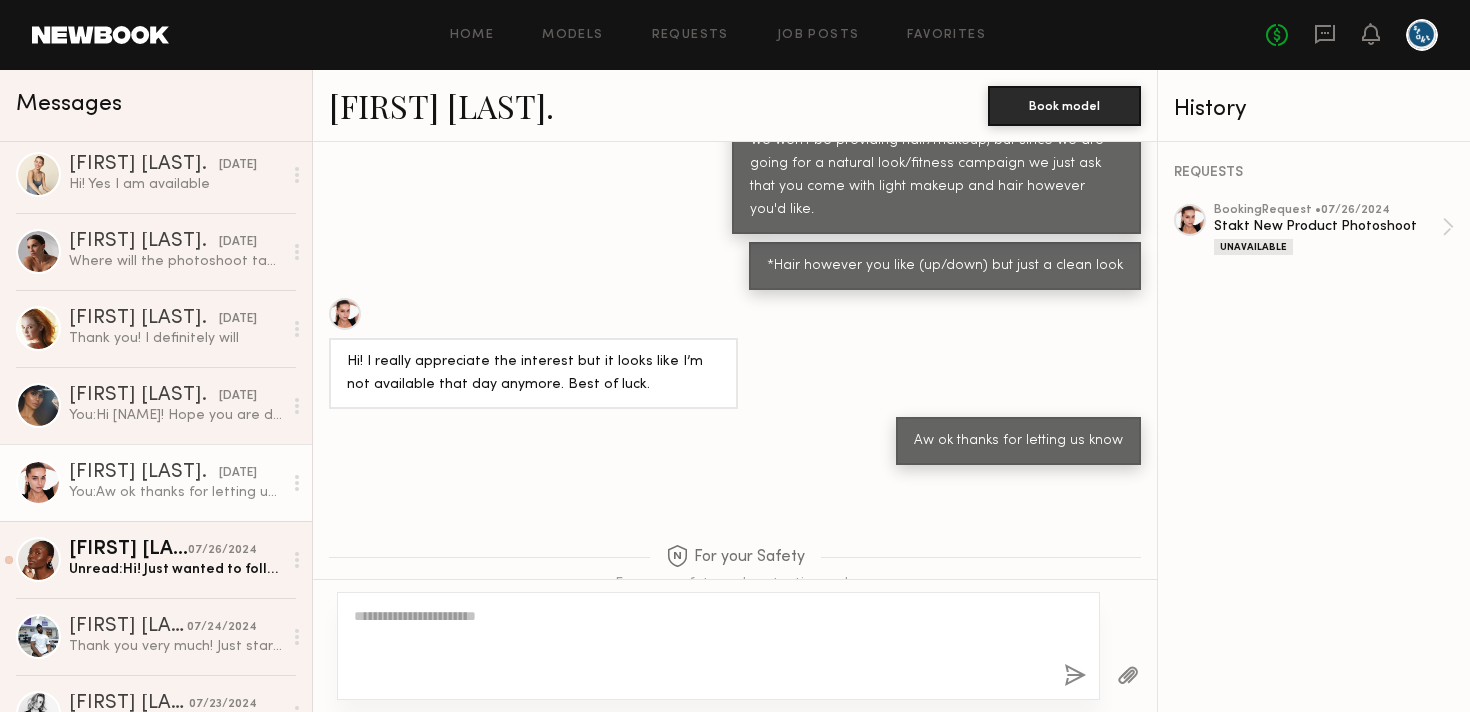 scroll, scrollTop: 1680, scrollLeft: 0, axis: vertical 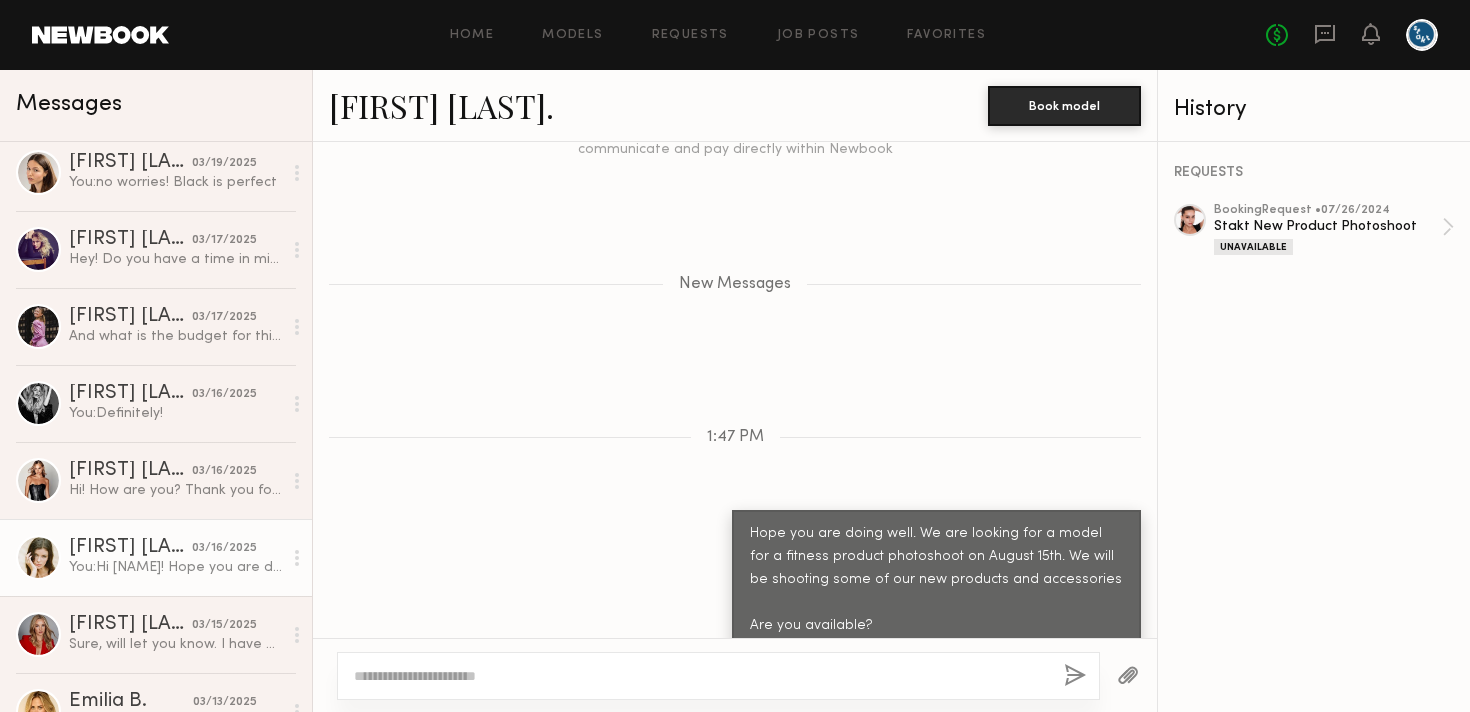 click on "You:  Hi Hannah! Hope you are doing well. We are looking for a model for a fitness product photoshoot on March 20th. We will be shooting some of our new products and some photos for our mother's day campaign.
Are you available?" 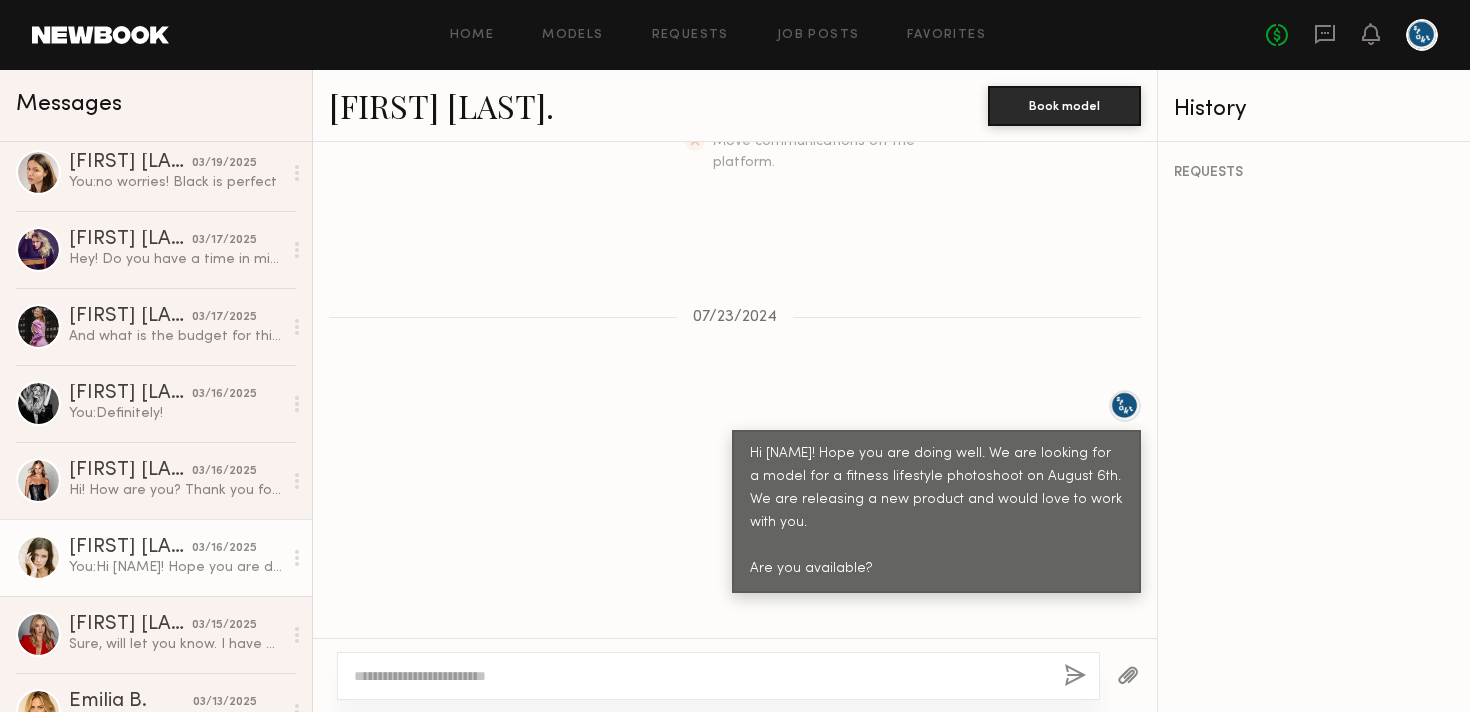 scroll, scrollTop: 0, scrollLeft: 0, axis: both 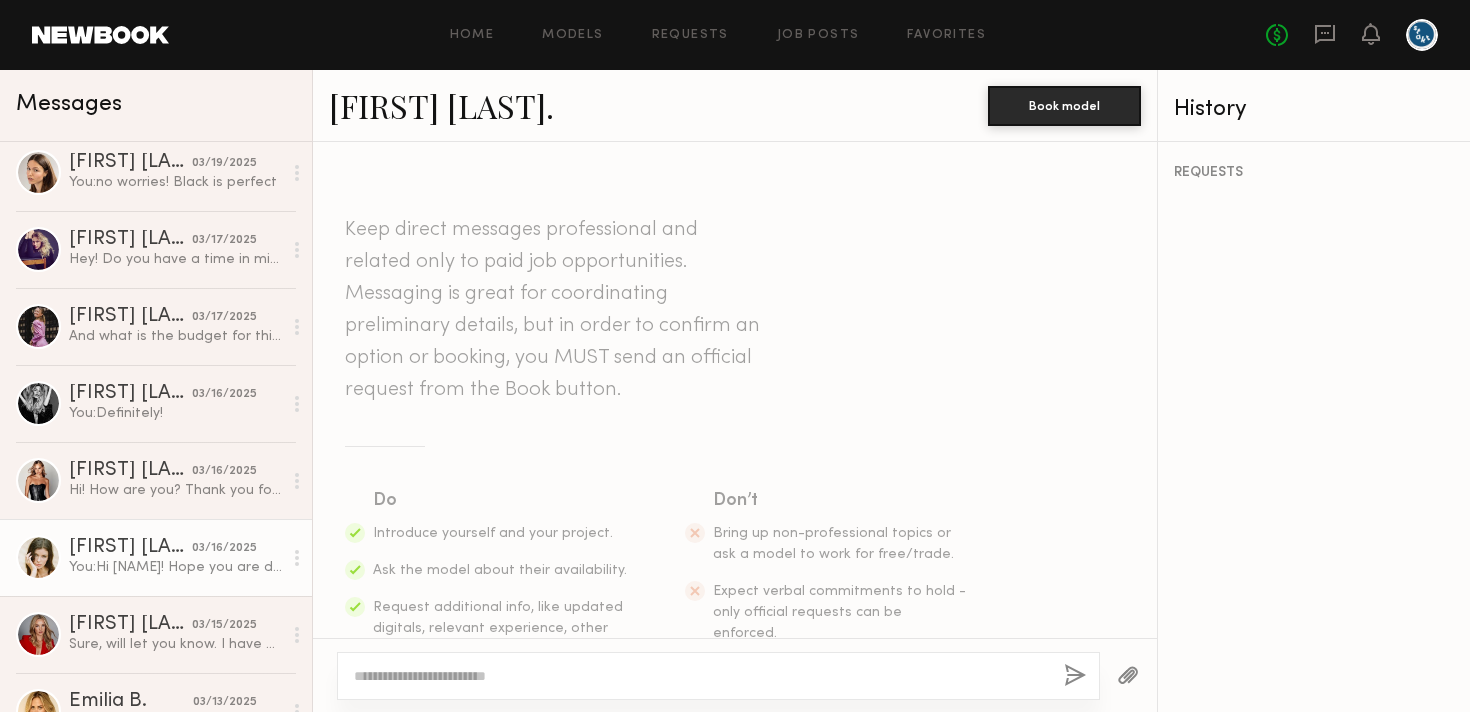 click on "Hannah G. Book model" 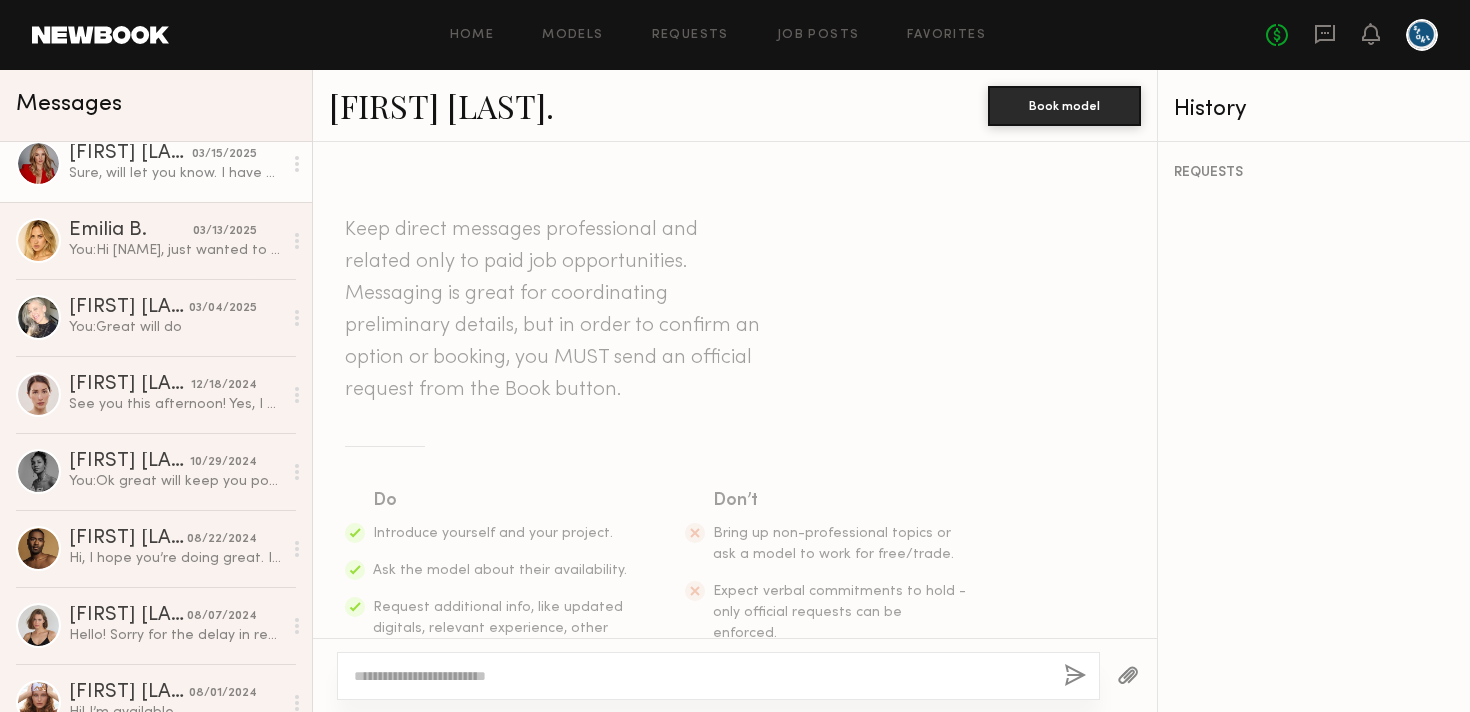 scroll, scrollTop: 950, scrollLeft: 0, axis: vertical 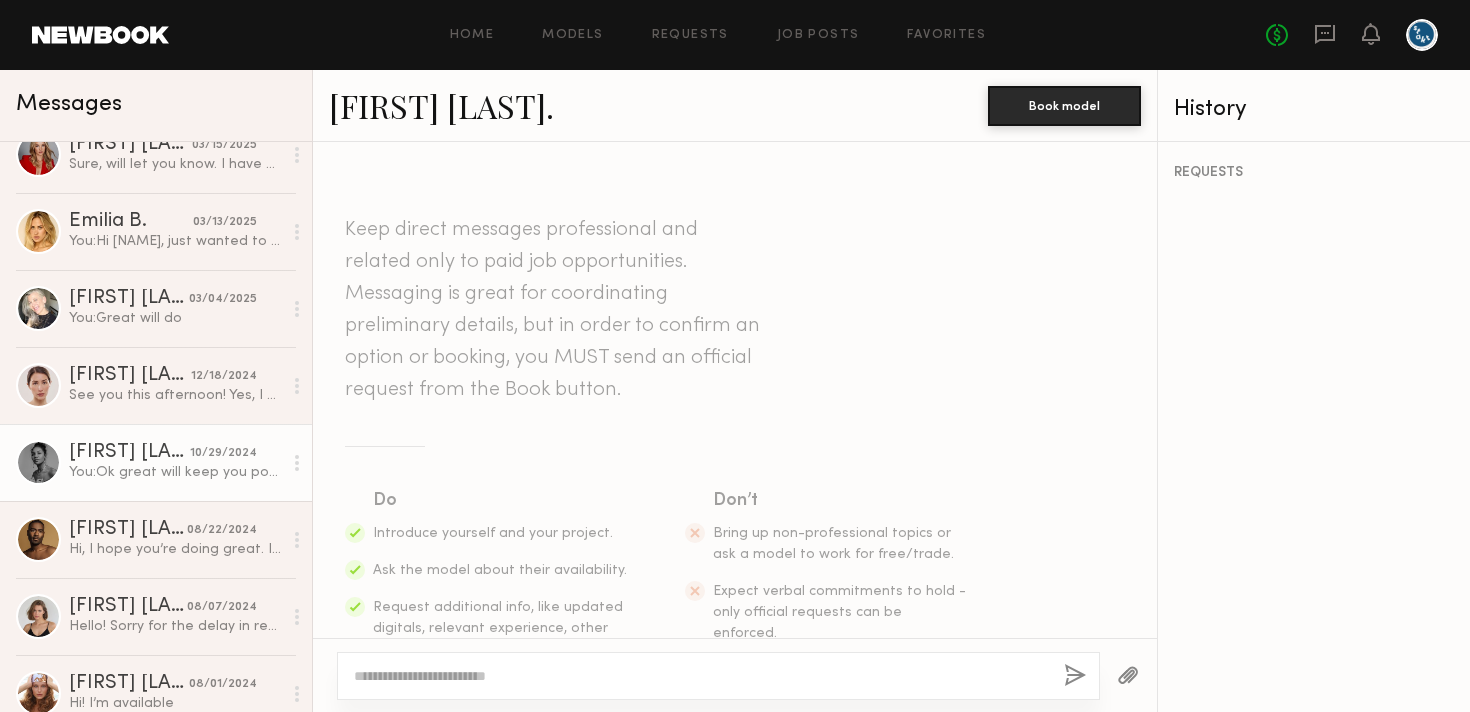 click on "Seven G. 10/29/2024 You:  Ok great will keep you posted!!" 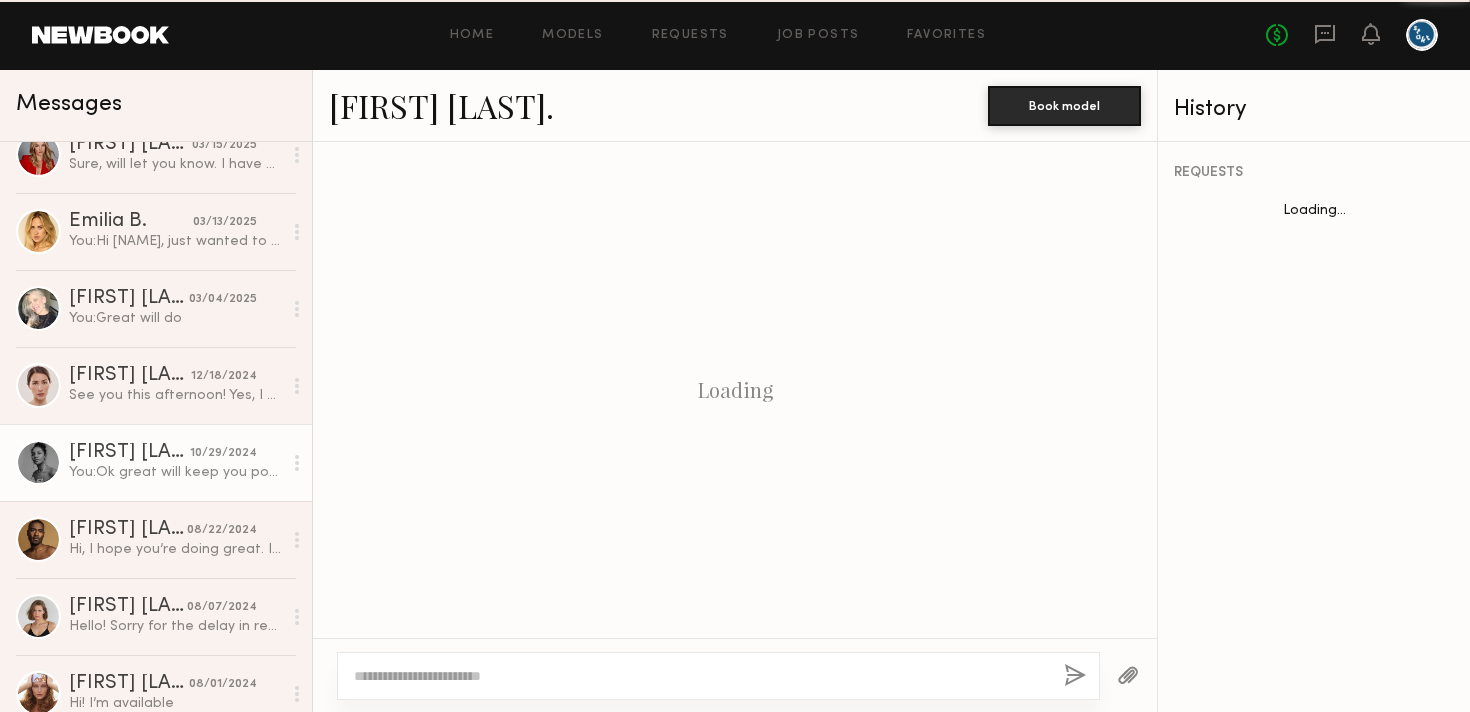 scroll, scrollTop: 1885, scrollLeft: 0, axis: vertical 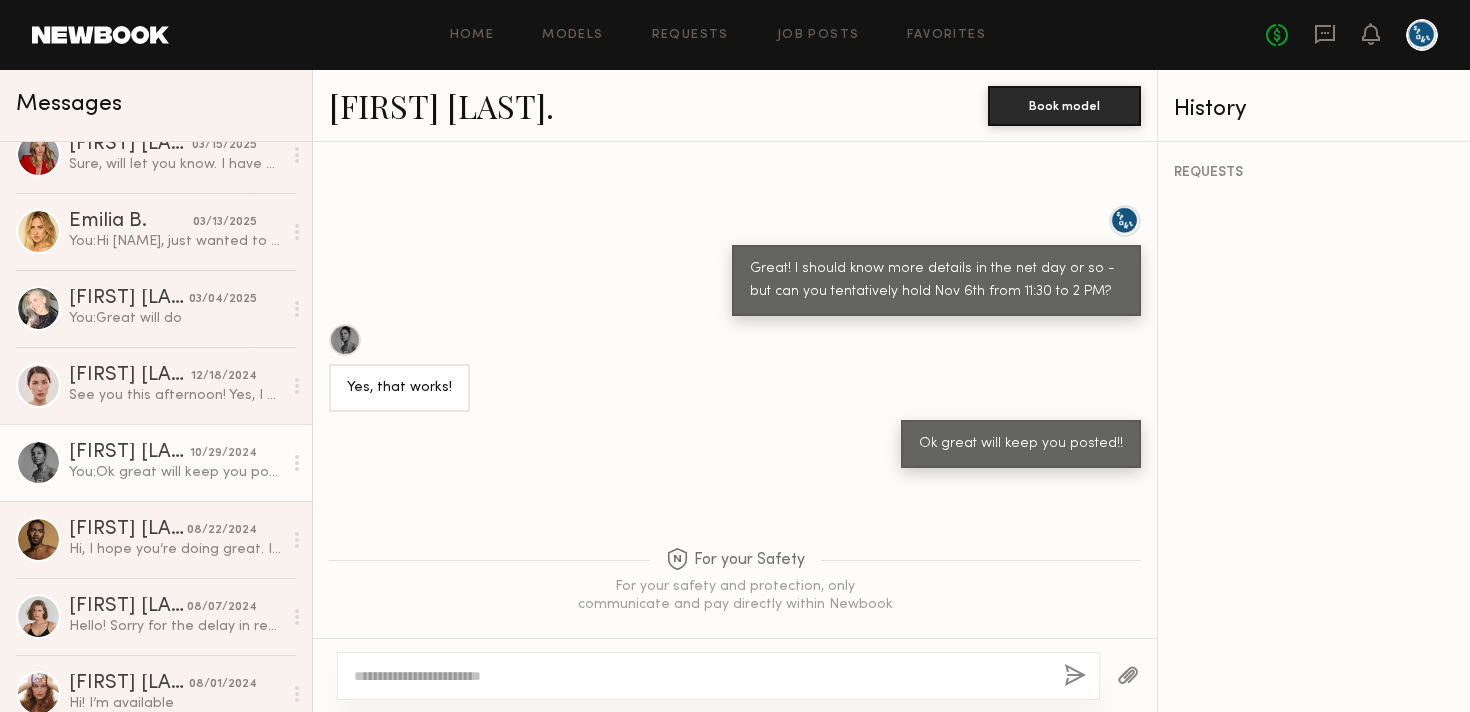 click on "Seven G." 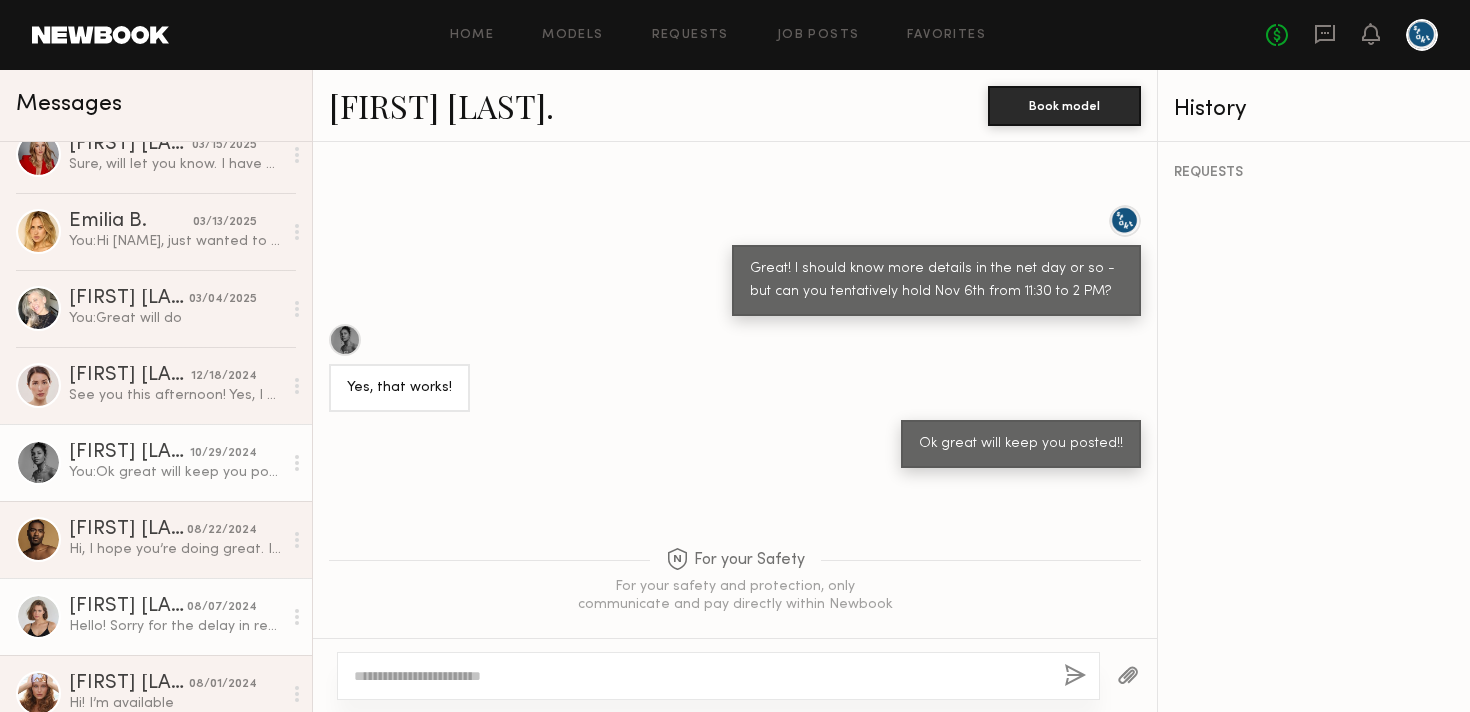 click on "Sarah S. 08/07/2024 Hello! Sorry for the delay in response, I’ve been out of the country. Unfortunately that date didn’t work for me, but please keep me in mind for any future shoots (: I would love to work with you!
Thanks so much." 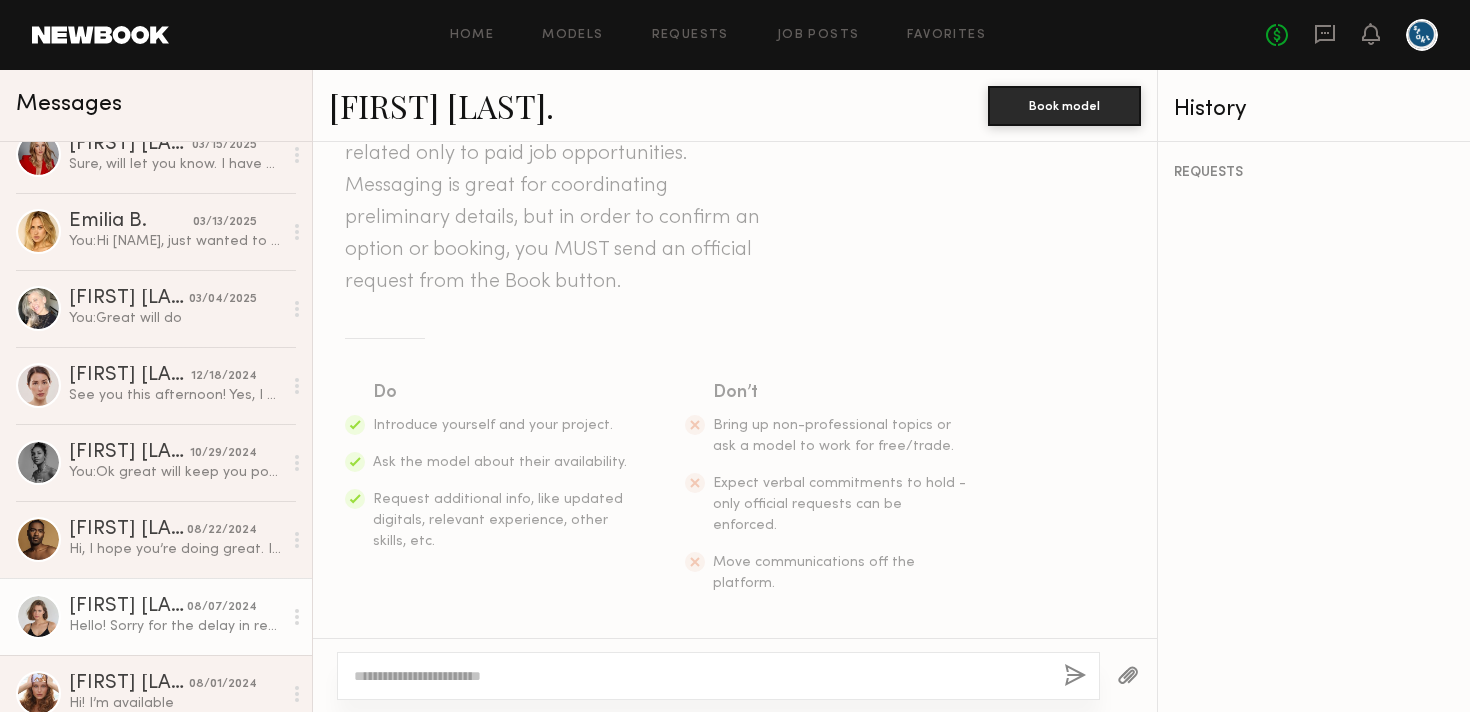 scroll, scrollTop: 0, scrollLeft: 0, axis: both 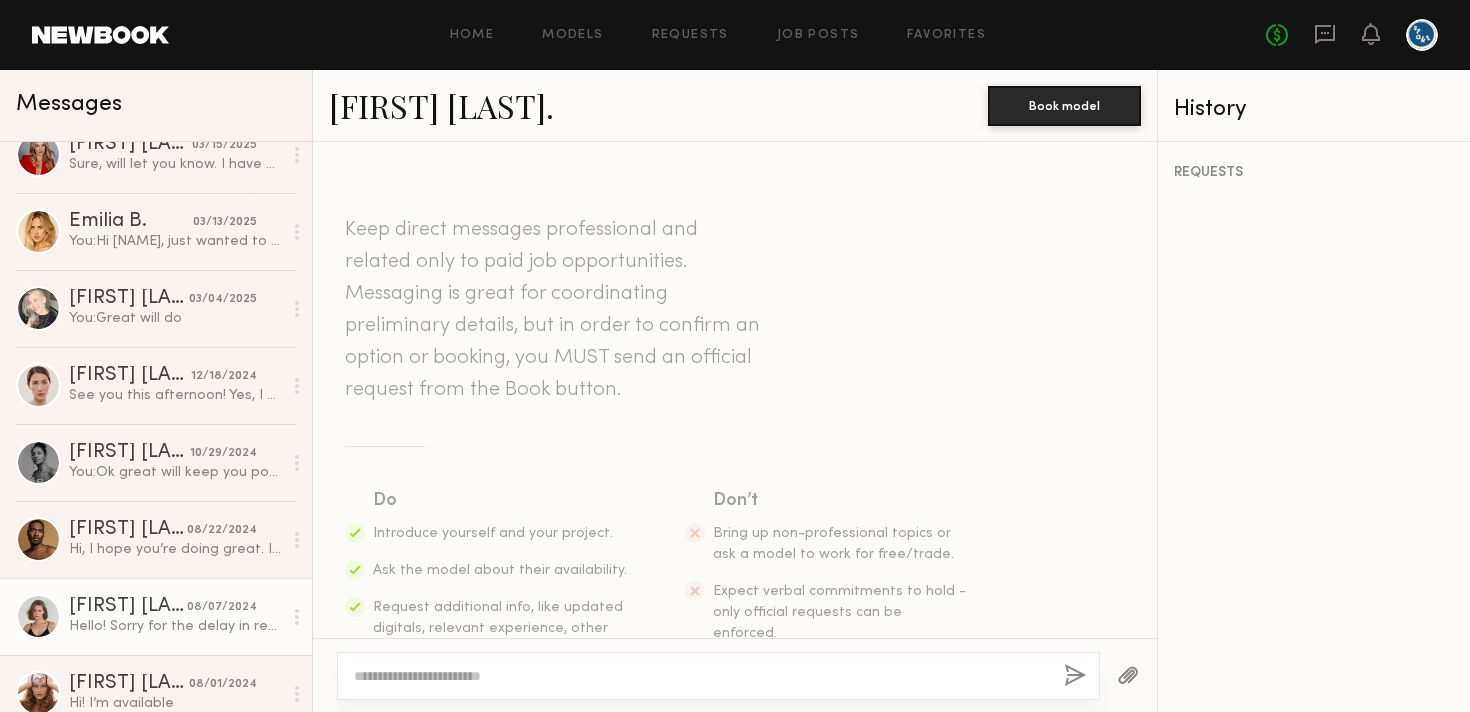 click on "Sarah S." 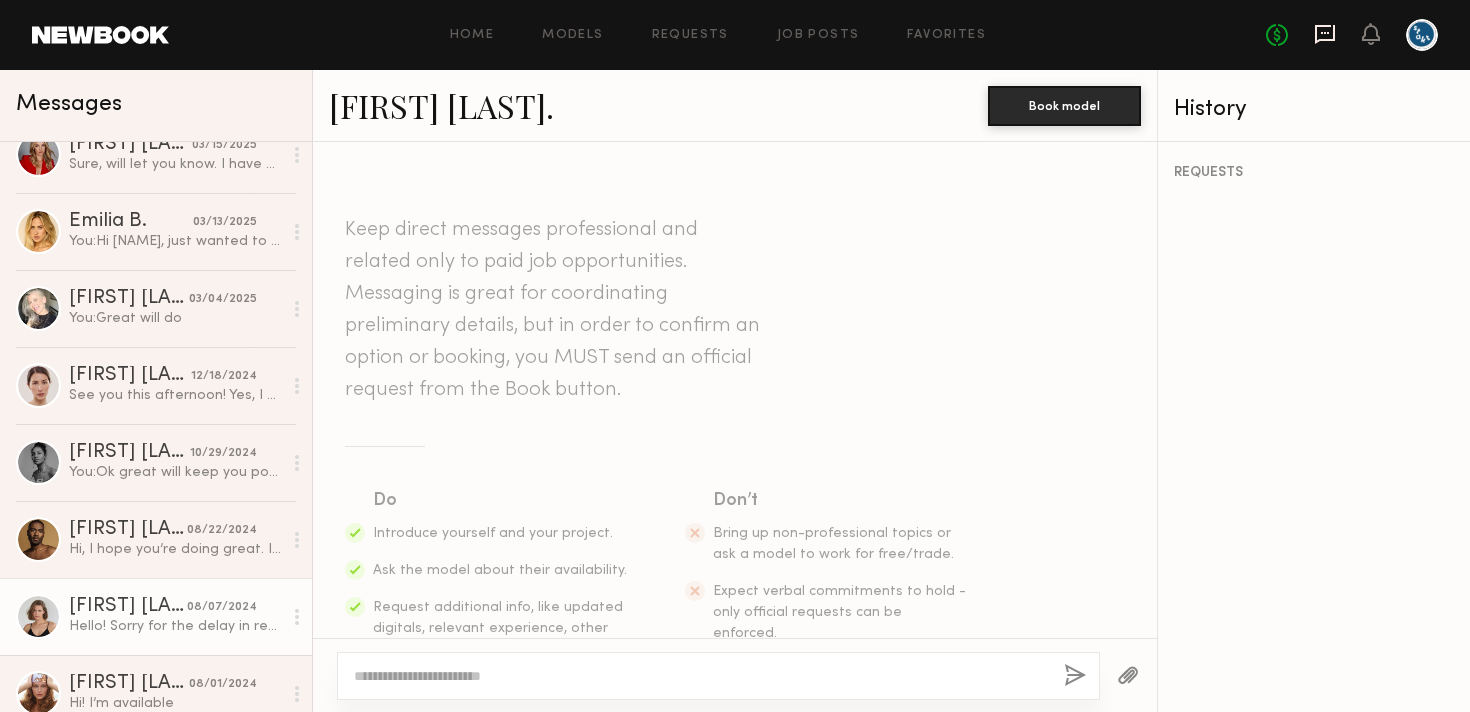 click 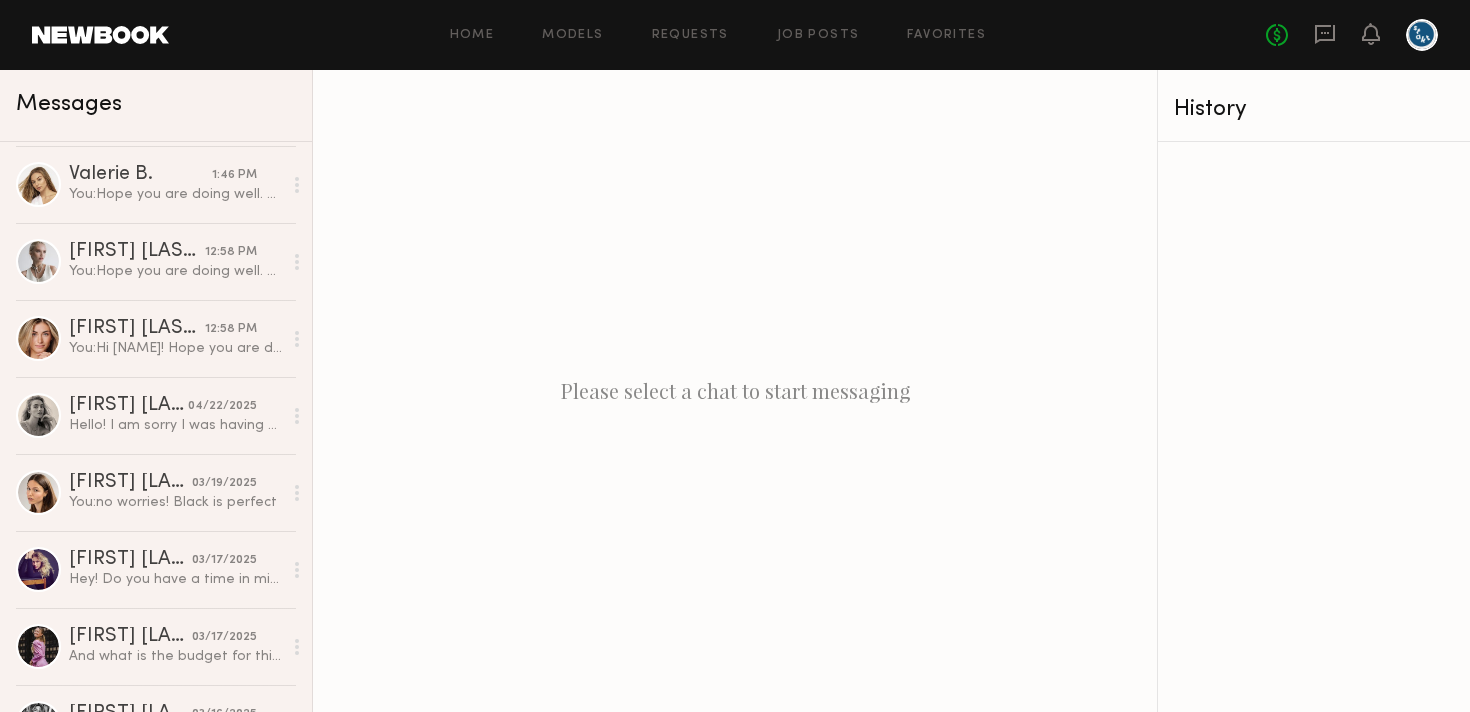 scroll, scrollTop: 0, scrollLeft: 0, axis: both 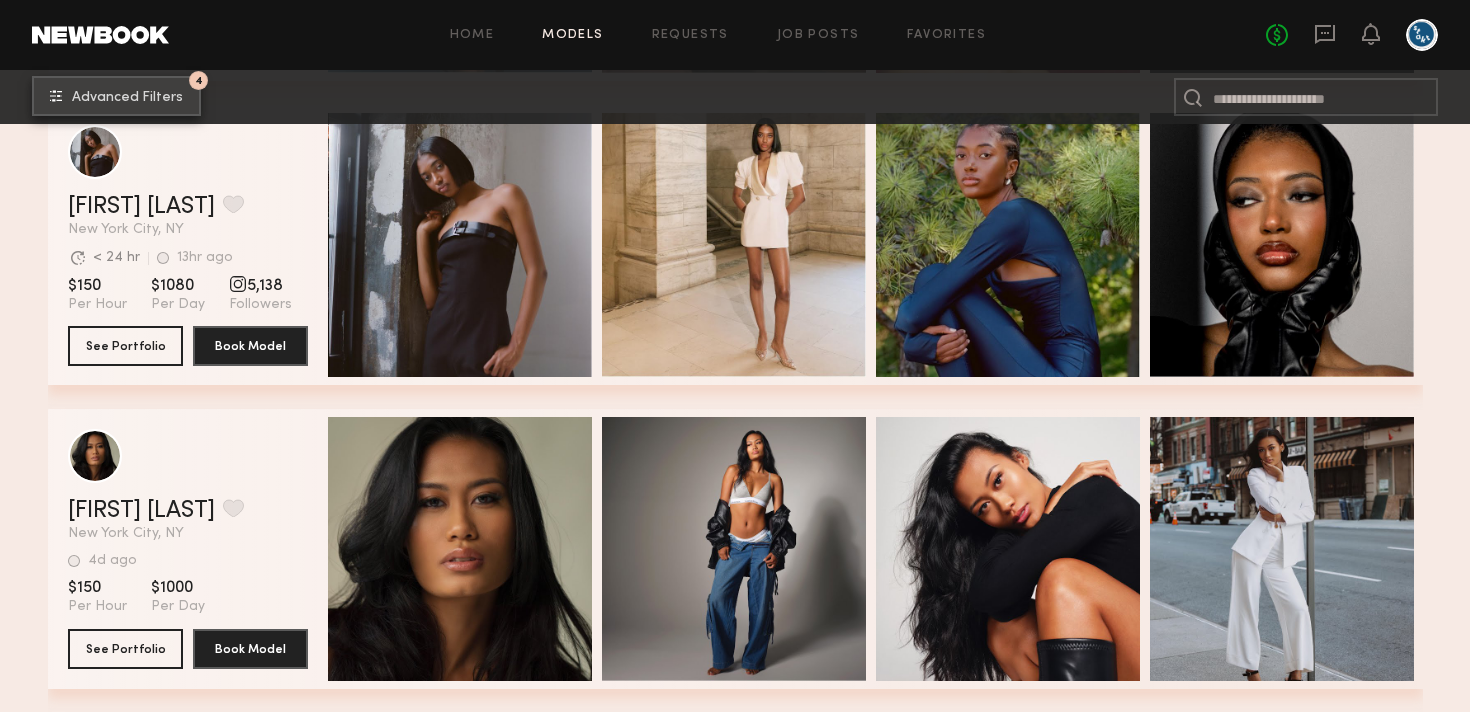 click on "Advanced Filters" 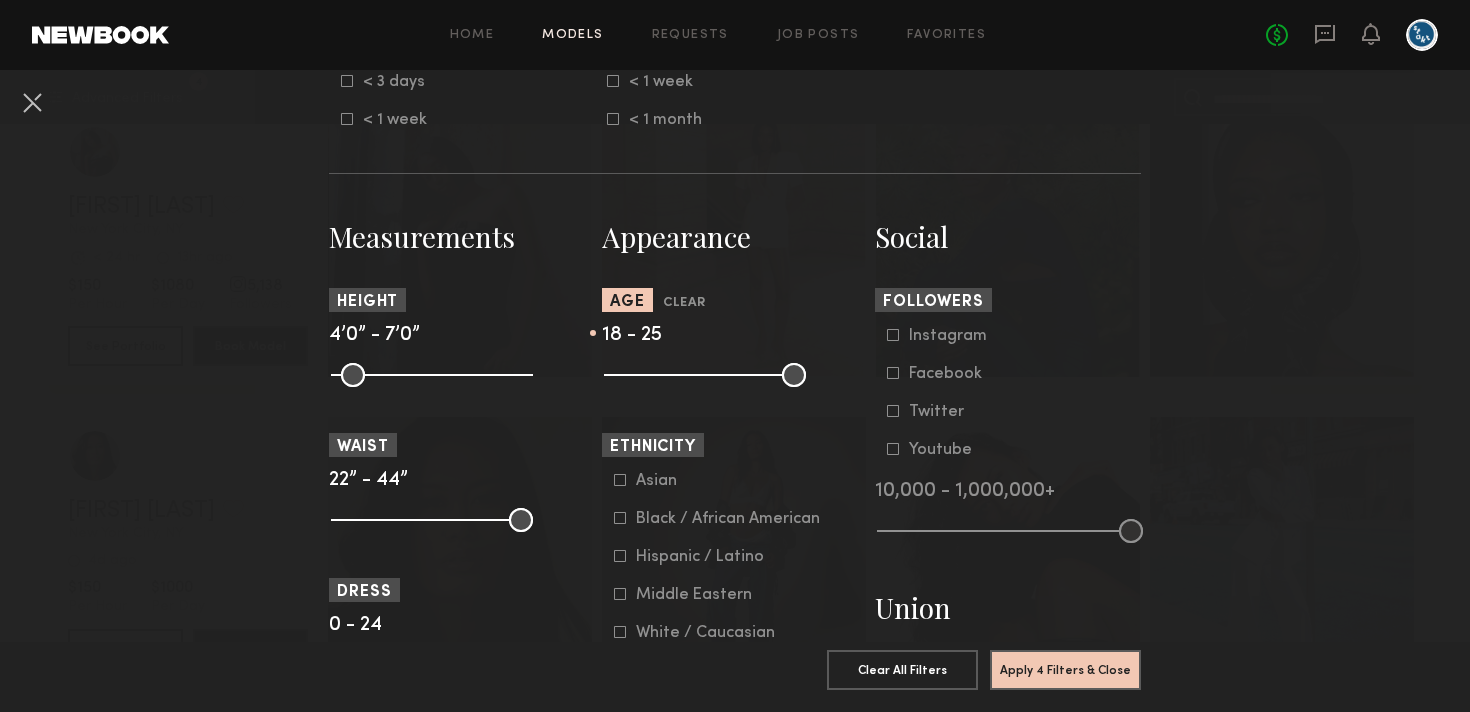 scroll, scrollTop: 842, scrollLeft: 0, axis: vertical 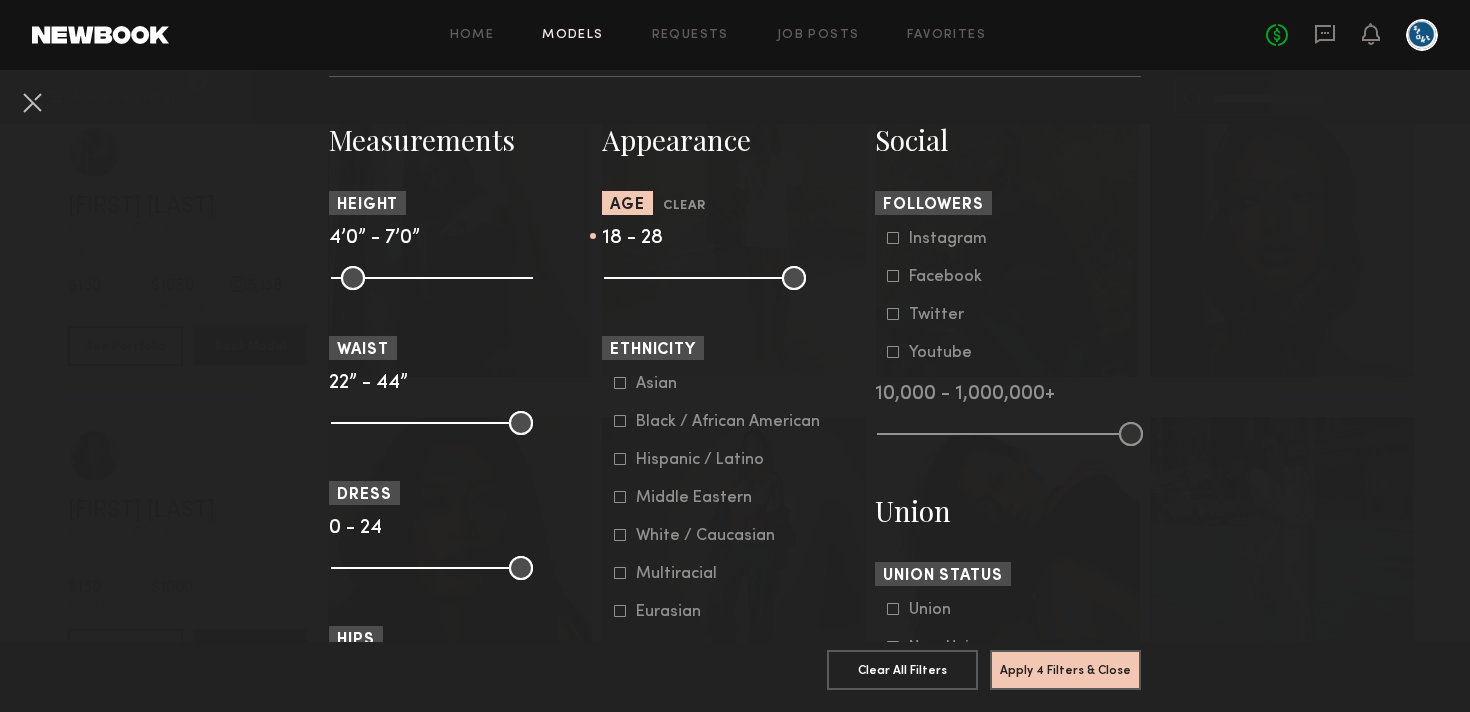 drag, startPoint x: 655, startPoint y: 284, endPoint x: 674, endPoint y: 284, distance: 19 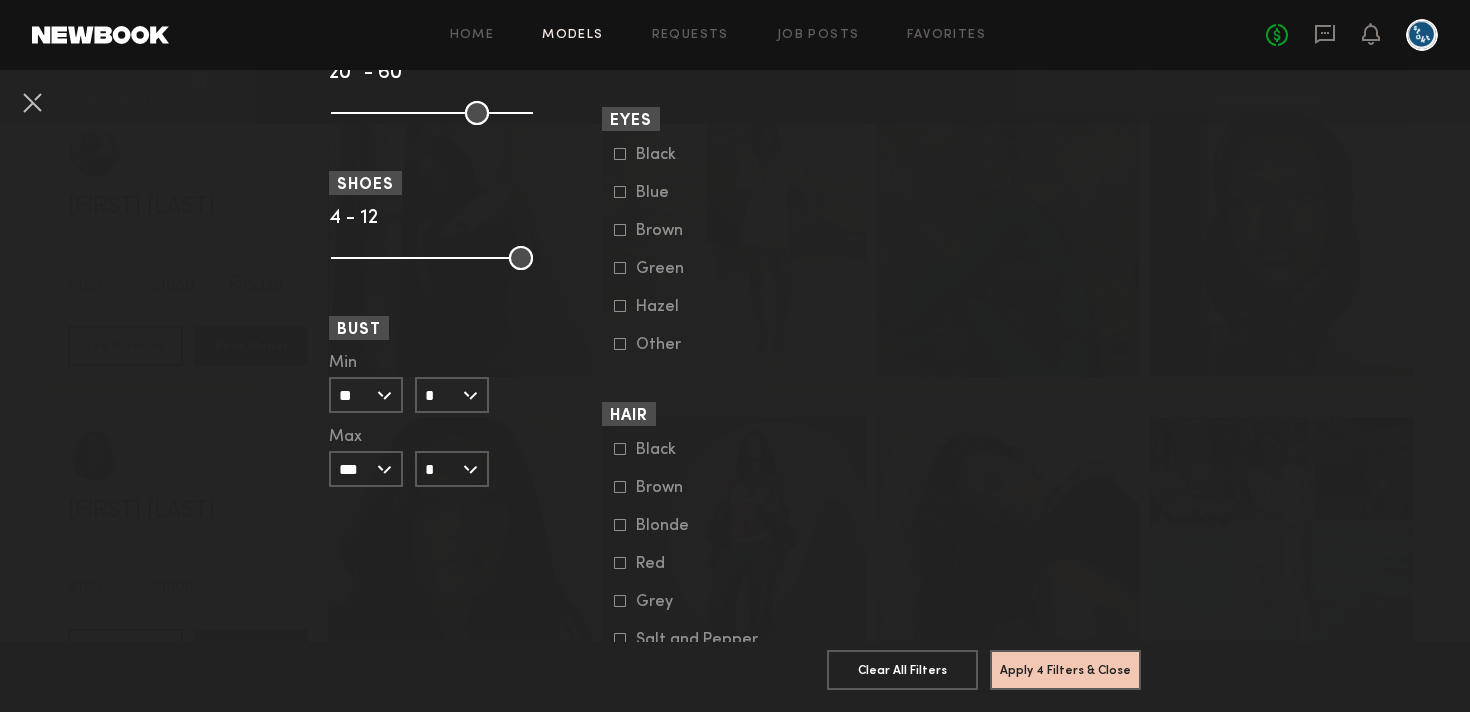 scroll, scrollTop: 1516, scrollLeft: 0, axis: vertical 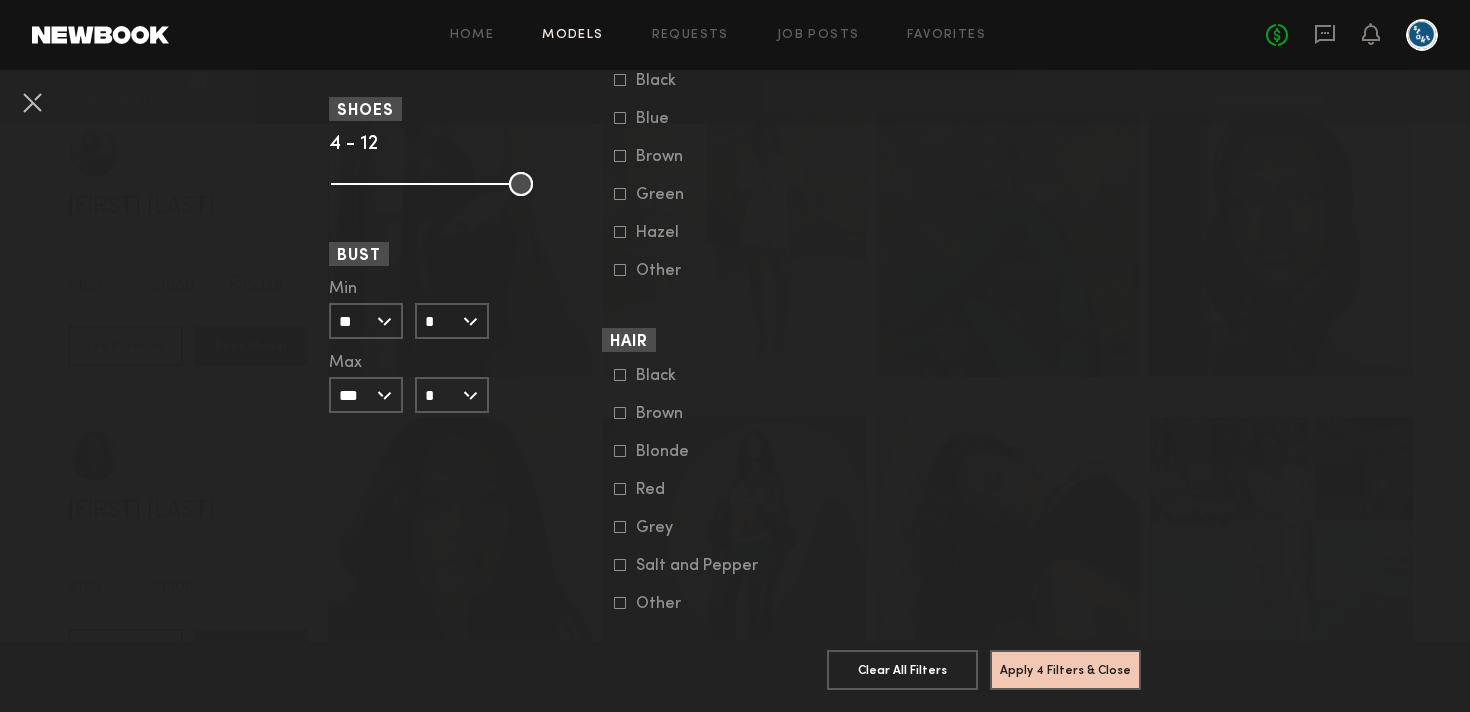 click 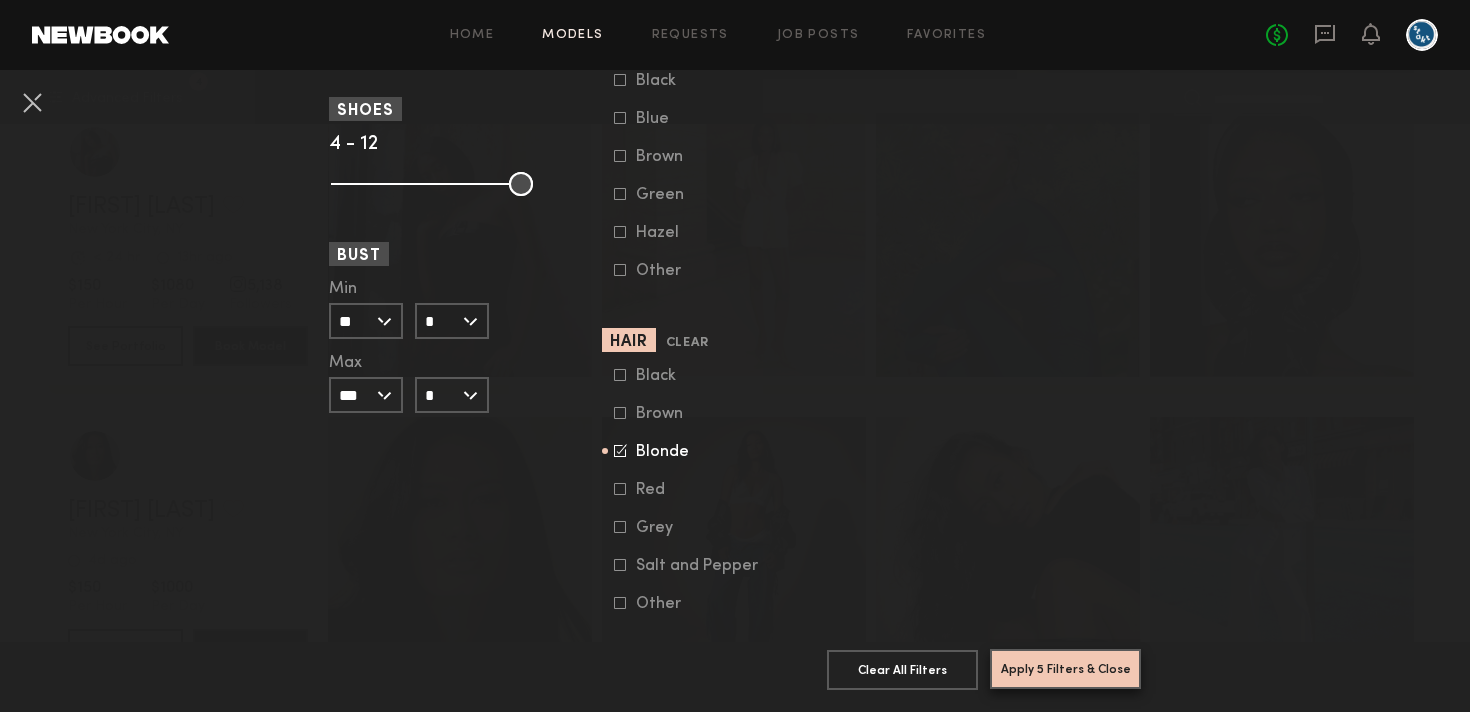 click on "Apply 5 Filters & Close" 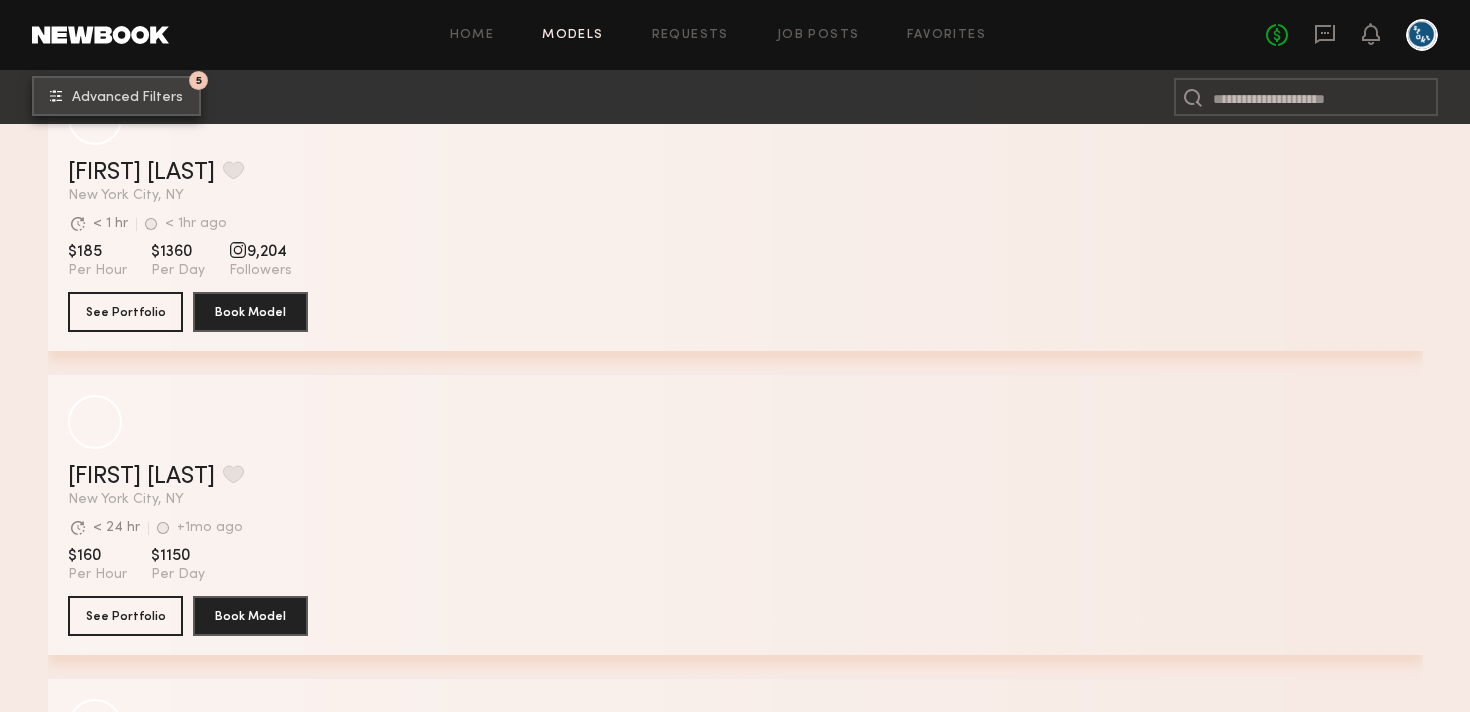 scroll, scrollTop: 2682, scrollLeft: 0, axis: vertical 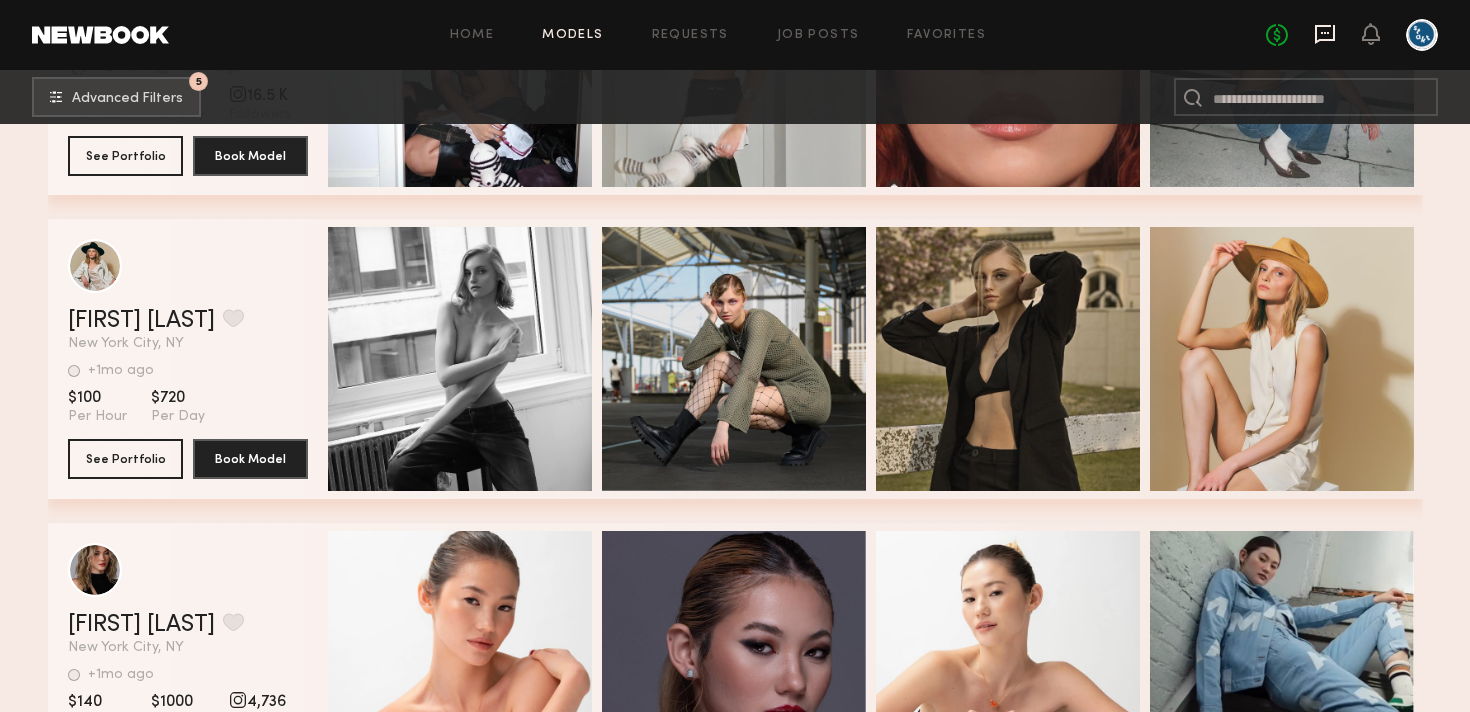 click 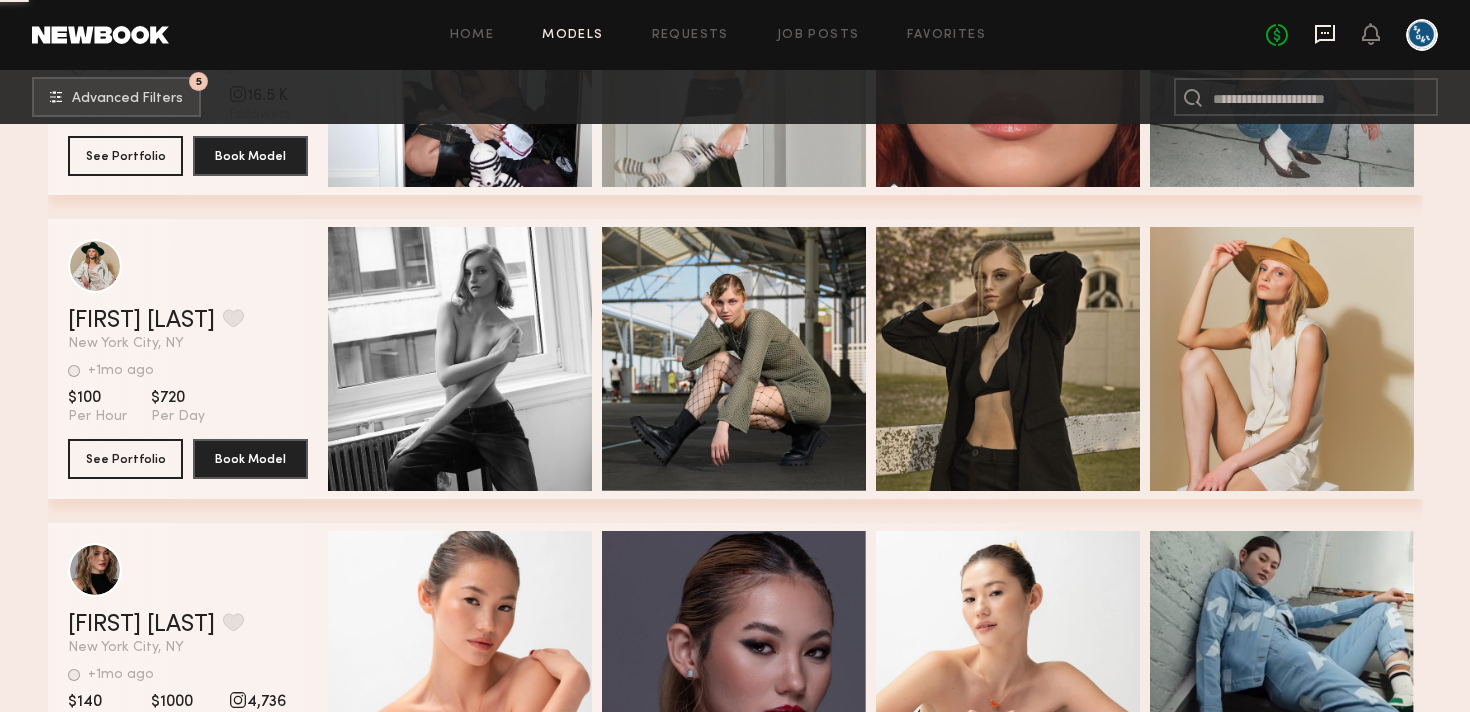 scroll, scrollTop: 0, scrollLeft: 0, axis: both 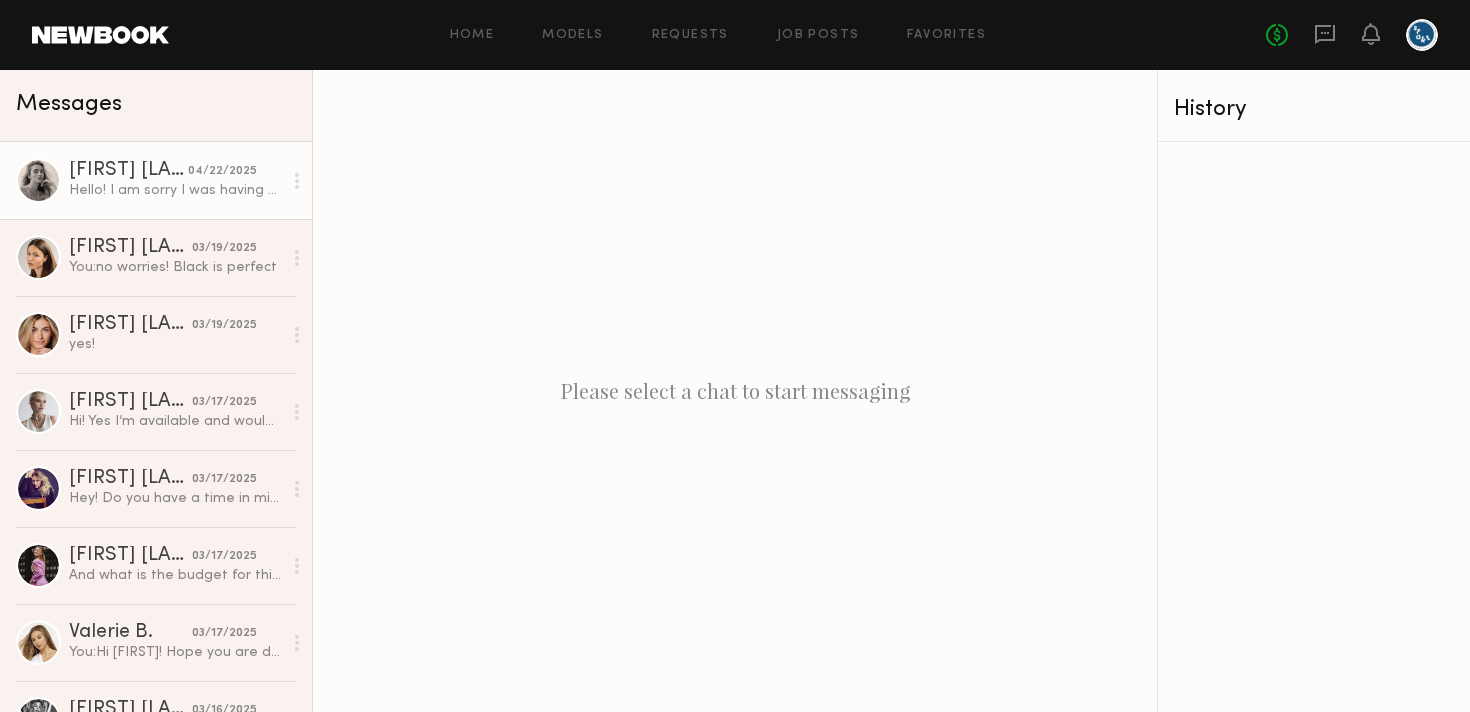 click on "04/22/2025" 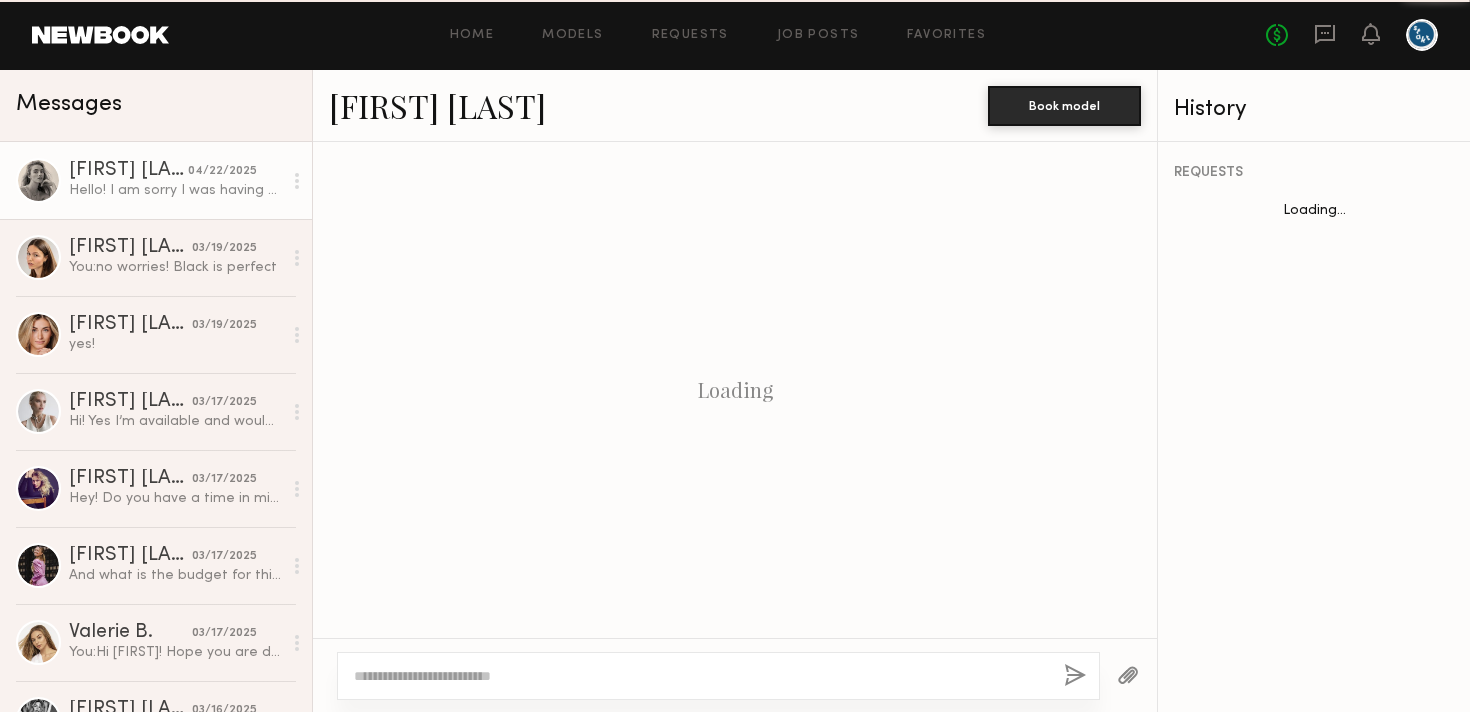 scroll, scrollTop: 873, scrollLeft: 0, axis: vertical 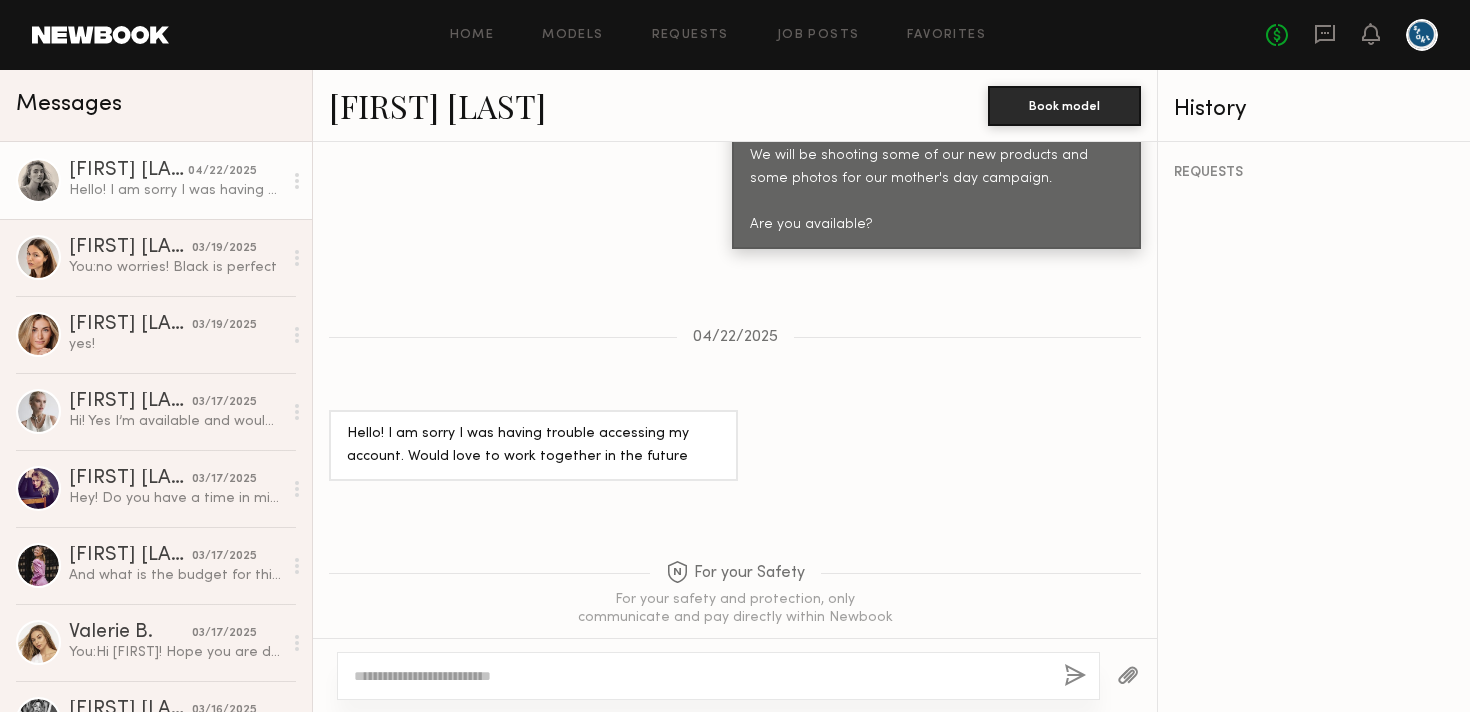 click on "Jillian S." 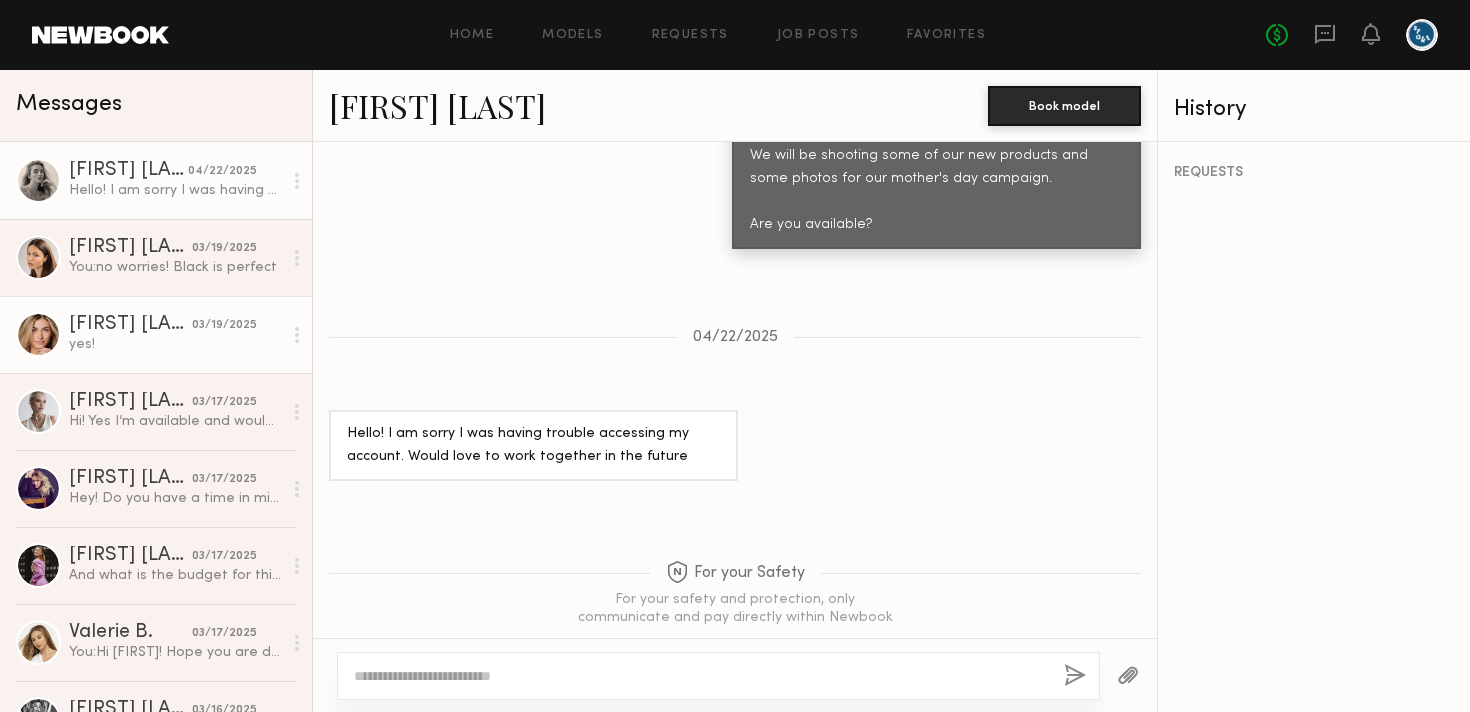 click on "Alyssa K." 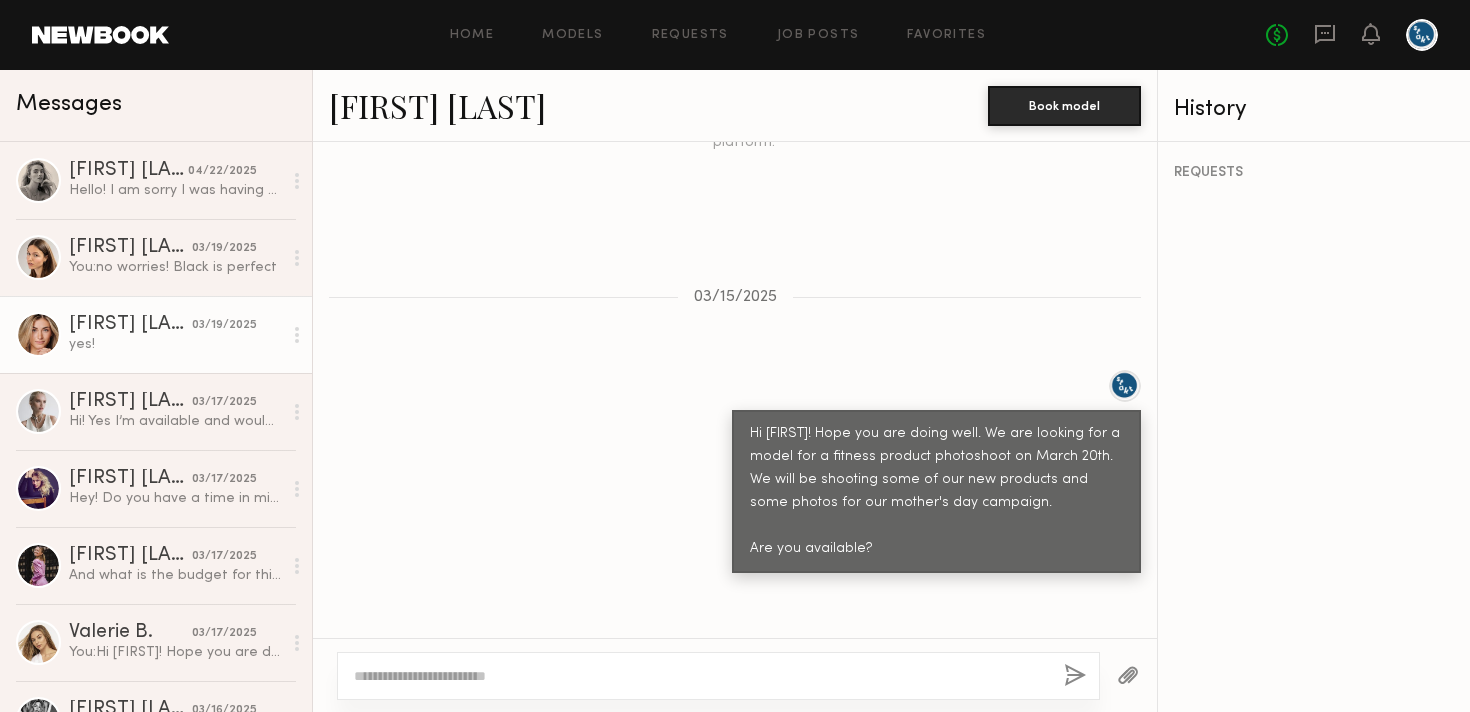 scroll, scrollTop: 850, scrollLeft: 0, axis: vertical 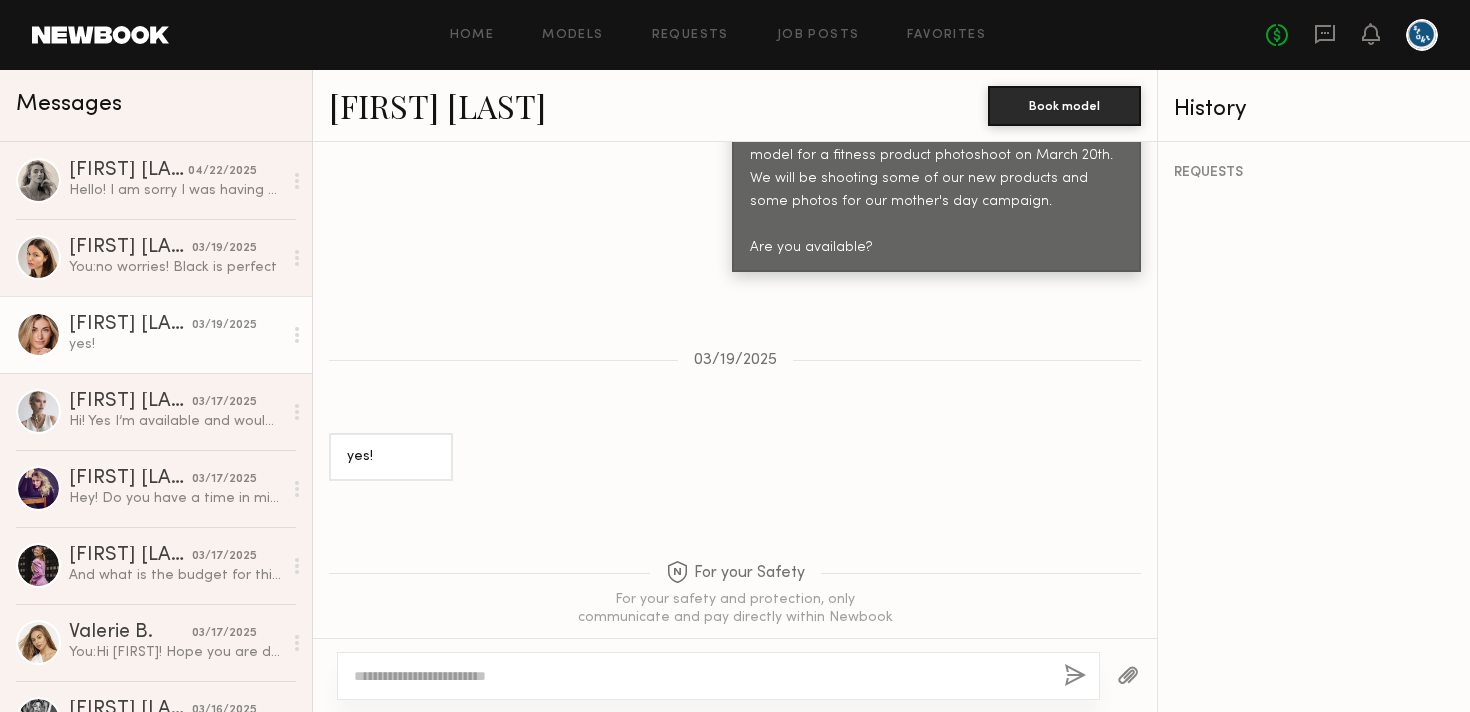 click 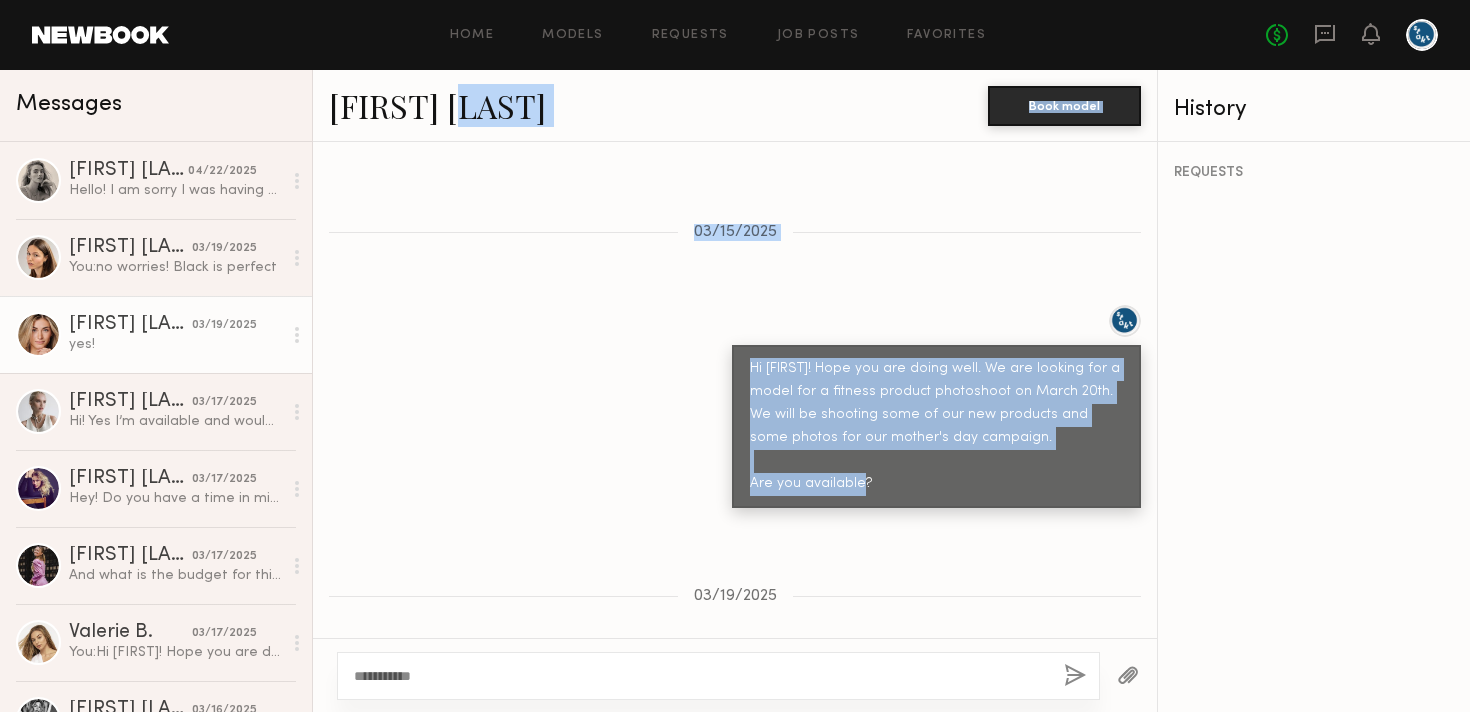 scroll, scrollTop: 555, scrollLeft: 0, axis: vertical 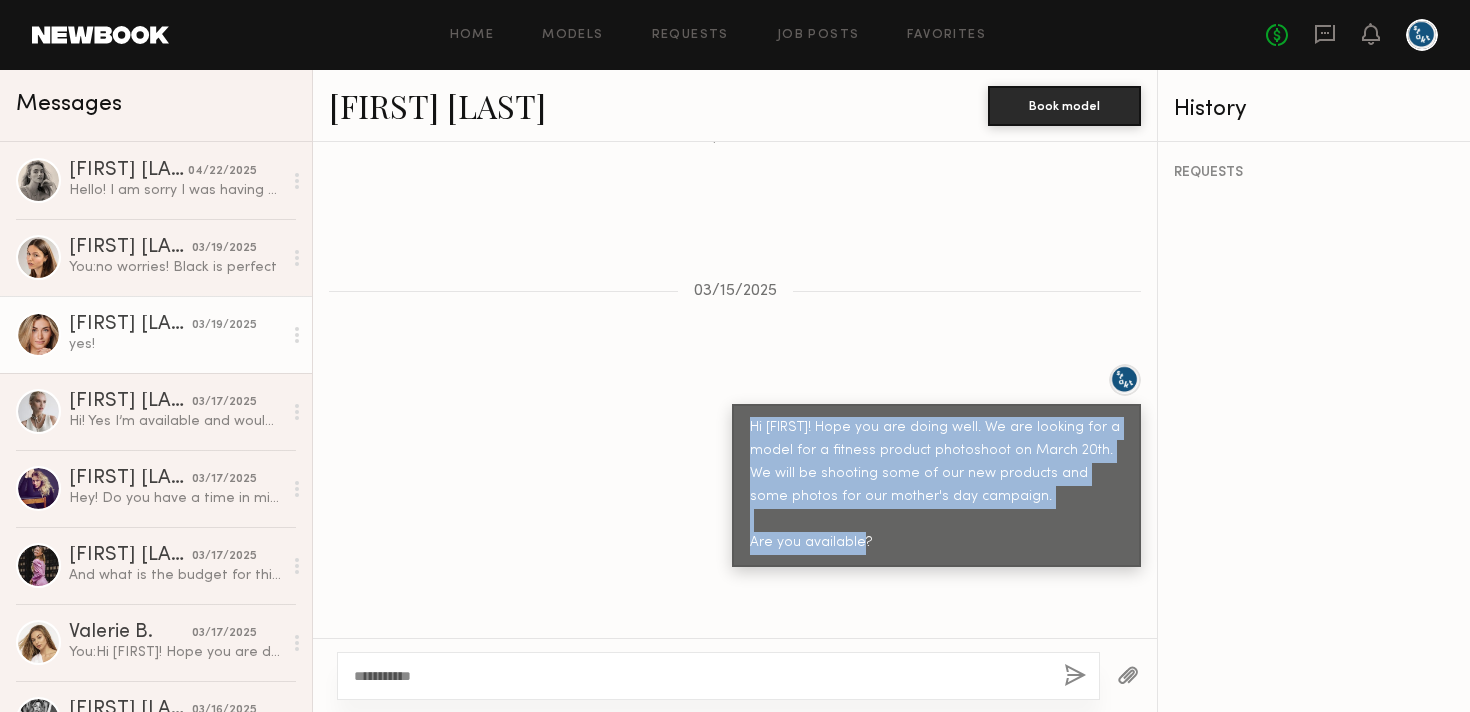 drag, startPoint x: 876, startPoint y: 280, endPoint x: 744, endPoint y: 378, distance: 164.40195 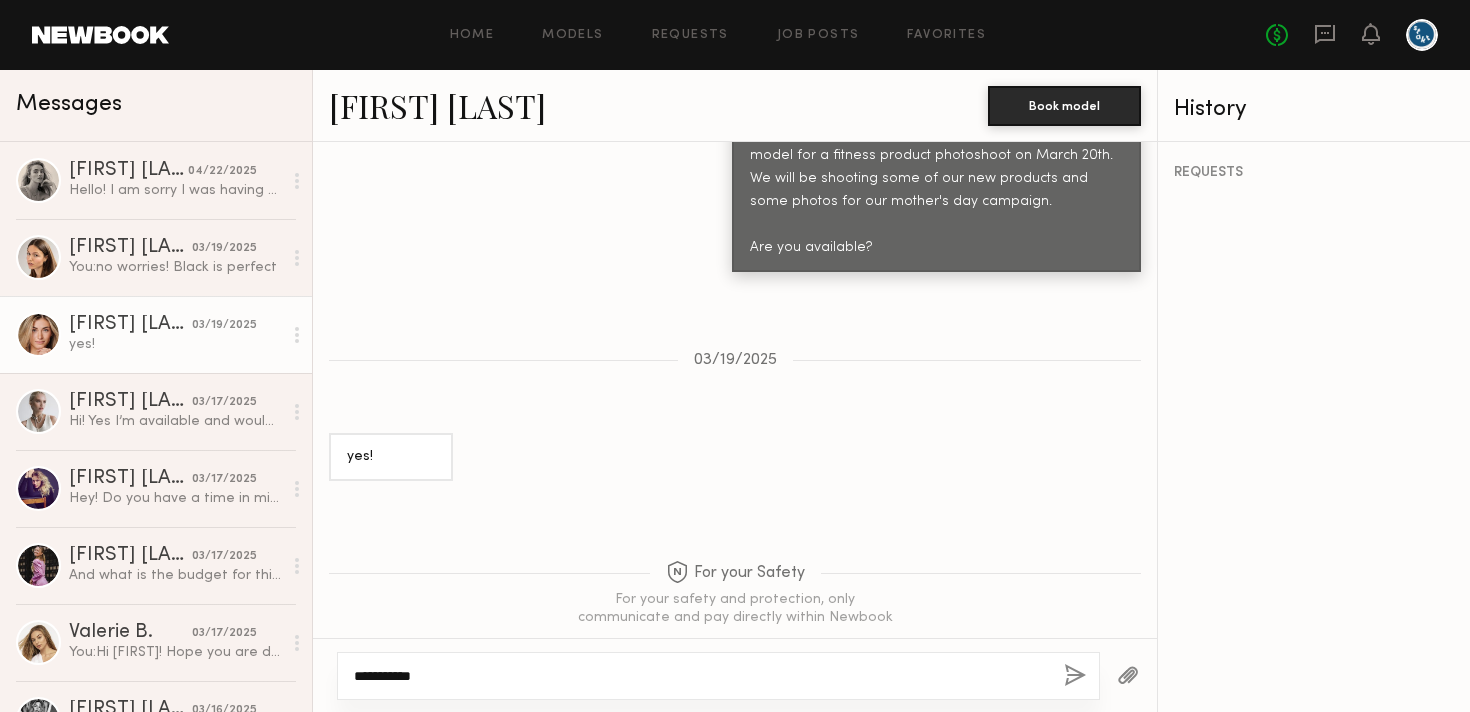 click on "**********" 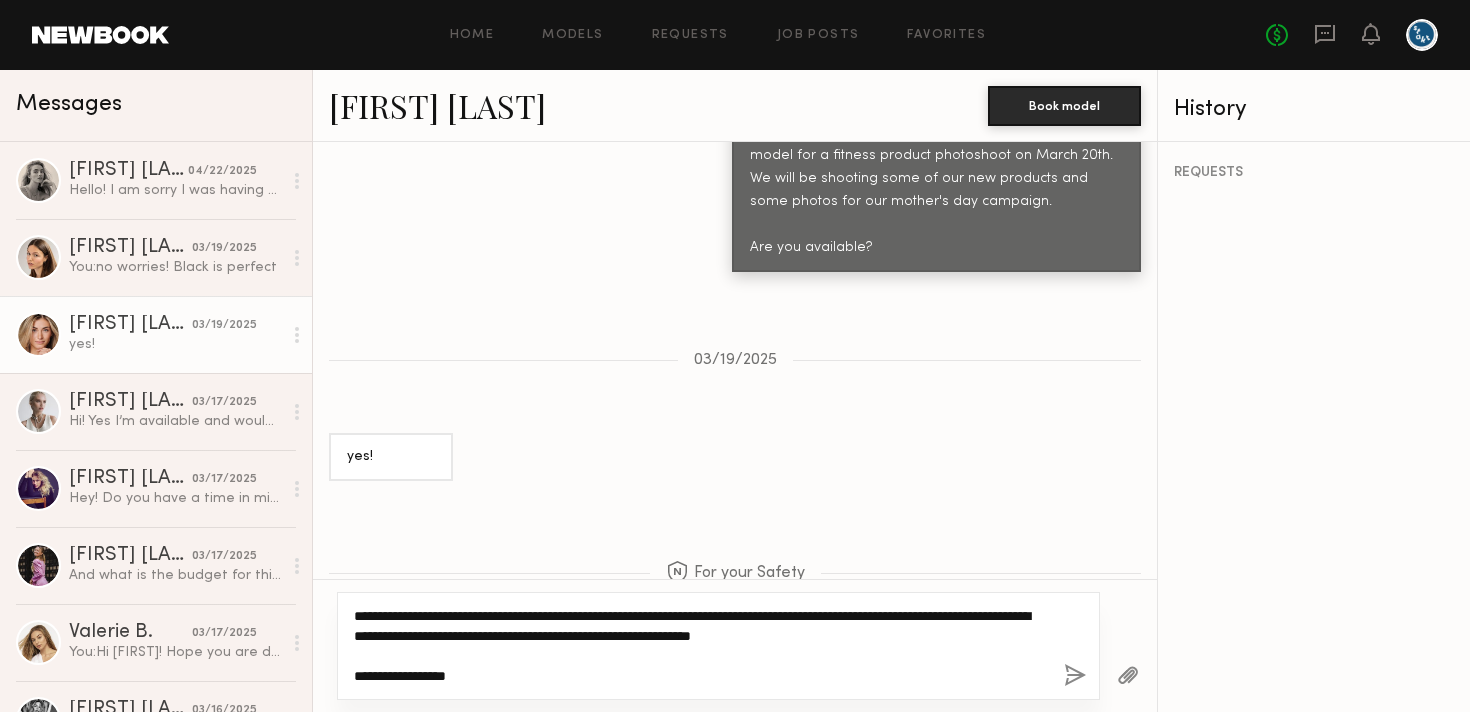drag, startPoint x: 985, startPoint y: 616, endPoint x: 382, endPoint y: 639, distance: 603.4385 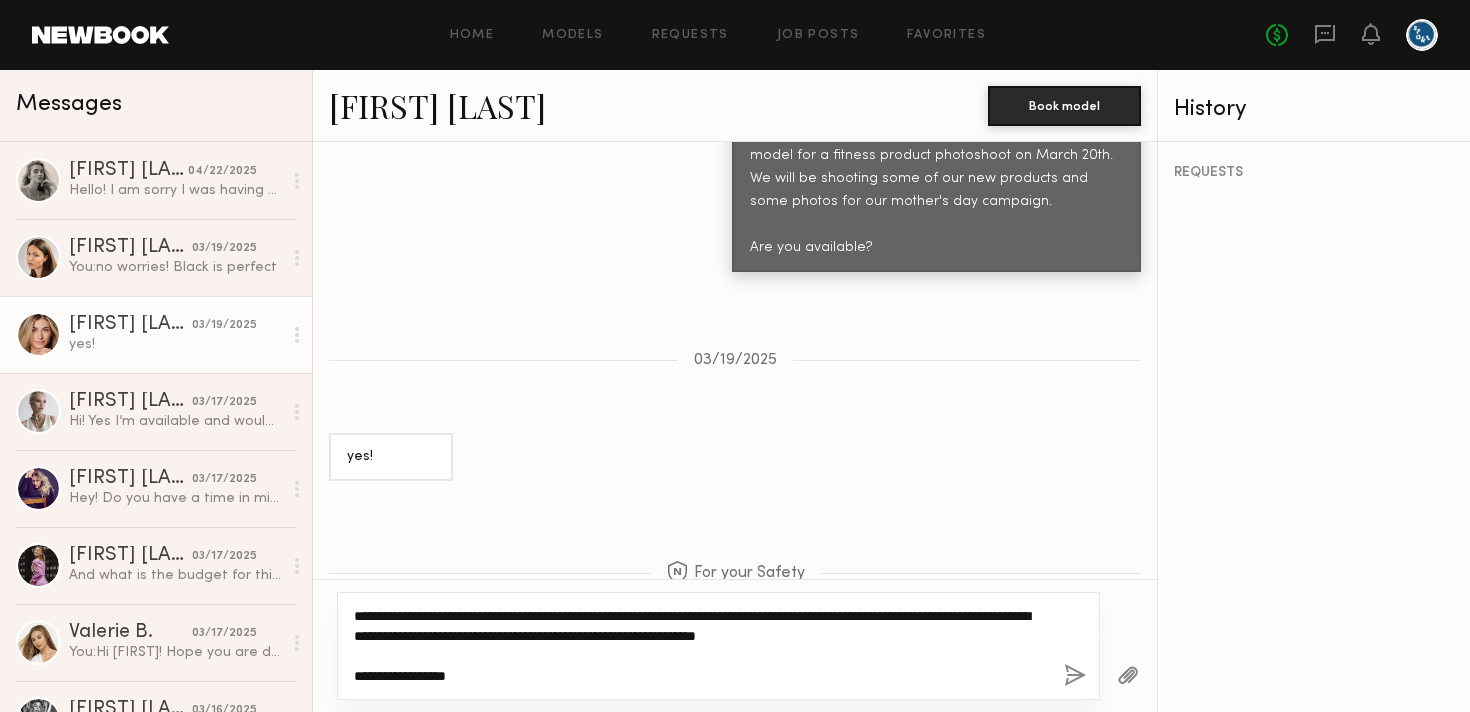 drag, startPoint x: 971, startPoint y: 638, endPoint x: 711, endPoint y: 636, distance: 260.0077 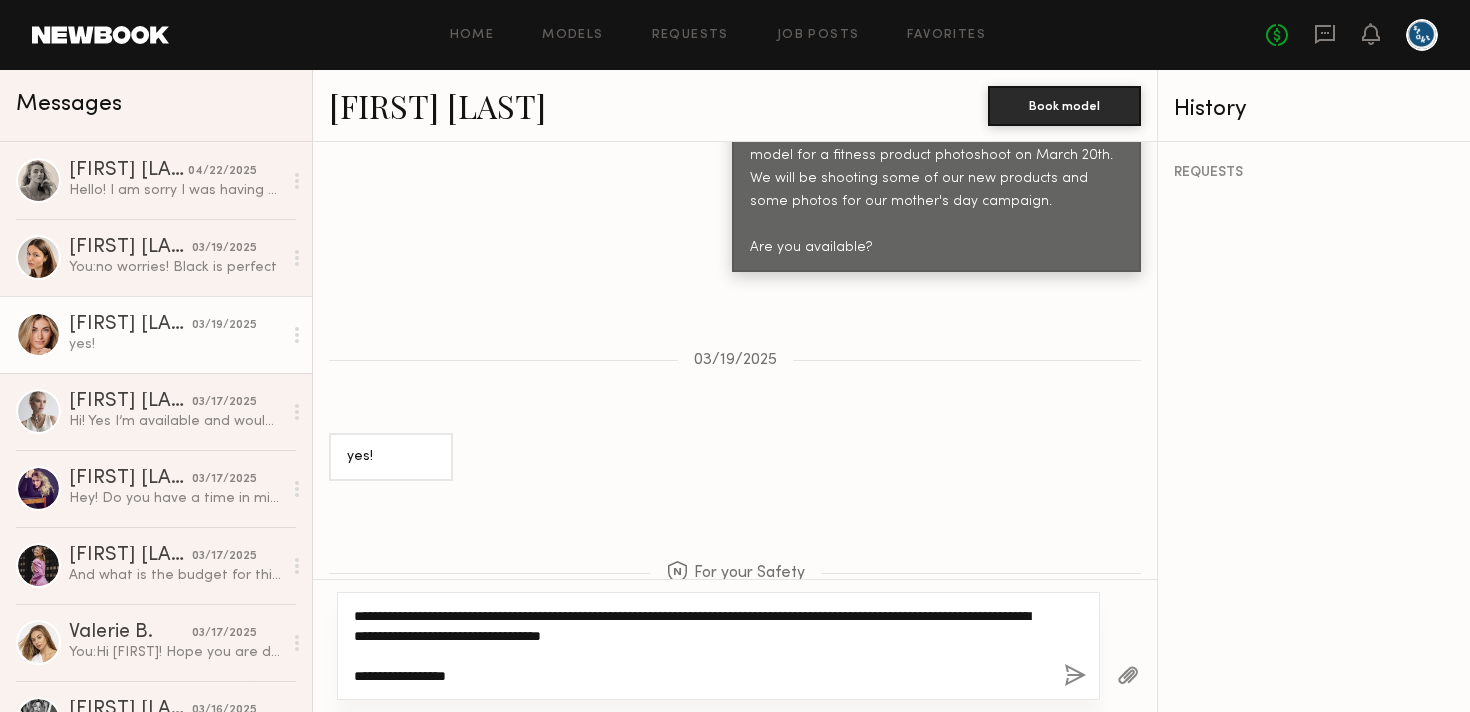 type on "**********" 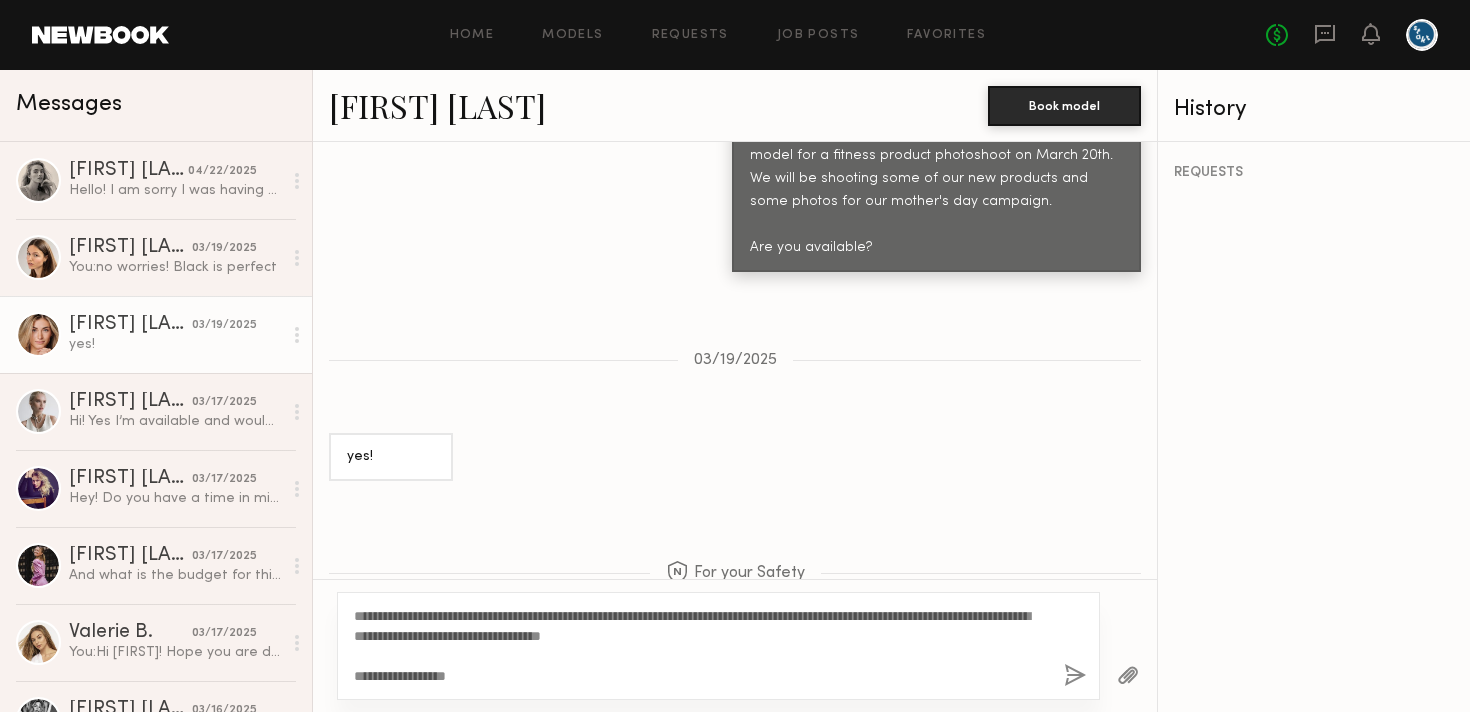 click 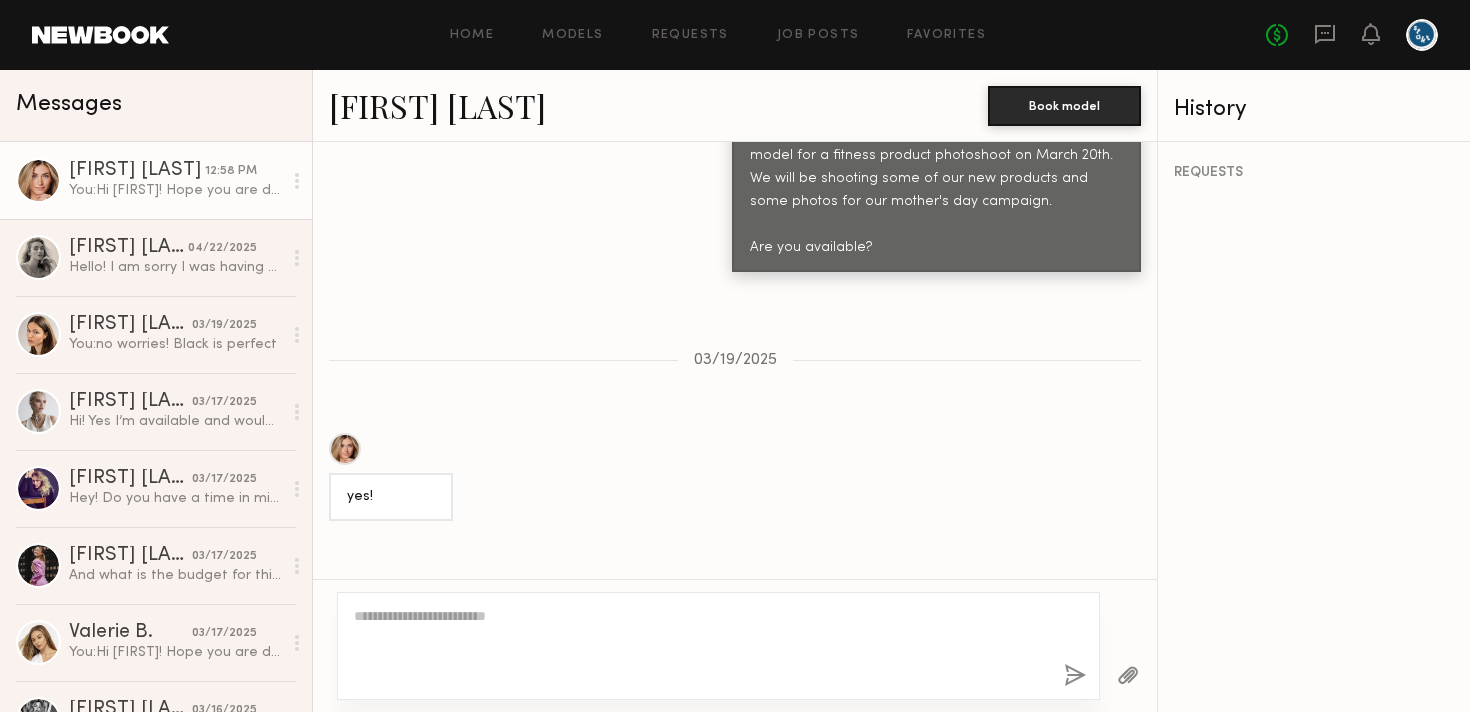 scroll, scrollTop: 1342, scrollLeft: 0, axis: vertical 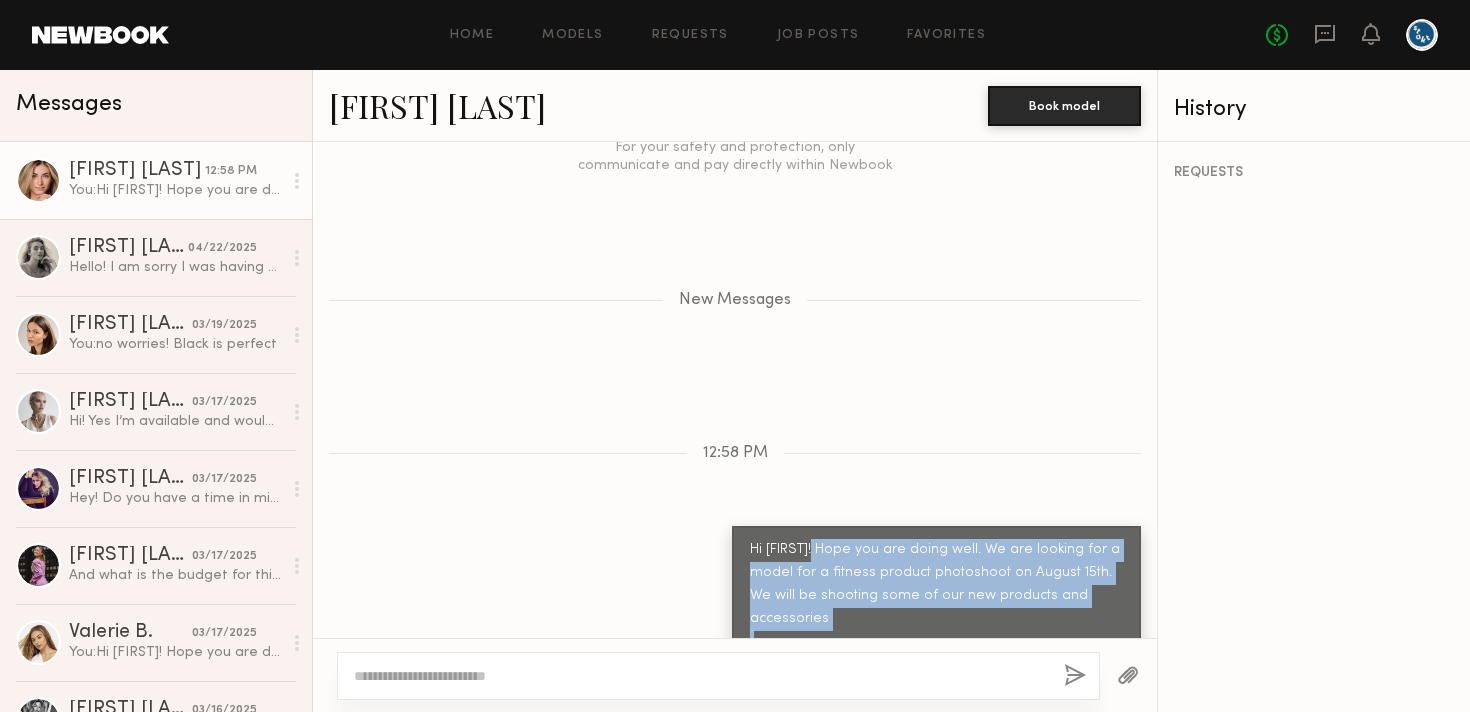 drag, startPoint x: 912, startPoint y: 606, endPoint x: 815, endPoint y: 506, distance: 139.3162 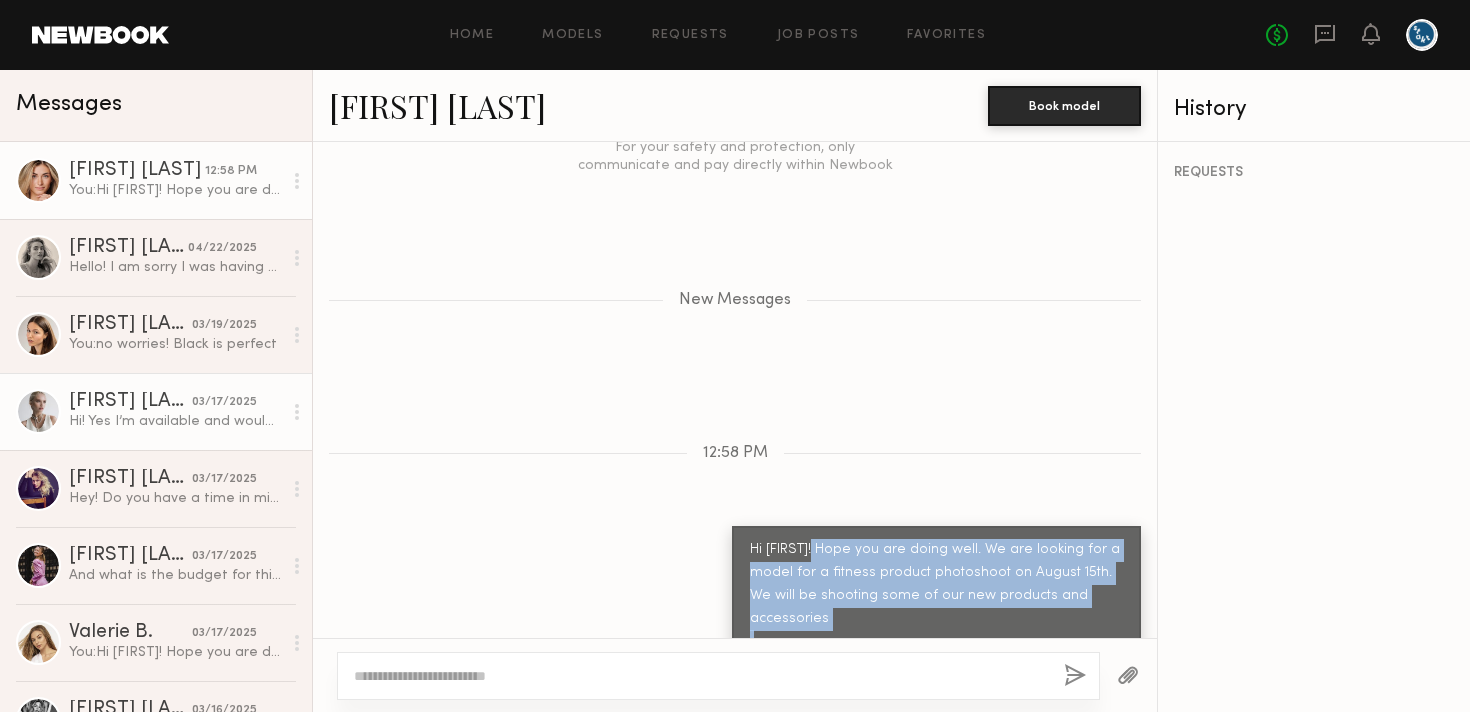 click on "Adelina T." 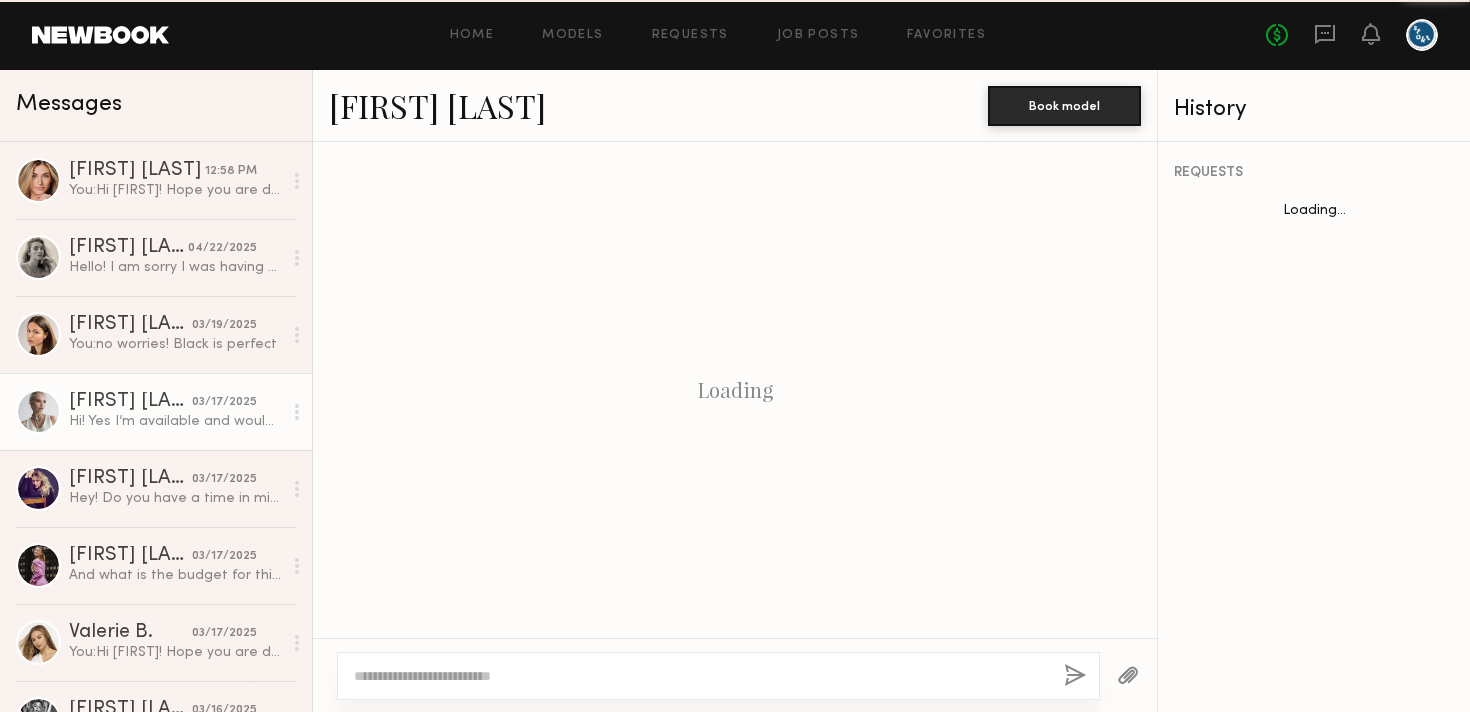 scroll, scrollTop: 850, scrollLeft: 0, axis: vertical 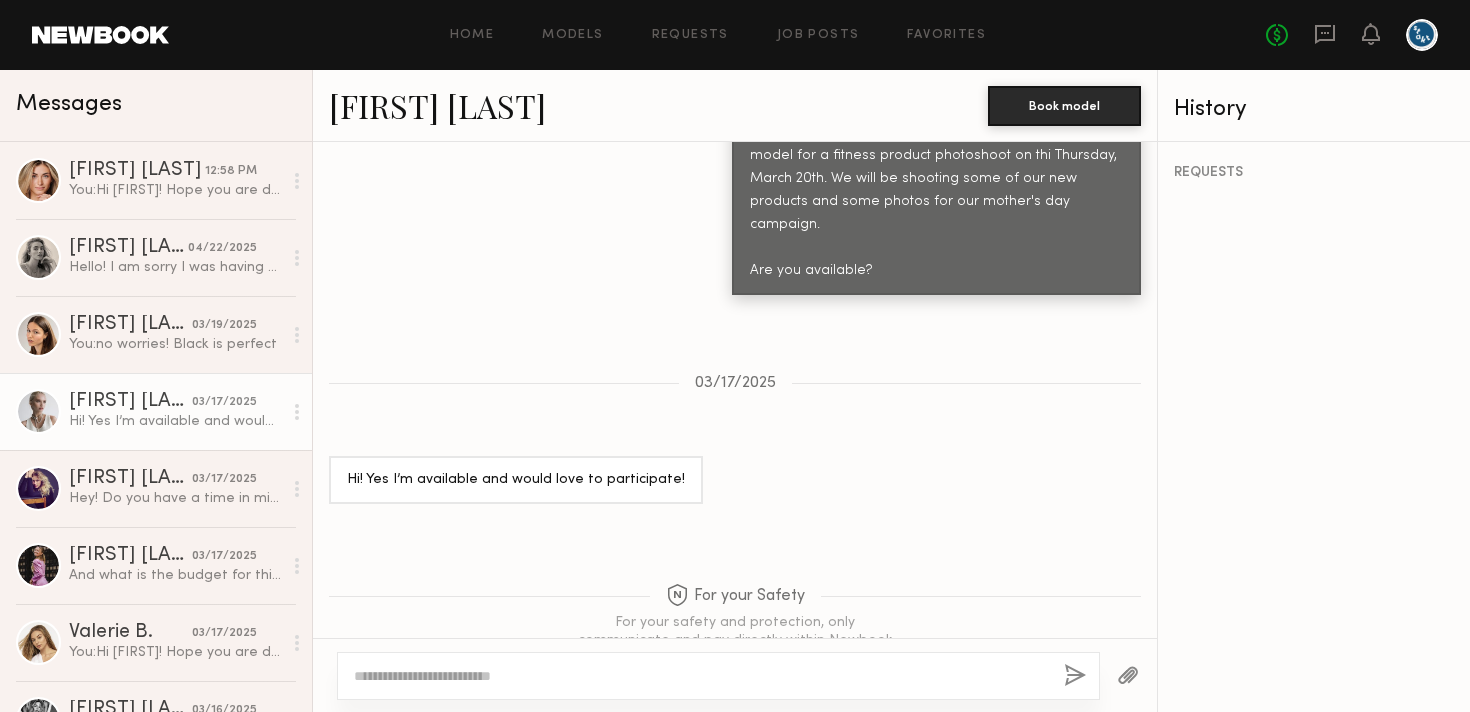 click 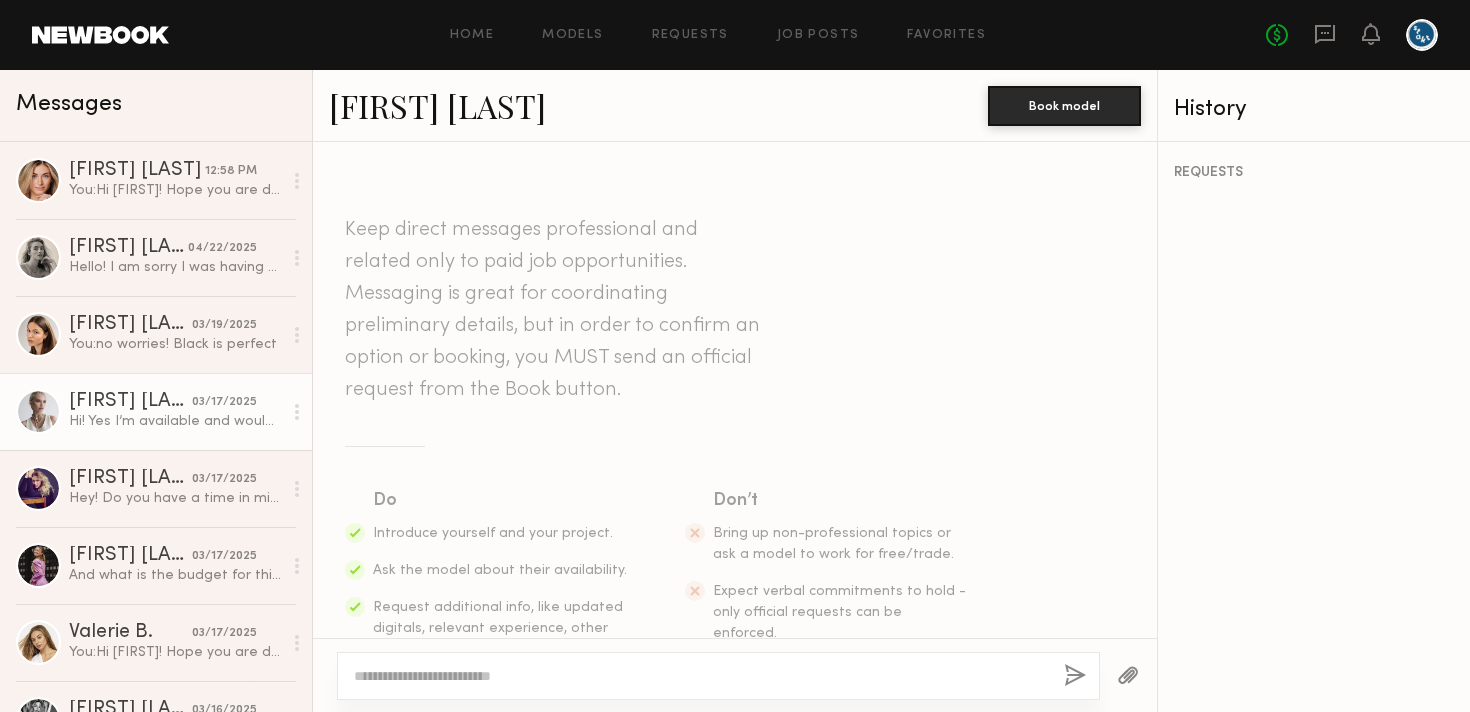 scroll, scrollTop: 850, scrollLeft: 0, axis: vertical 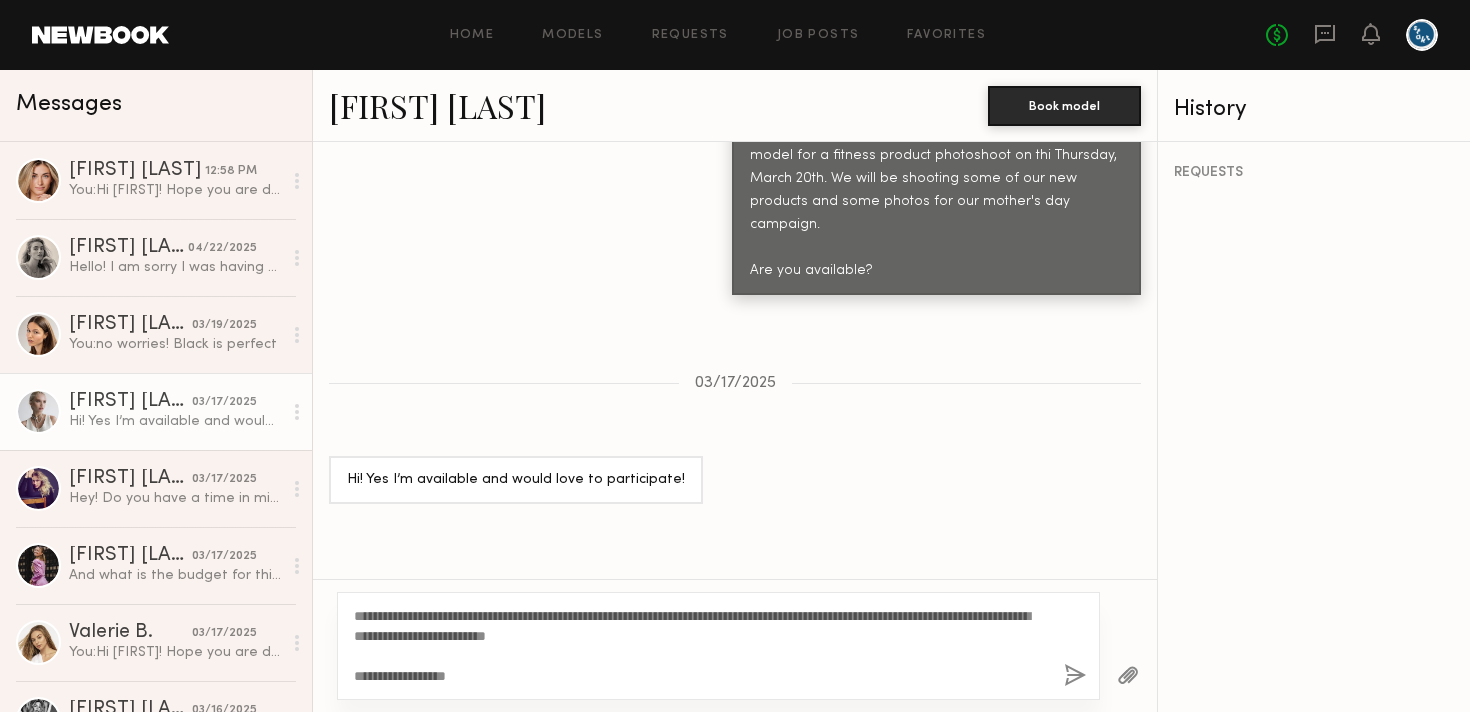 type on "**********" 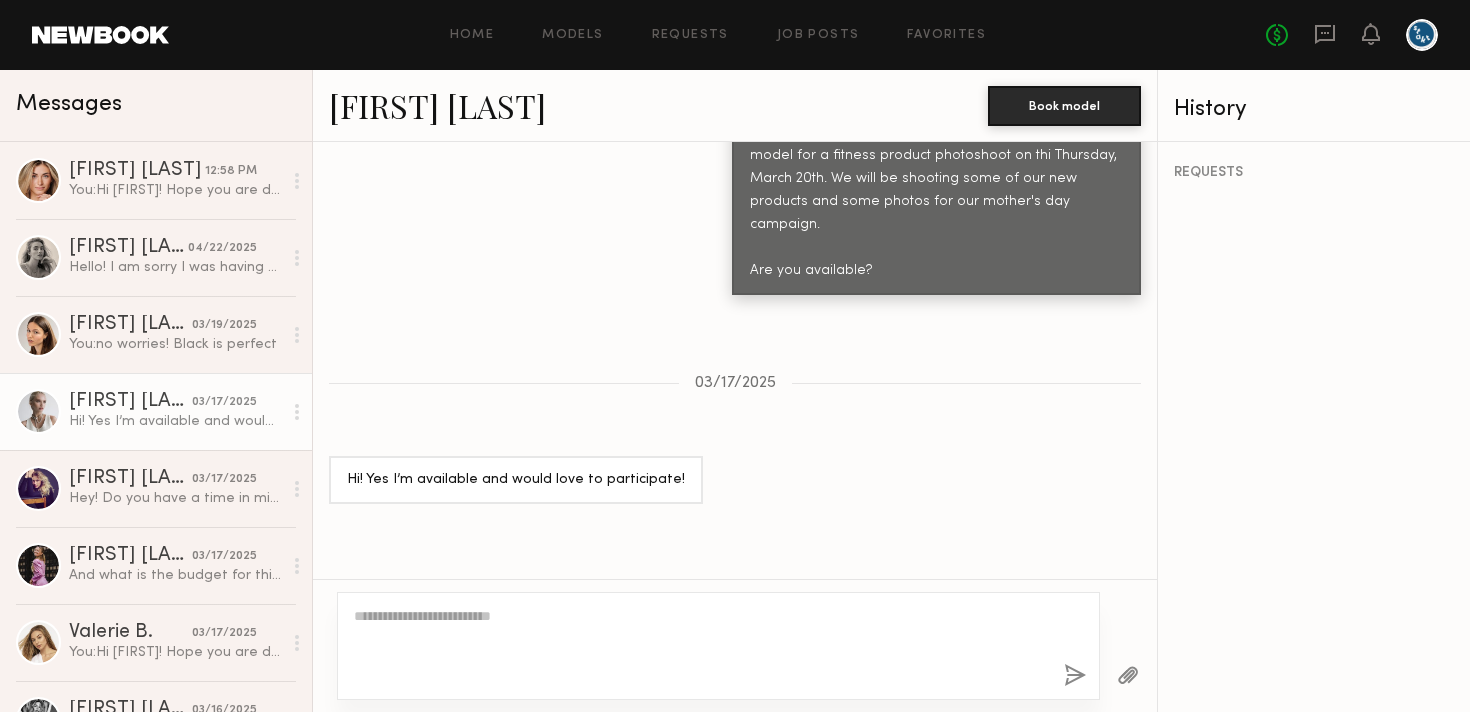 scroll, scrollTop: 1342, scrollLeft: 0, axis: vertical 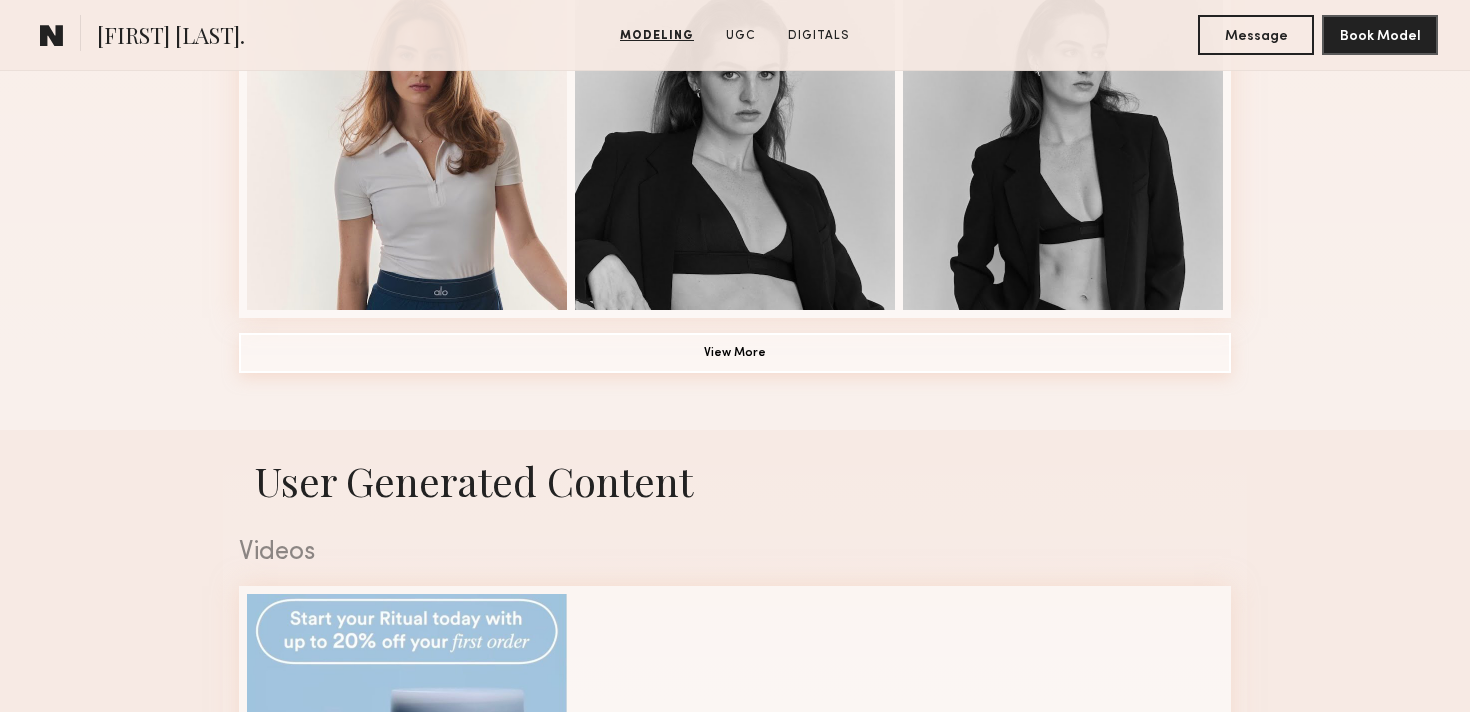 click on "View More" 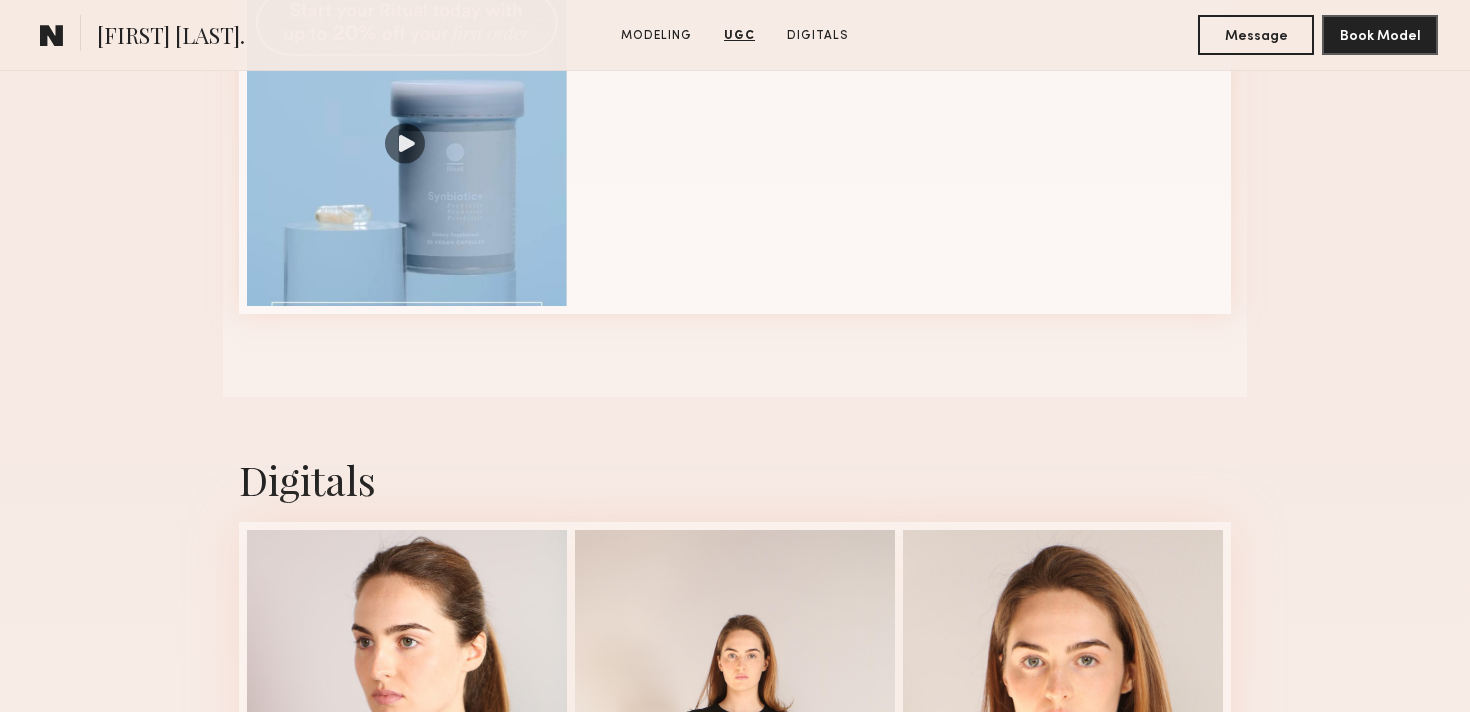 scroll, scrollTop: 3449, scrollLeft: 0, axis: vertical 